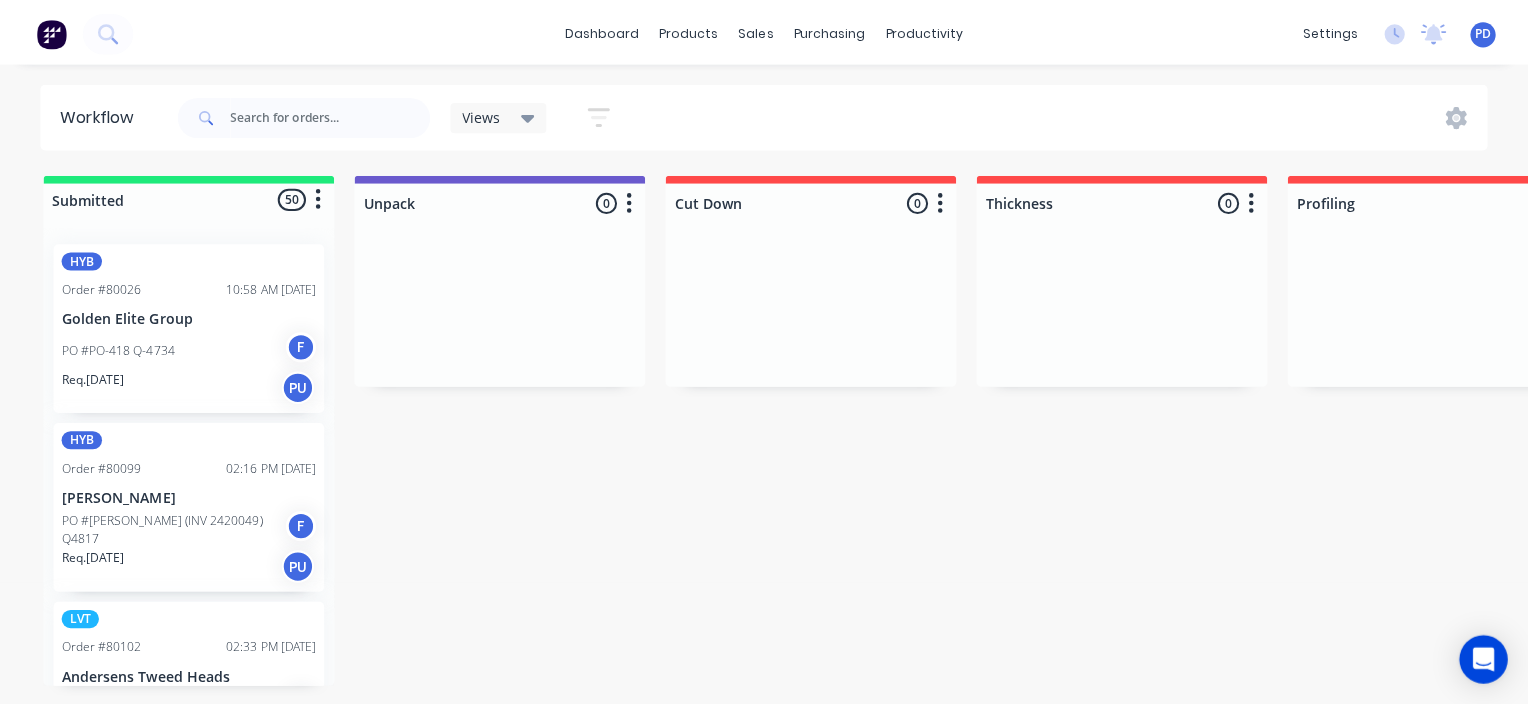 scroll, scrollTop: 0, scrollLeft: 0, axis: both 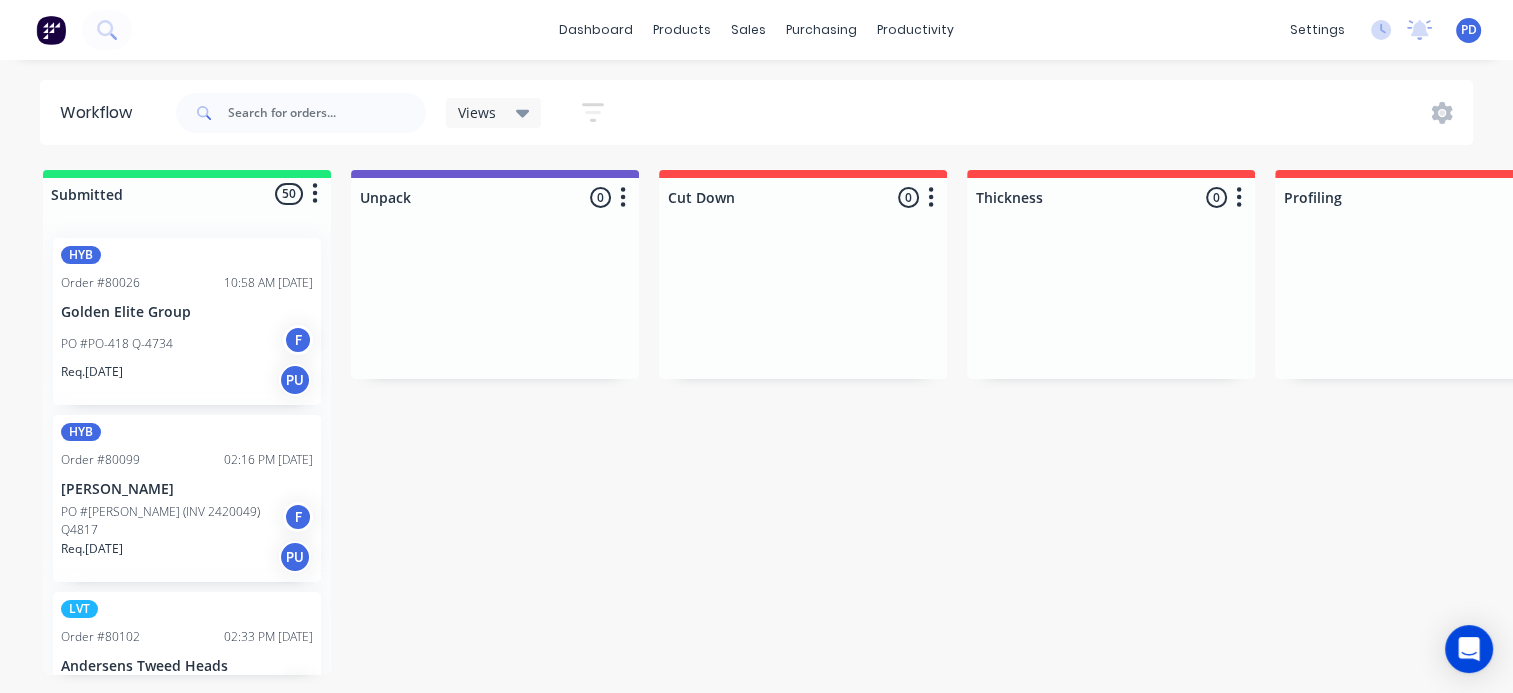 click on "PO #PO-418
Q-4734 F" at bounding box center (187, 344) 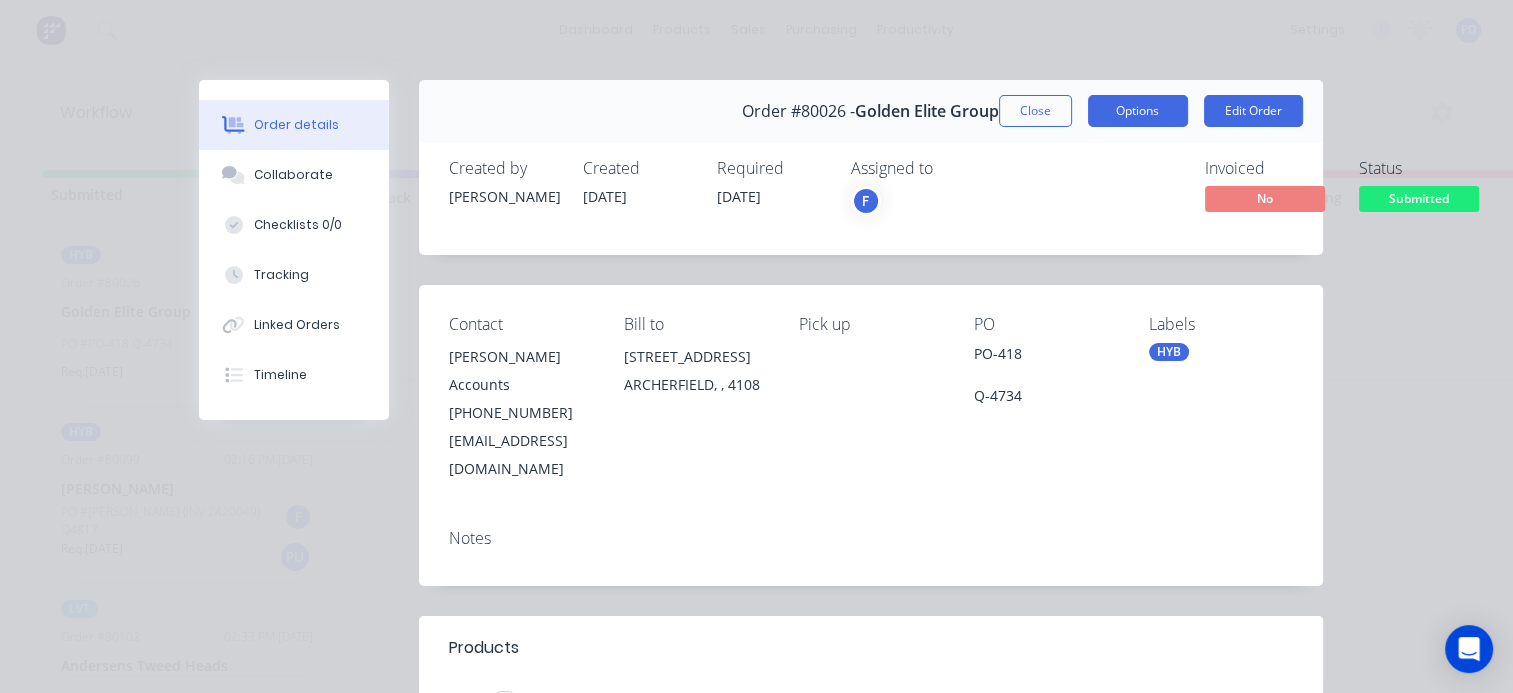 click on "Options" at bounding box center [1138, 111] 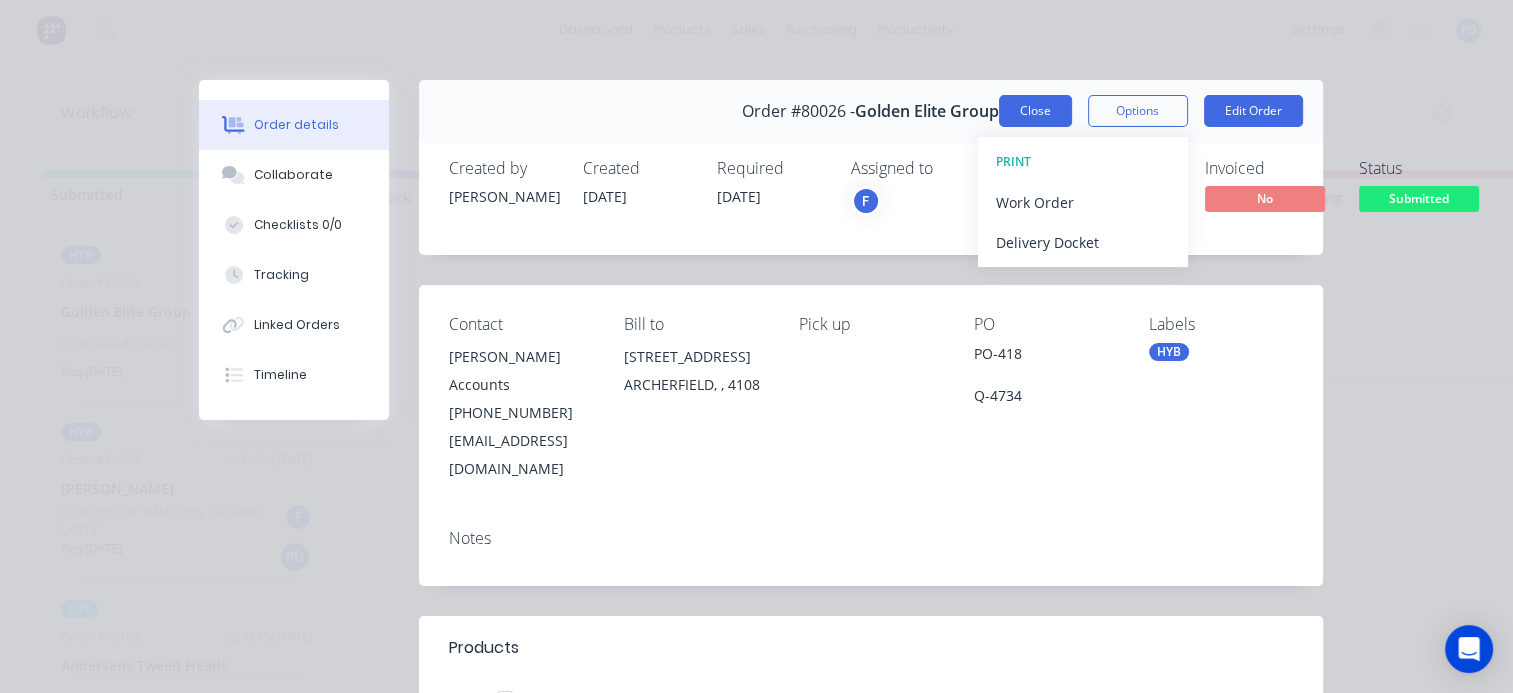 click on "Close" at bounding box center (1035, 111) 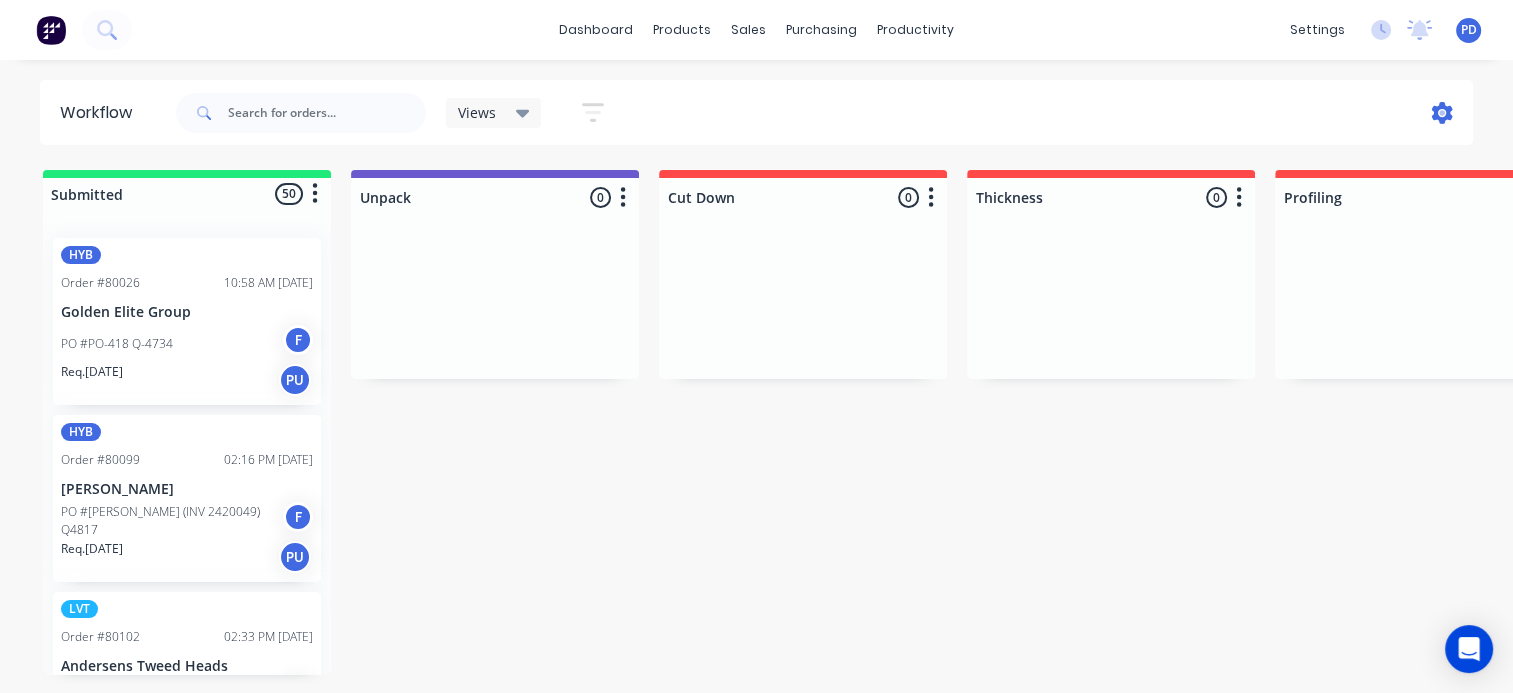 click 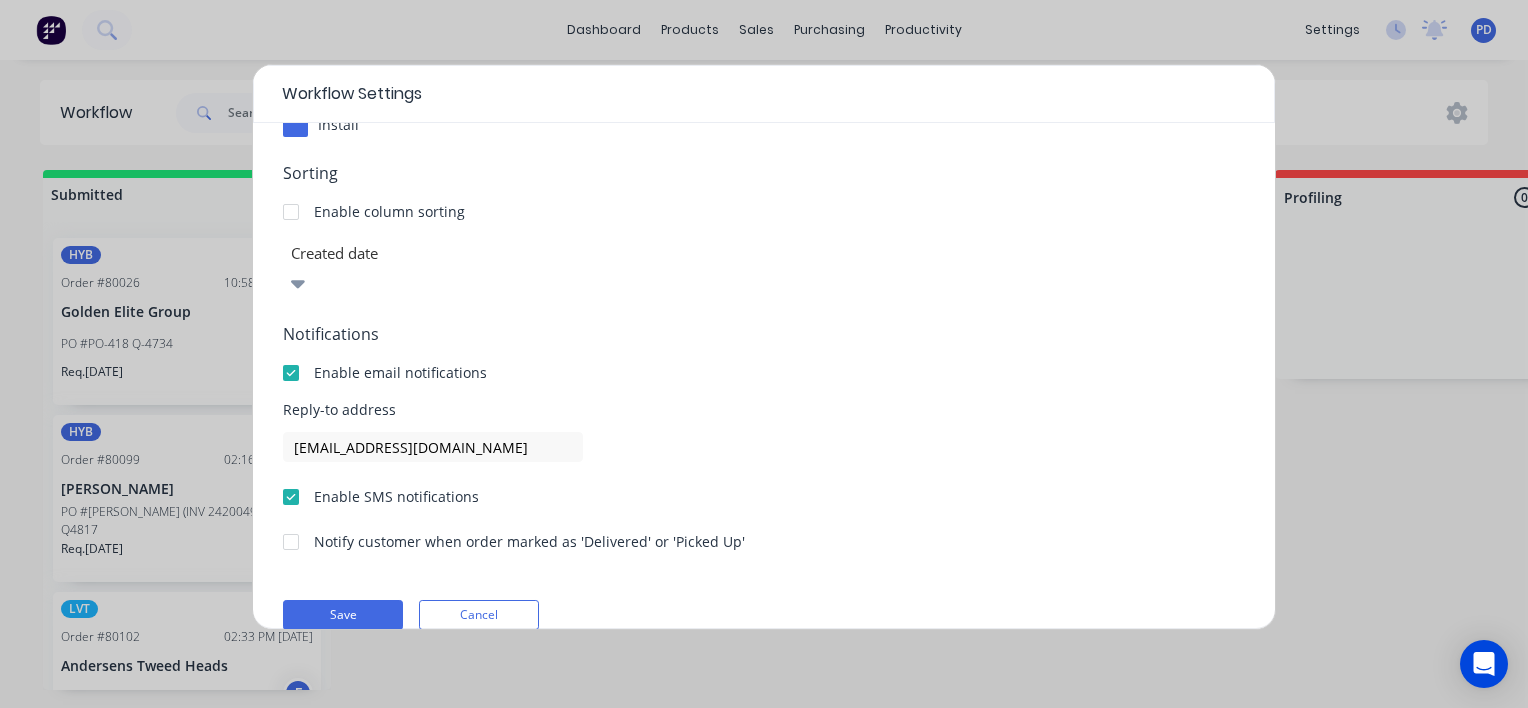 scroll, scrollTop: 0, scrollLeft: 0, axis: both 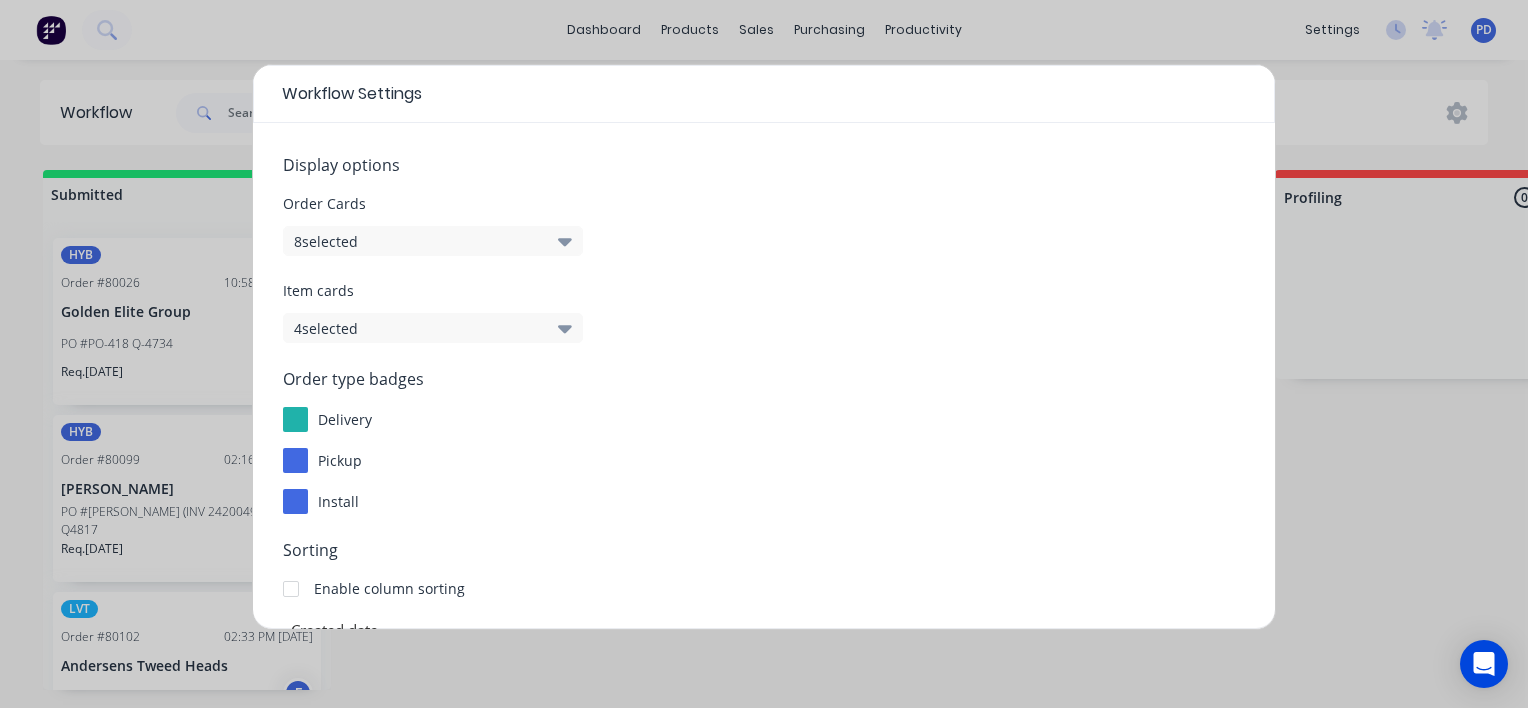 click on "Workflow Settings Display options Order Cards 8  selected Item cards 4  selected Order type badges delivery pickup install Sorting Enable column sorting Created date Notifications Enable email notifications Reply-to address sales@holzbau.au Enable SMS notifications Notify customer when order marked as 'Delivered' or 'Picked Up' Save   Cancel" at bounding box center [764, 354] 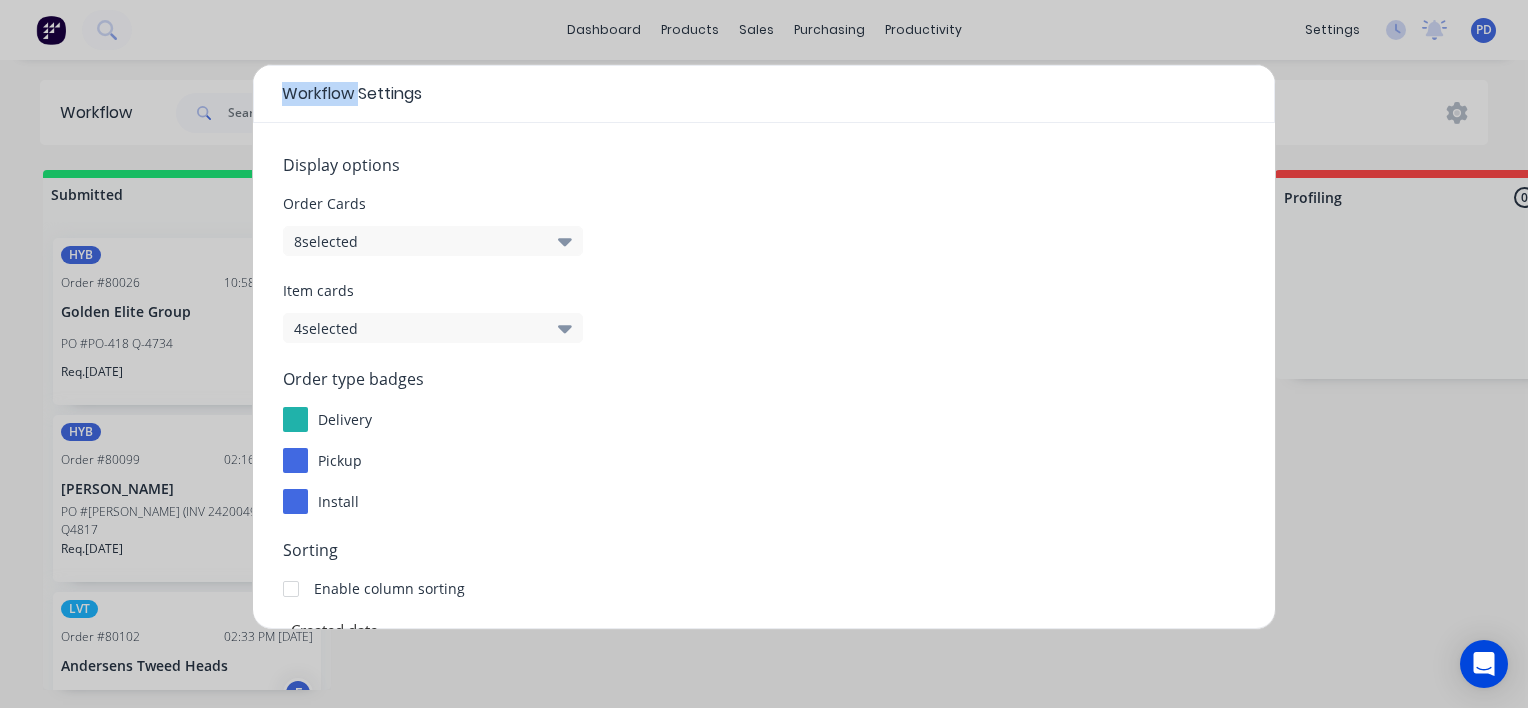 click on "Workflow Settings Display options Order Cards 8  selected Item cards 4  selected Order type badges delivery pickup install Sorting Enable column sorting Created date Notifications Enable email notifications Reply-to address sales@holzbau.au Enable SMS notifications Notify customer when order marked as 'Delivered' or 'Picked Up' Save   Cancel" at bounding box center [764, 354] 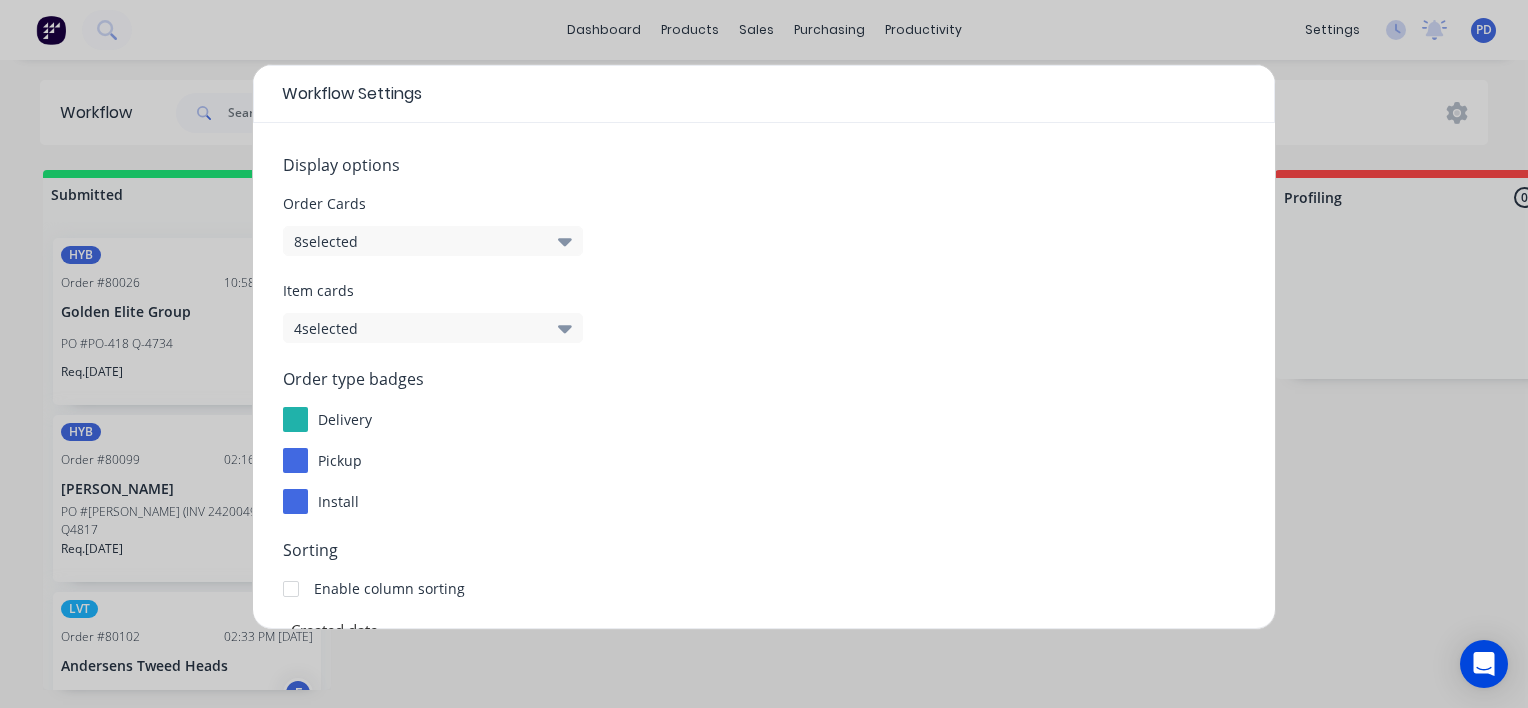 drag, startPoint x: 1486, startPoint y: 24, endPoint x: 1354, endPoint y: 27, distance: 132.03409 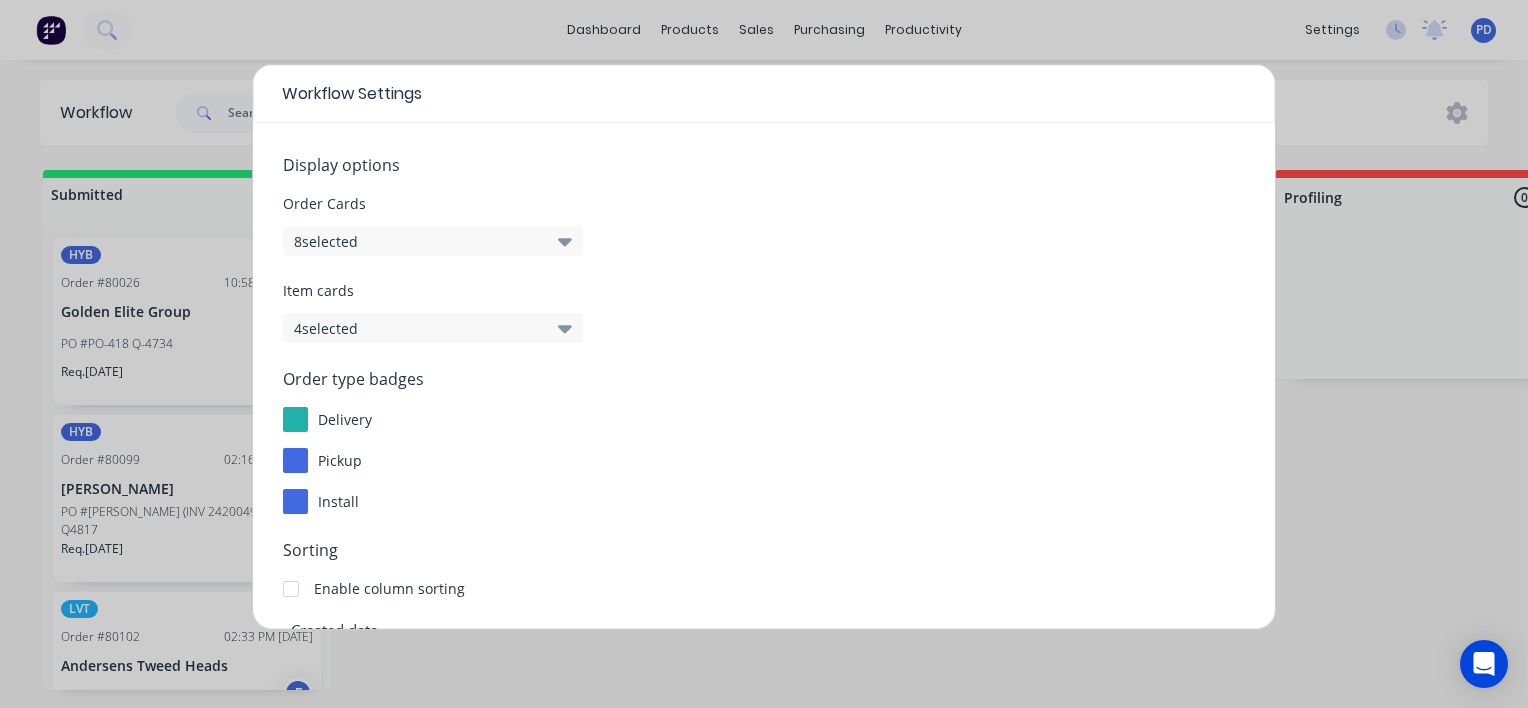 click on "Workflow Settings Display options Order Cards 8  selected Item cards 4  selected Order type badges delivery pickup install Sorting Enable column sorting Created date Notifications Enable email notifications Reply-to address sales@holzbau.au Enable SMS notifications Notify customer when order marked as 'Delivered' or 'Picked Up' Save   Cancel" at bounding box center [764, 354] 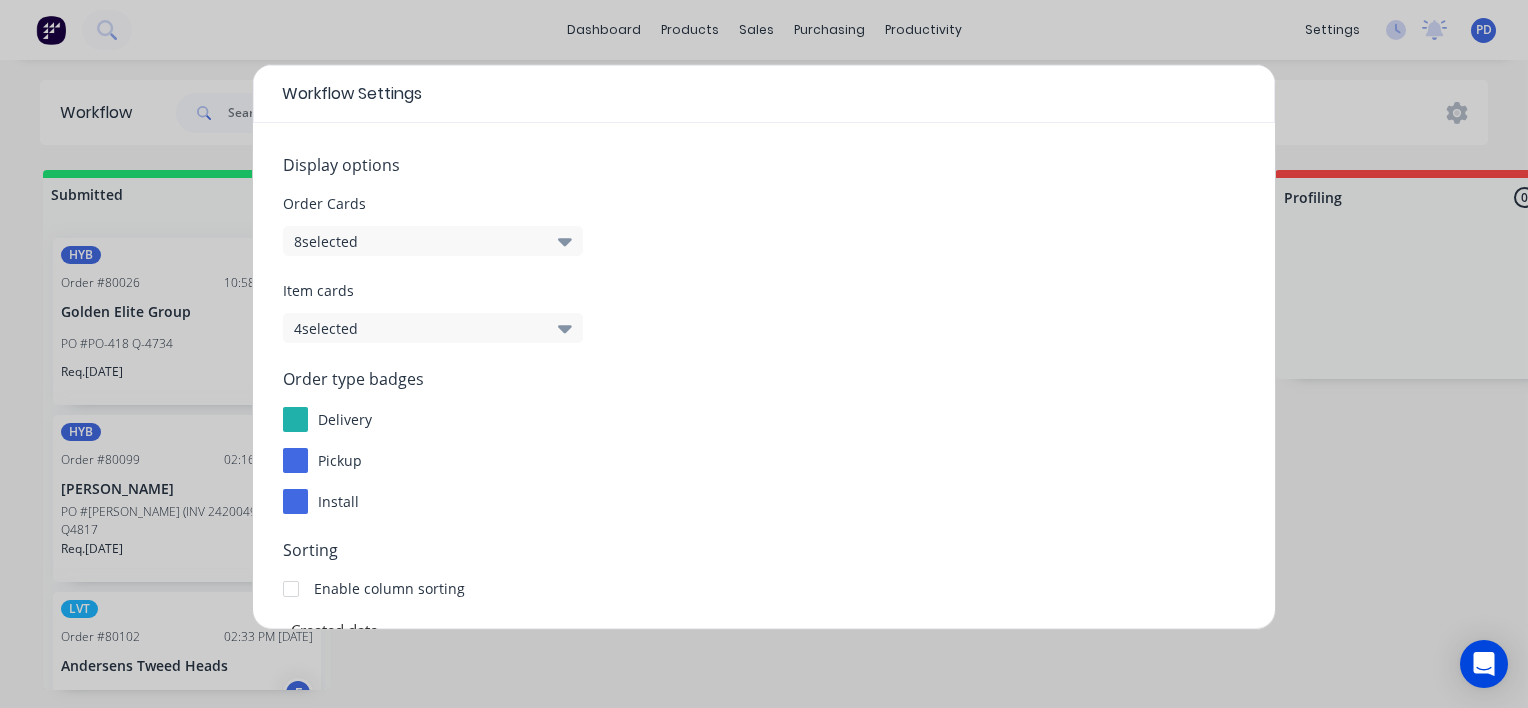 click on "Workflow Settings Display options Order Cards 8  selected Item cards 4  selected Order type badges delivery pickup install Sorting Enable column sorting Created date Notifications Enable email notifications Reply-to address sales@holzbau.au Enable SMS notifications Notify customer when order marked as 'Delivered' or 'Picked Up' Save   Cancel" at bounding box center [764, 354] 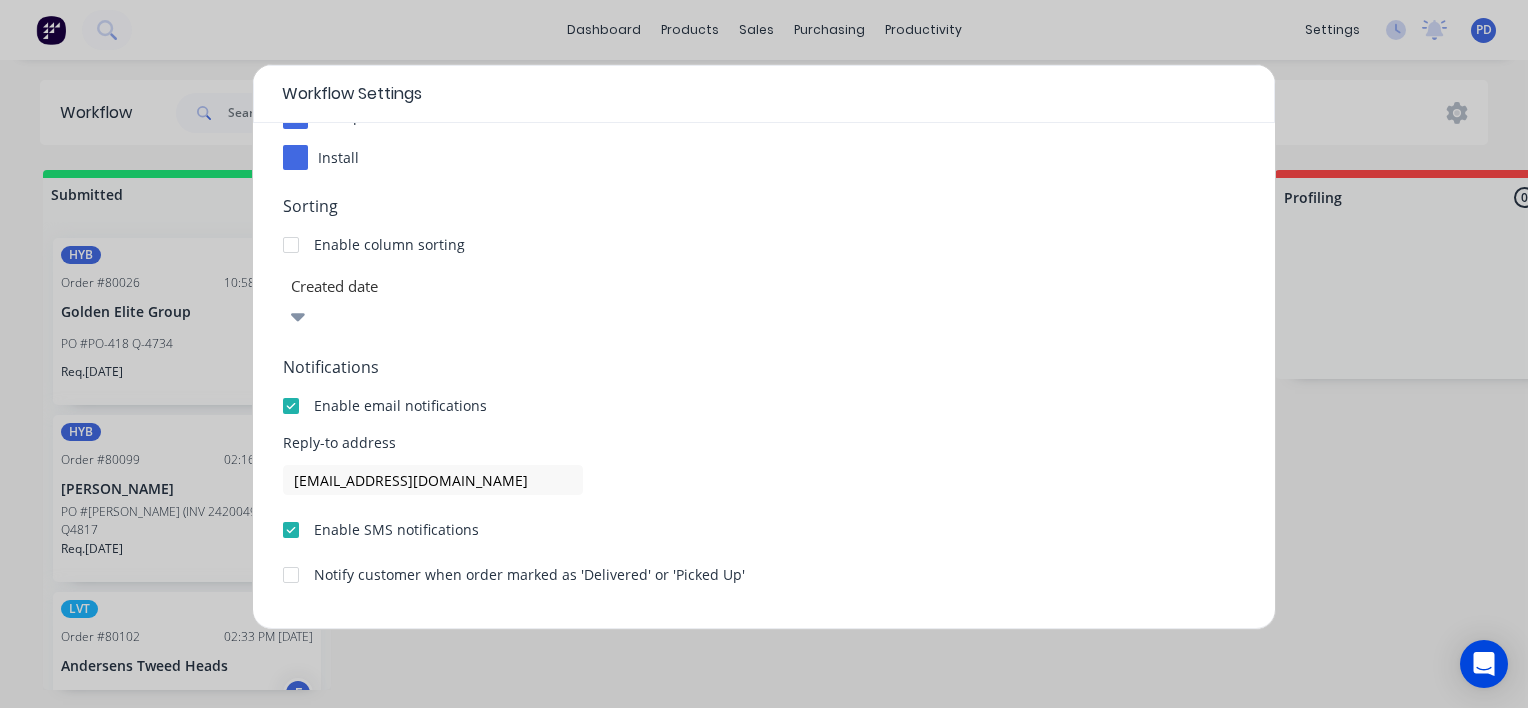 scroll, scrollTop: 377, scrollLeft: 0, axis: vertical 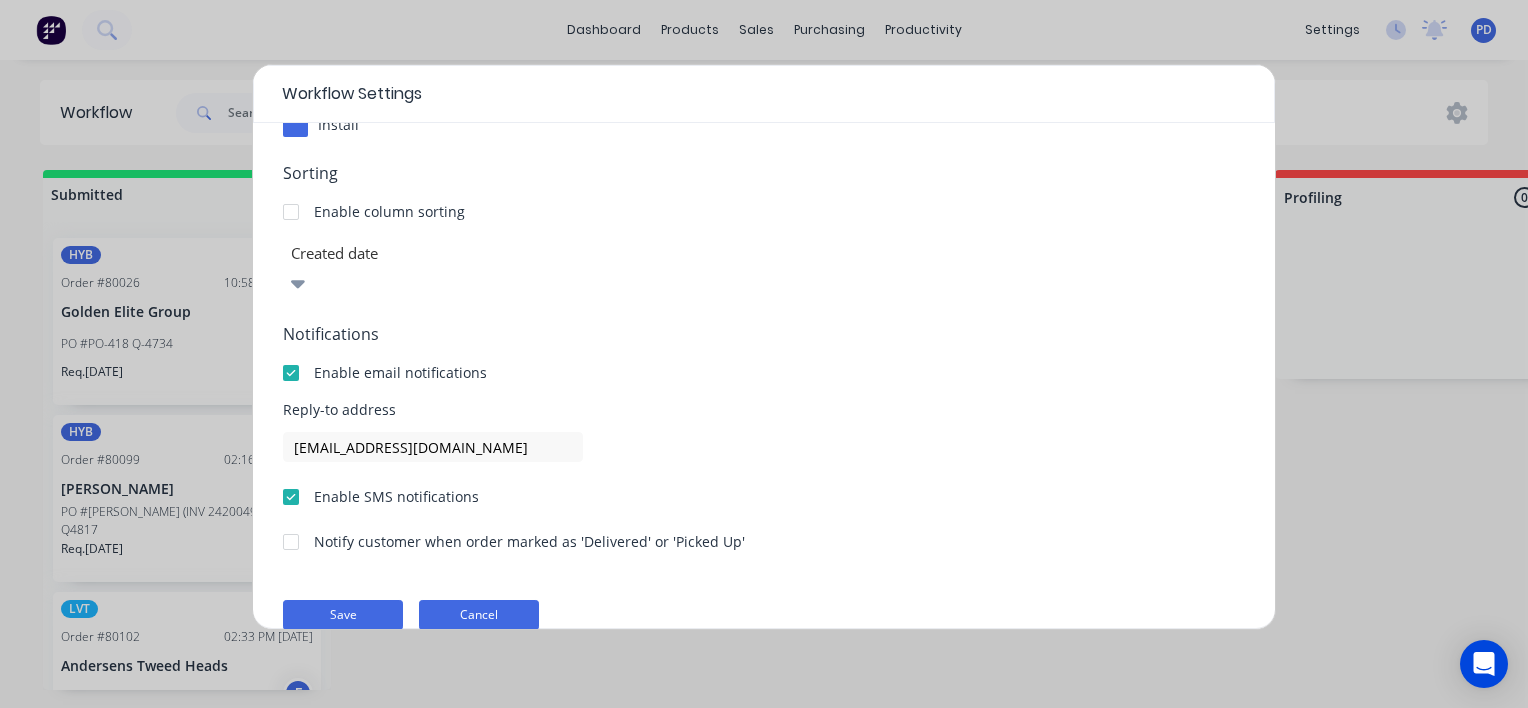 click on "Cancel" at bounding box center (479, 615) 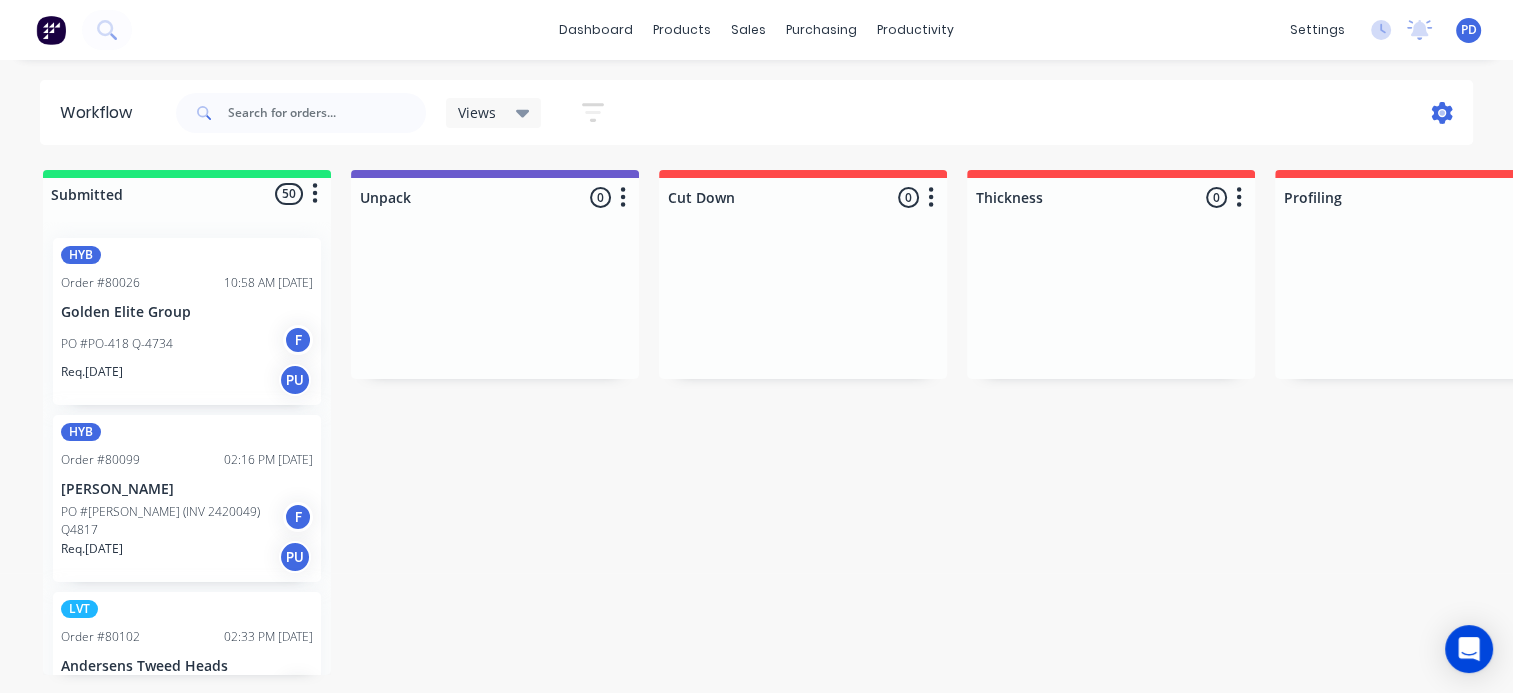 click 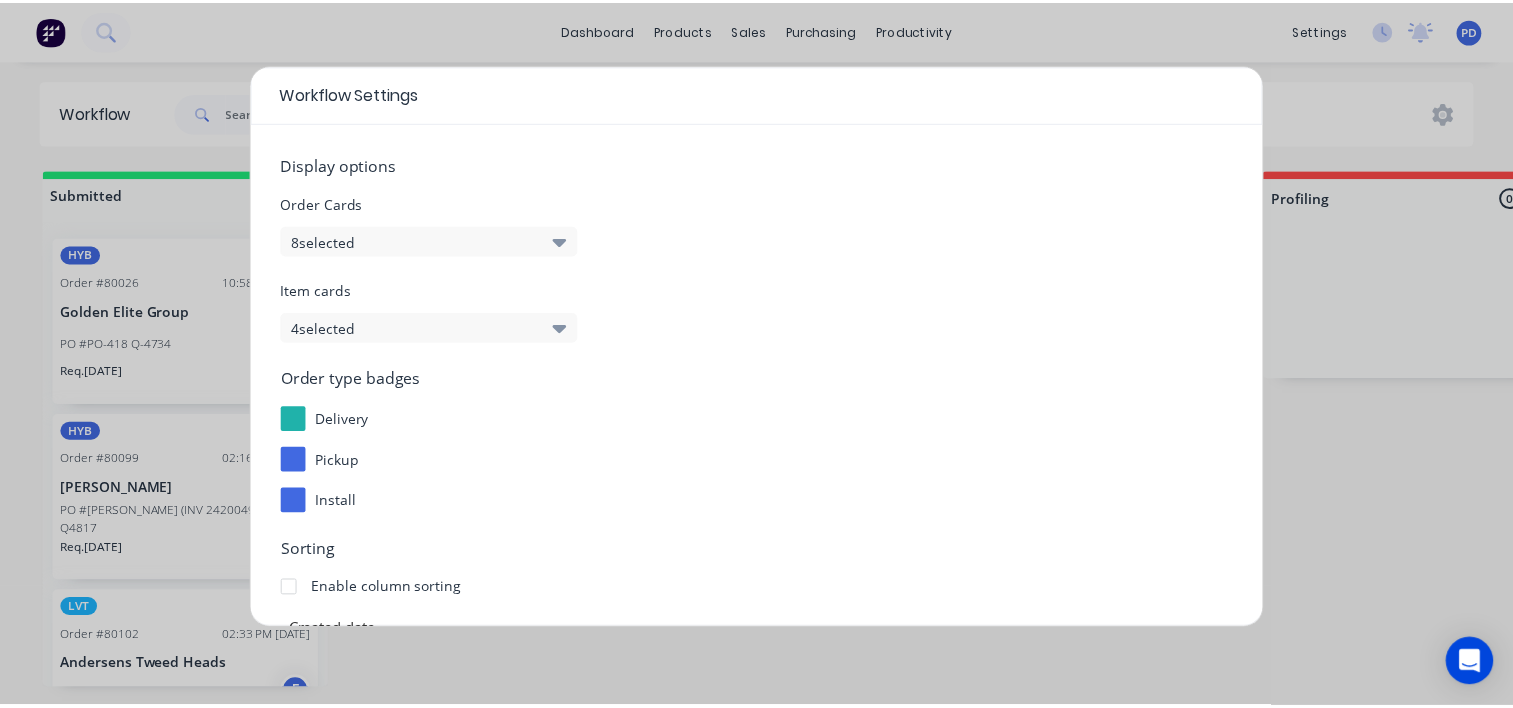 scroll, scrollTop: 377, scrollLeft: 0, axis: vertical 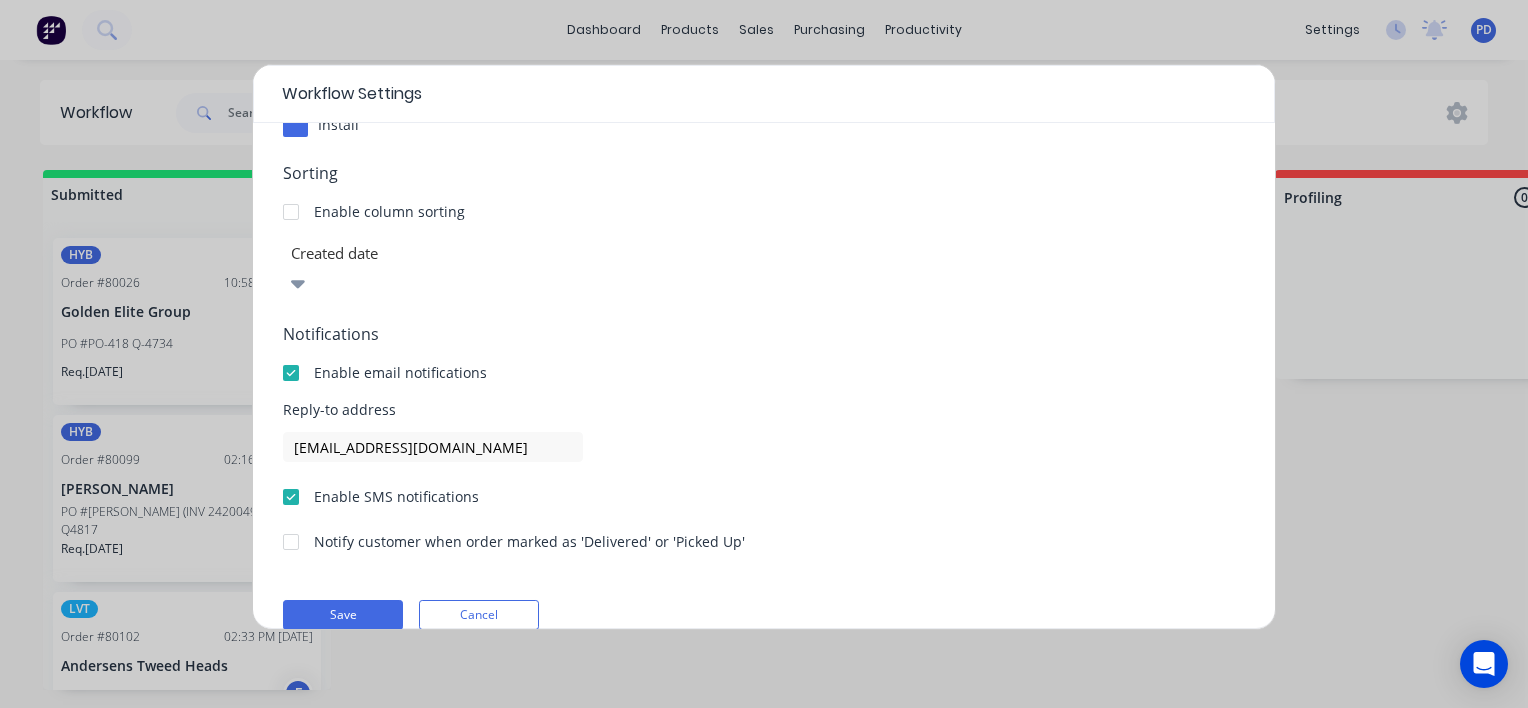 drag, startPoint x: 470, startPoint y: 584, endPoint x: 908, endPoint y: 244, distance: 554.4763 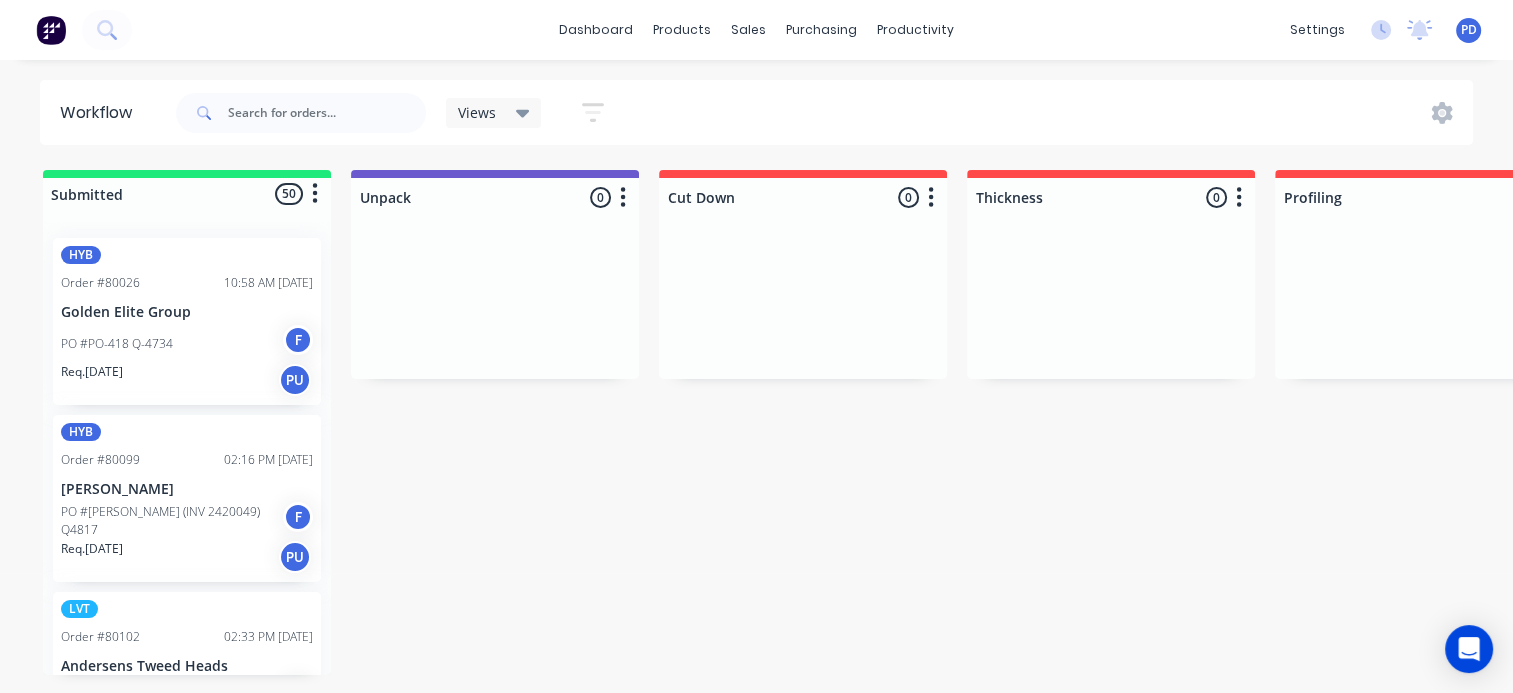 click on "PD" at bounding box center (1469, 30) 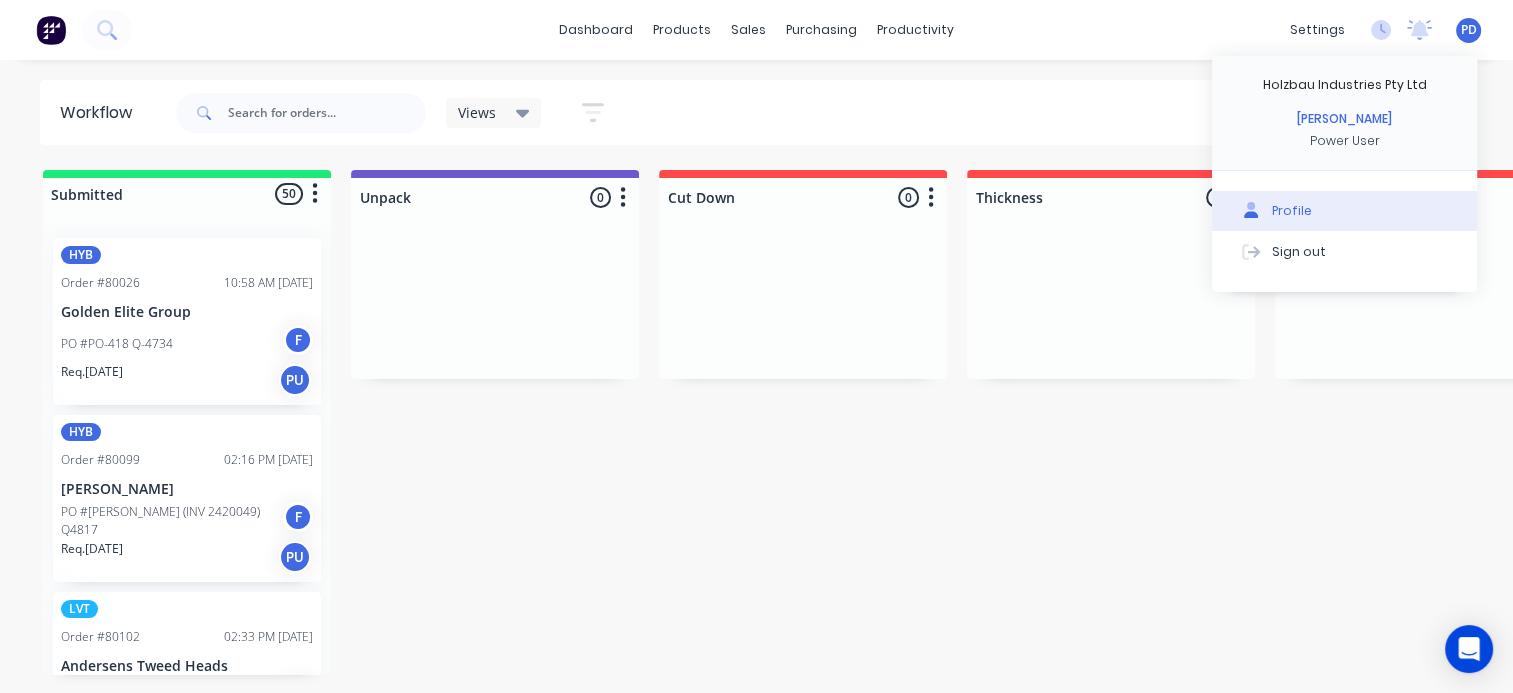 click on "Profile" at bounding box center [1344, 211] 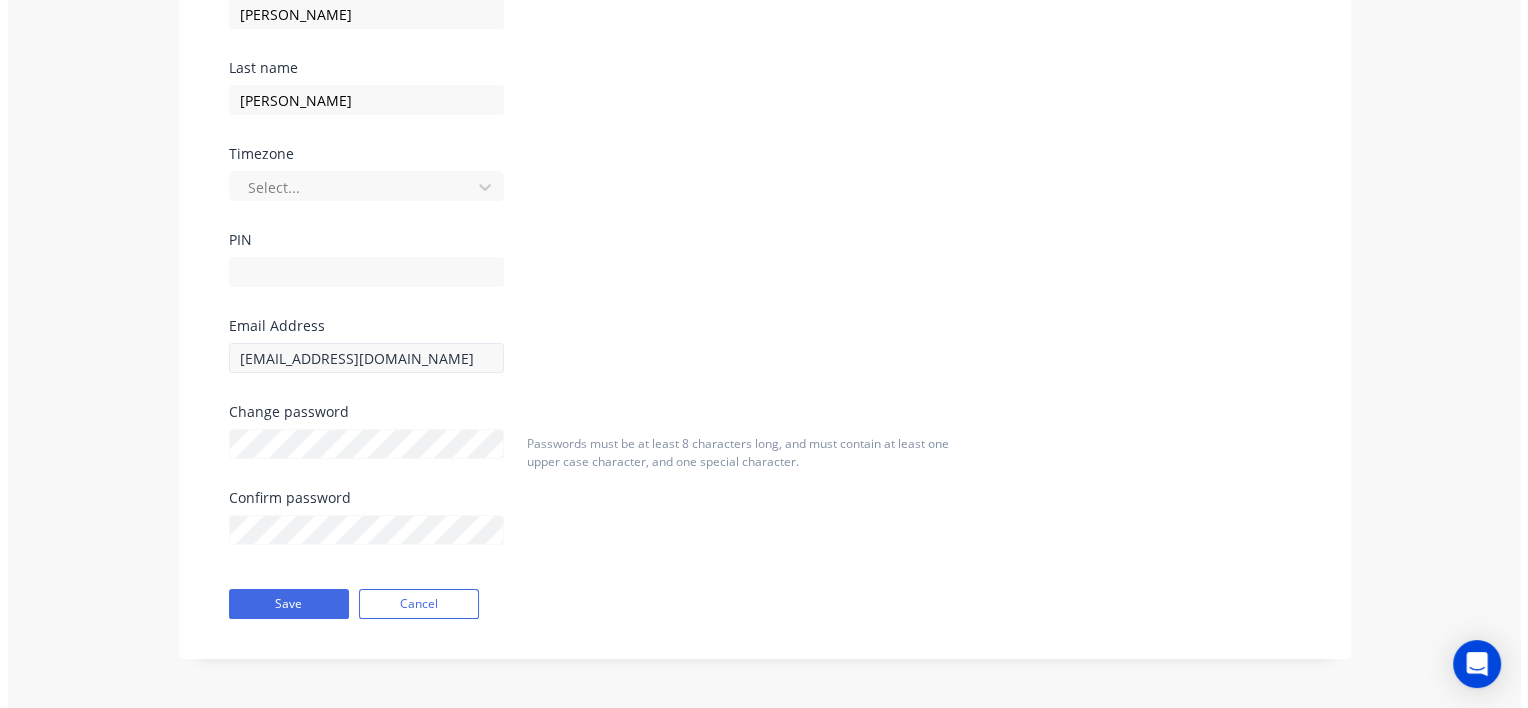 scroll, scrollTop: 0, scrollLeft: 0, axis: both 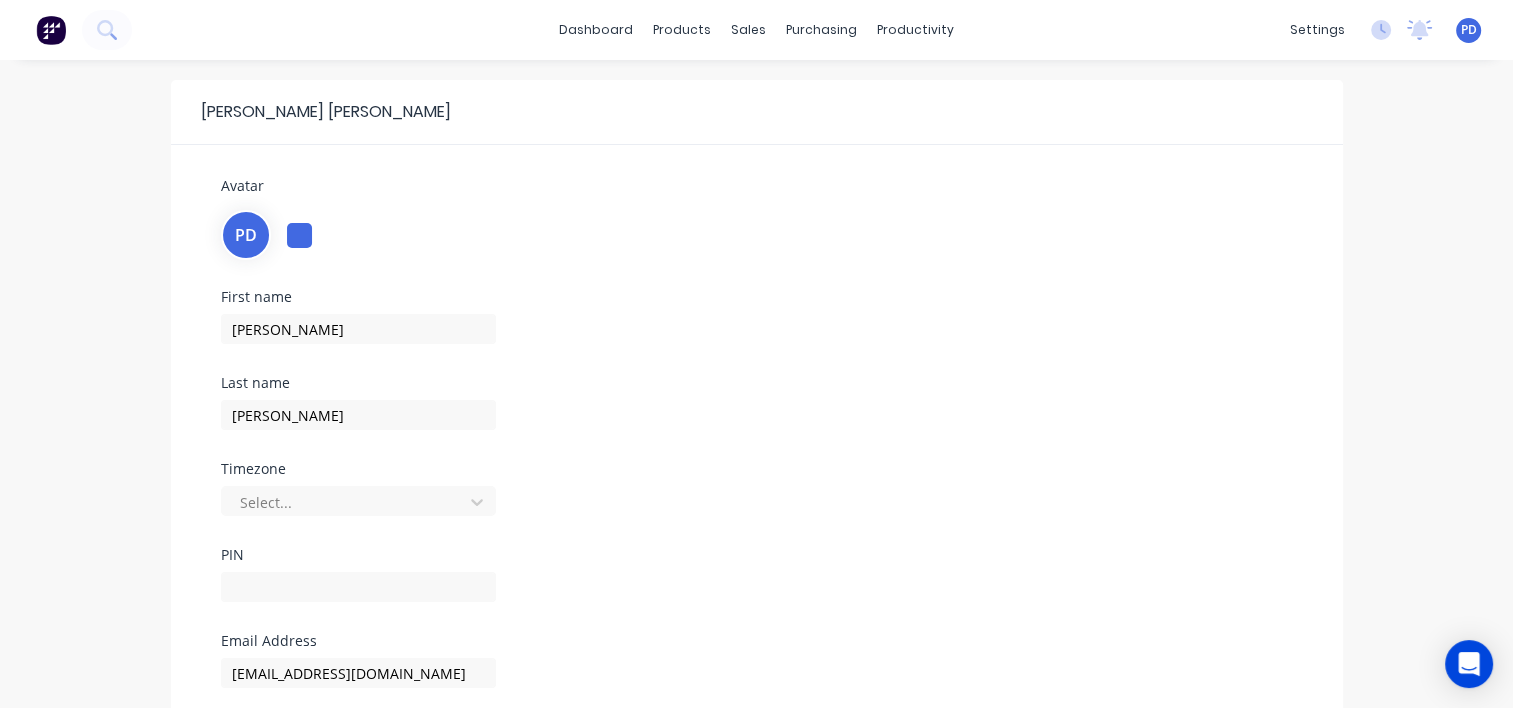 click on "PD" at bounding box center [1469, 30] 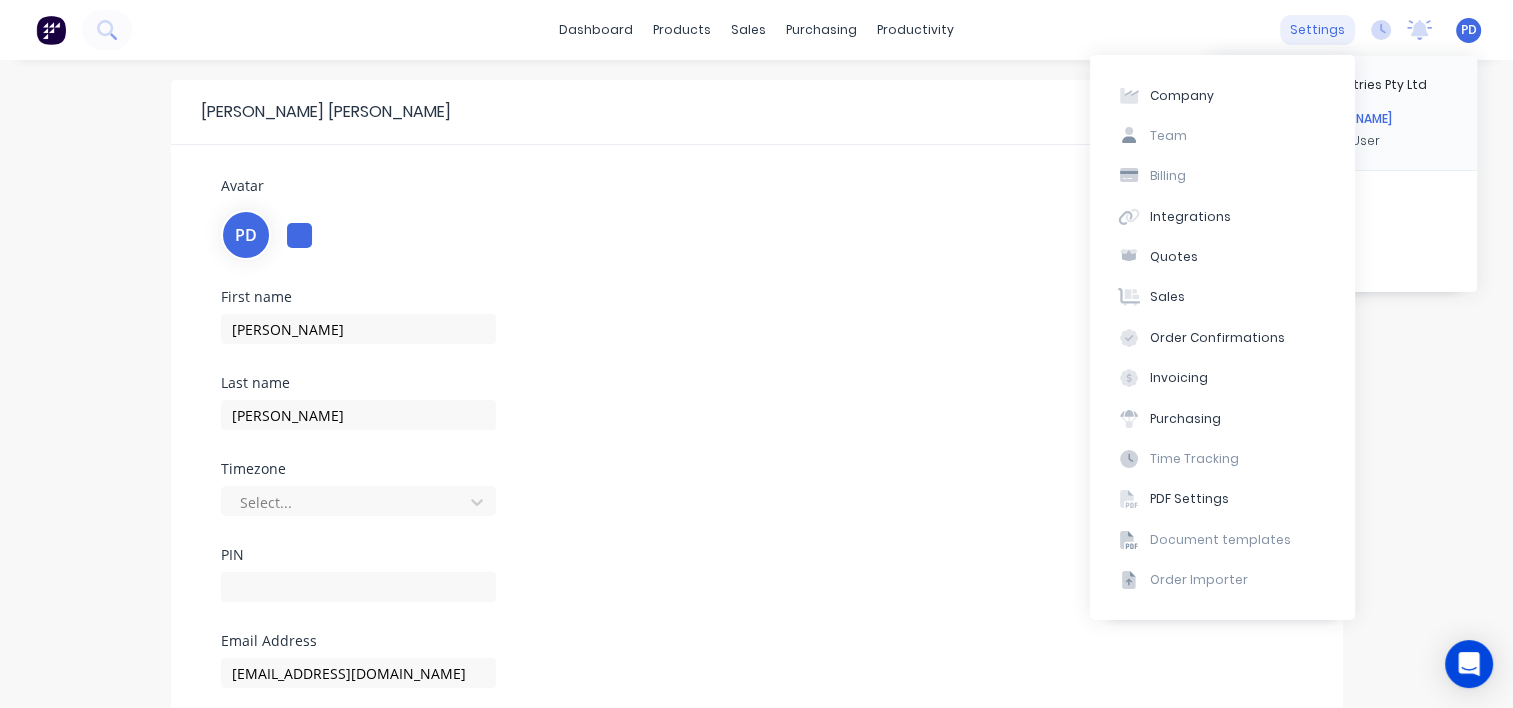 click on "settings" at bounding box center (1317, 30) 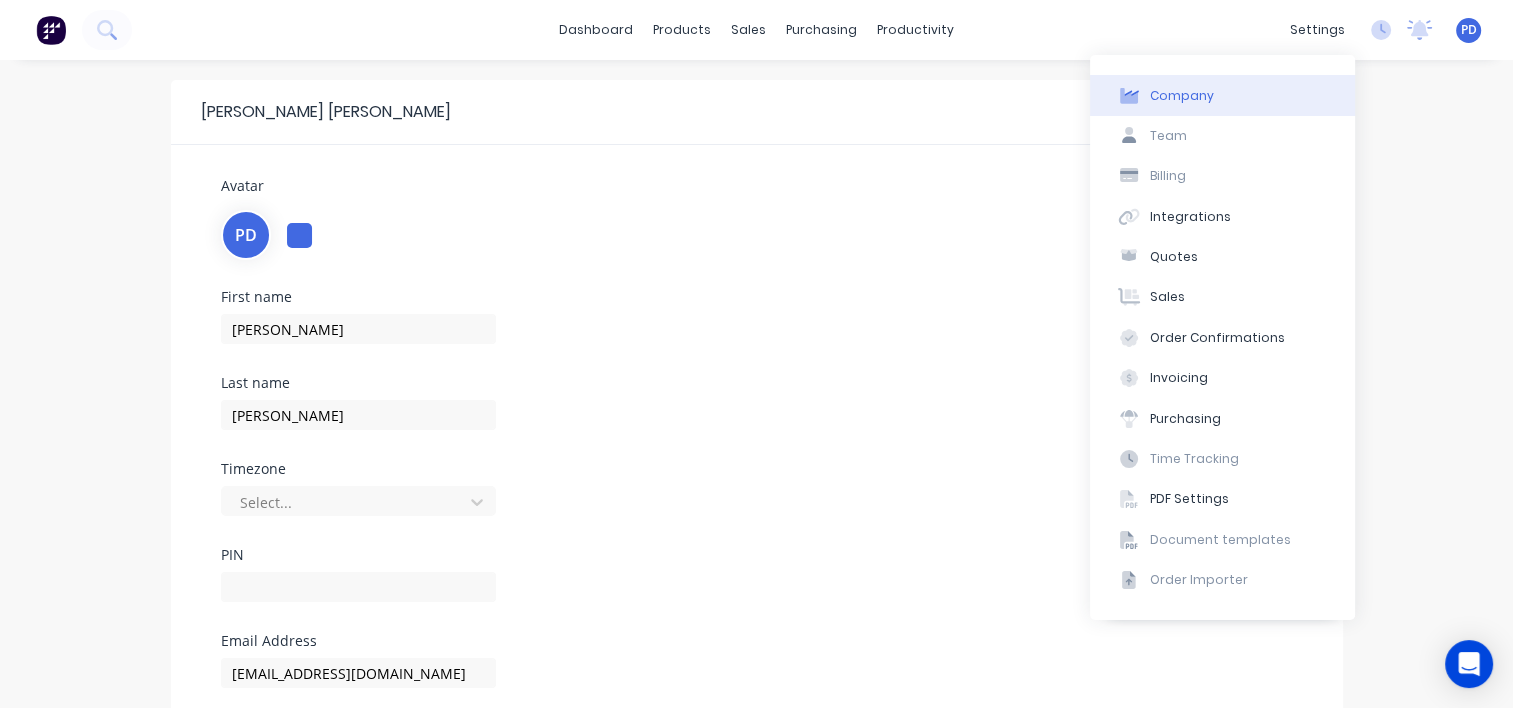click on "Company" at bounding box center (1182, 96) 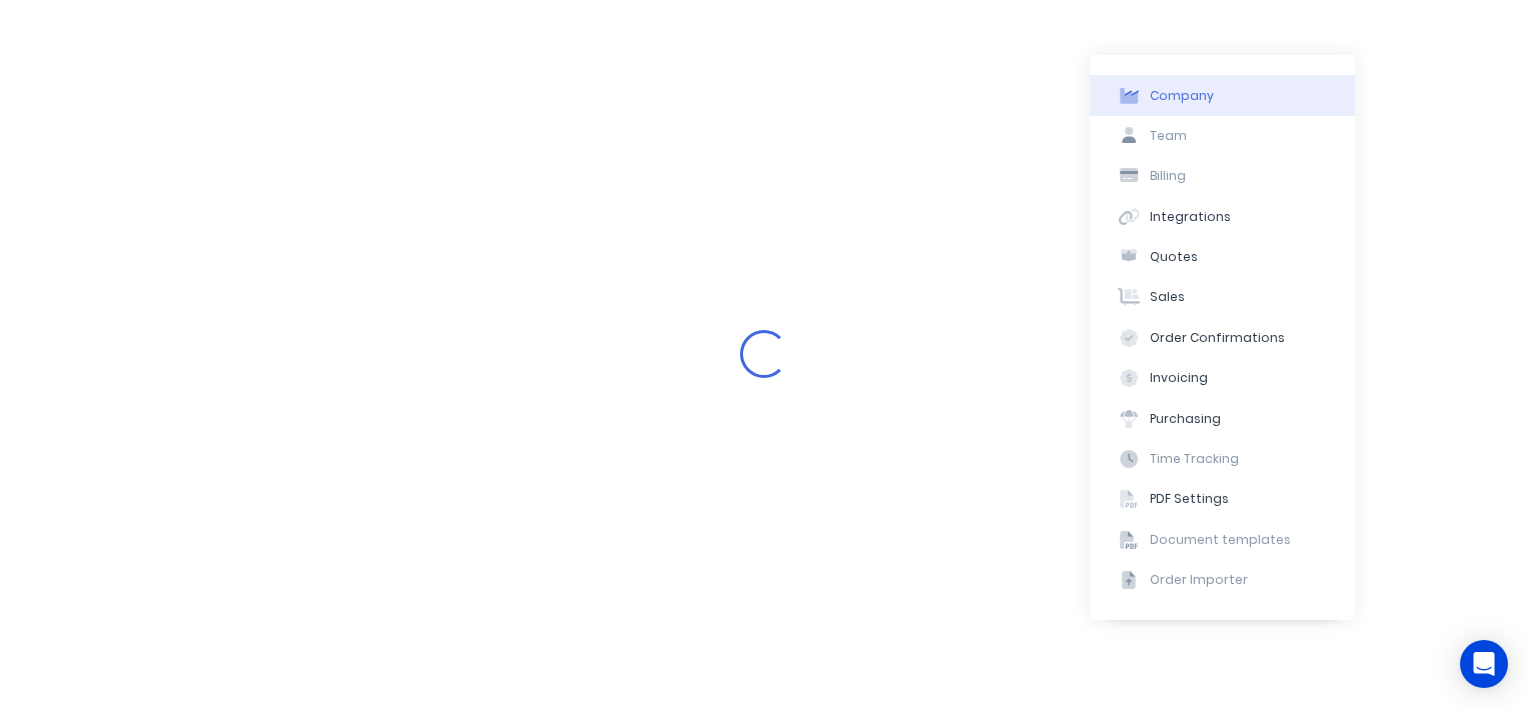 select on "AU" 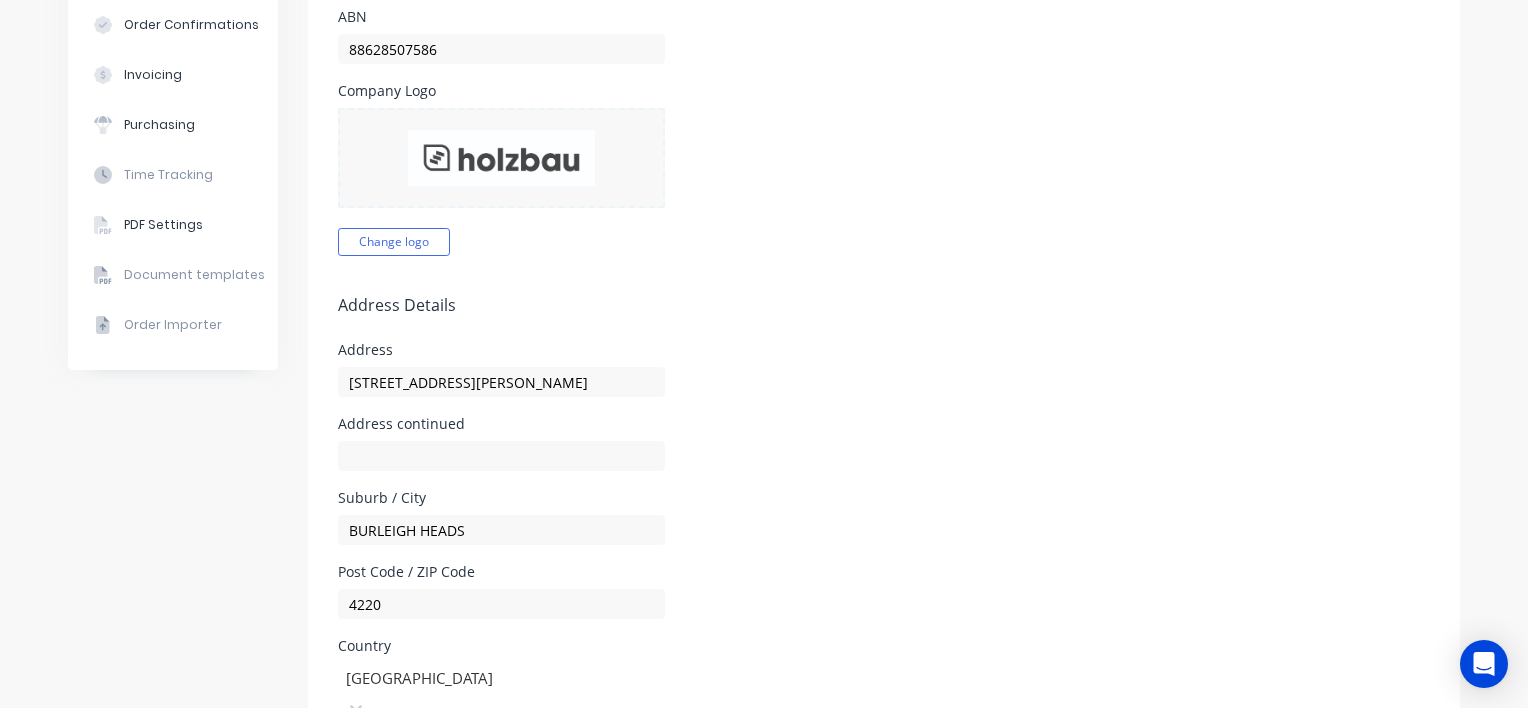 scroll, scrollTop: 300, scrollLeft: 0, axis: vertical 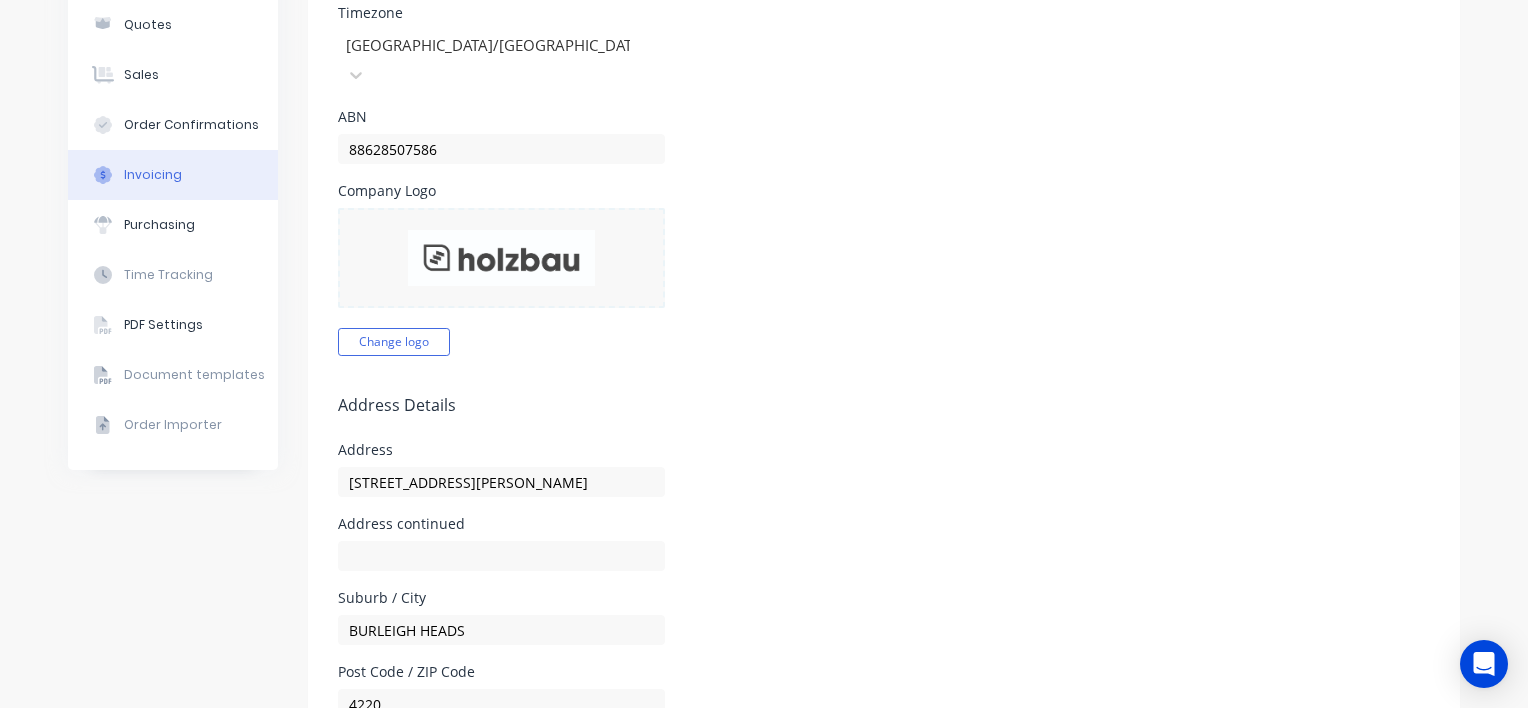 click on "Invoicing" at bounding box center (153, 175) 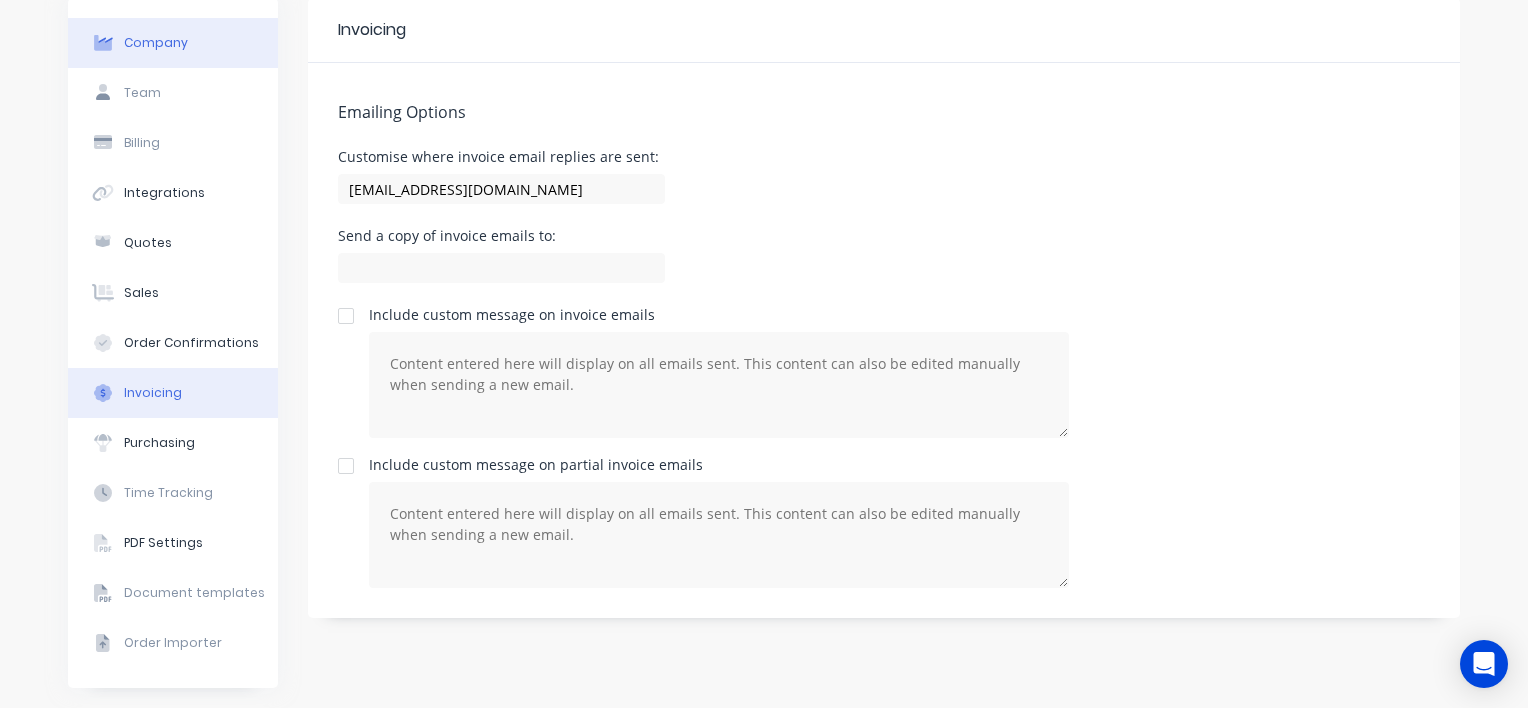 click on "Company" at bounding box center [156, 43] 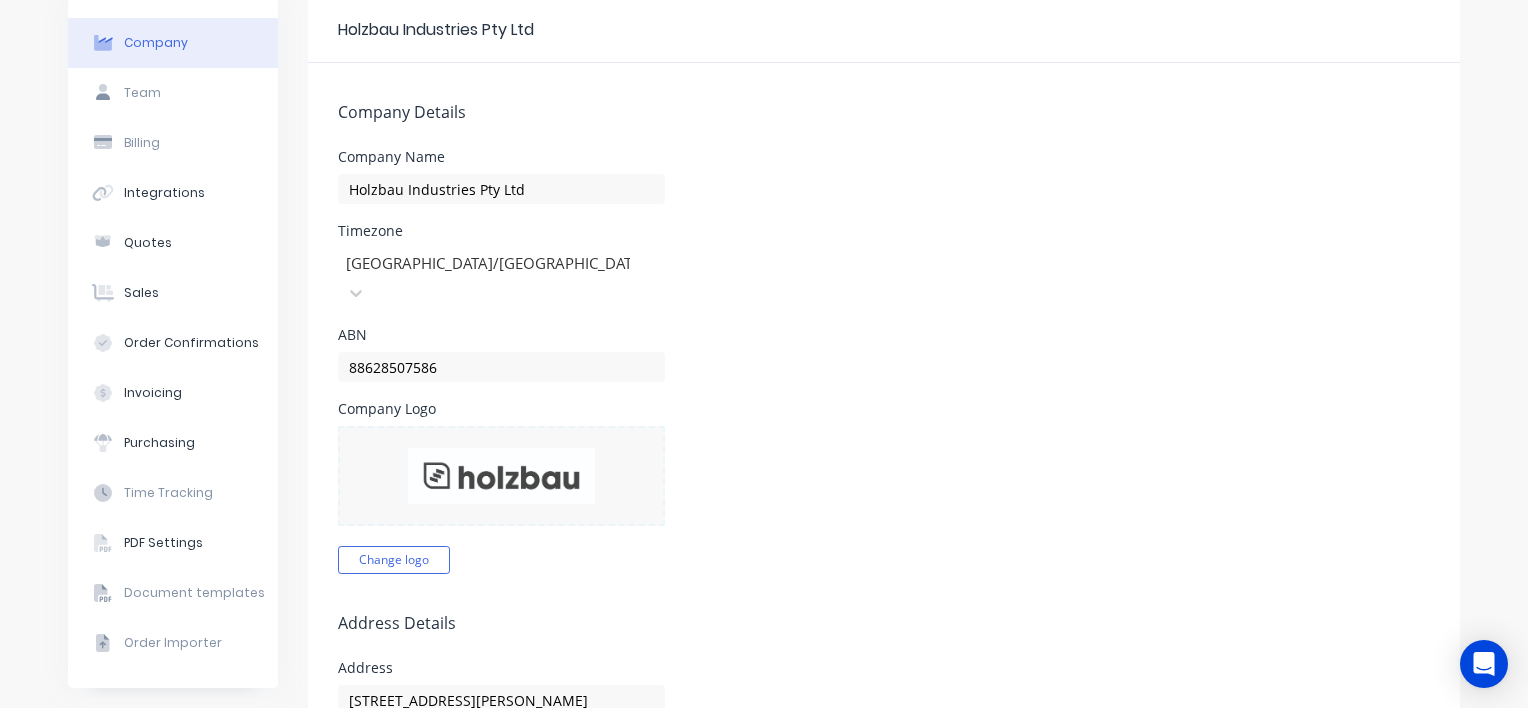 scroll, scrollTop: 0, scrollLeft: 0, axis: both 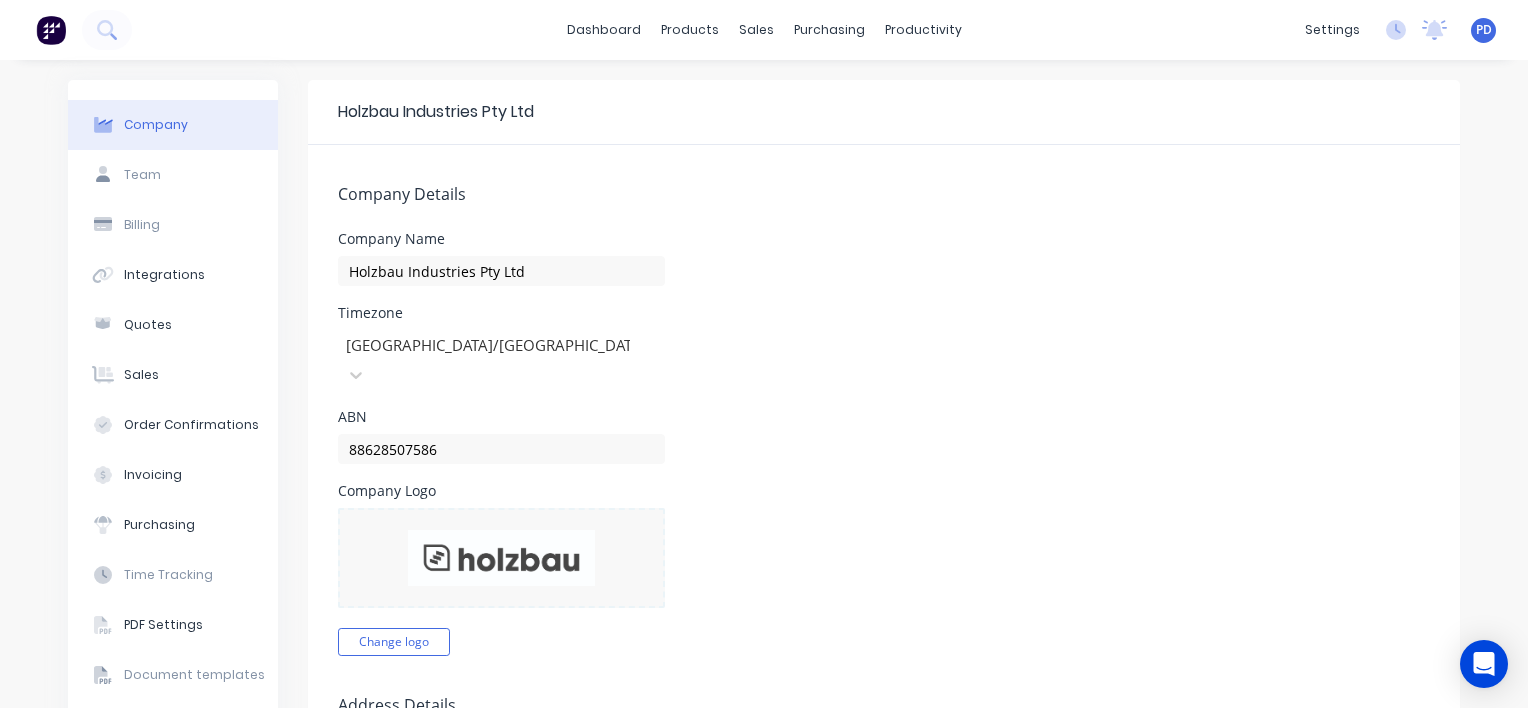 click on "PD" at bounding box center (1484, 30) 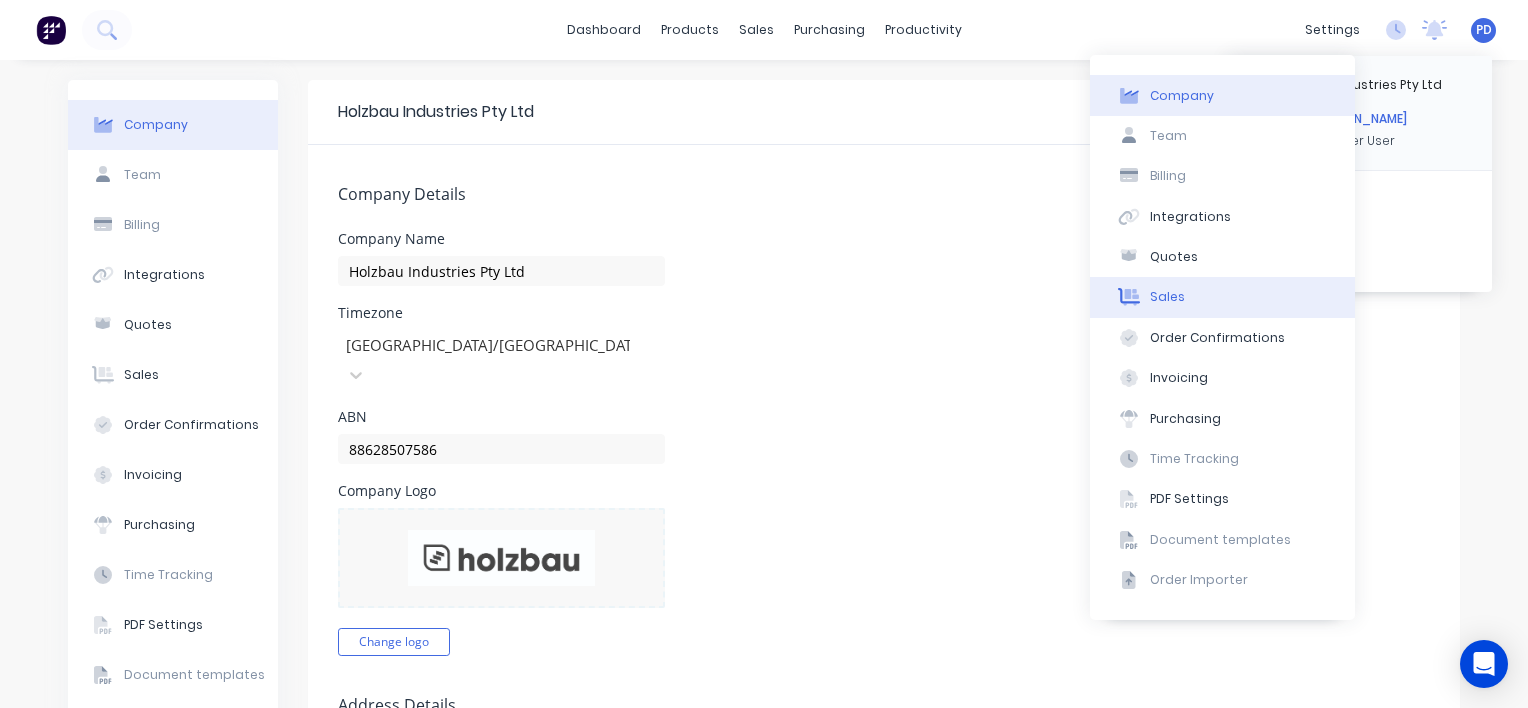 click on "Sales" at bounding box center [1167, 297] 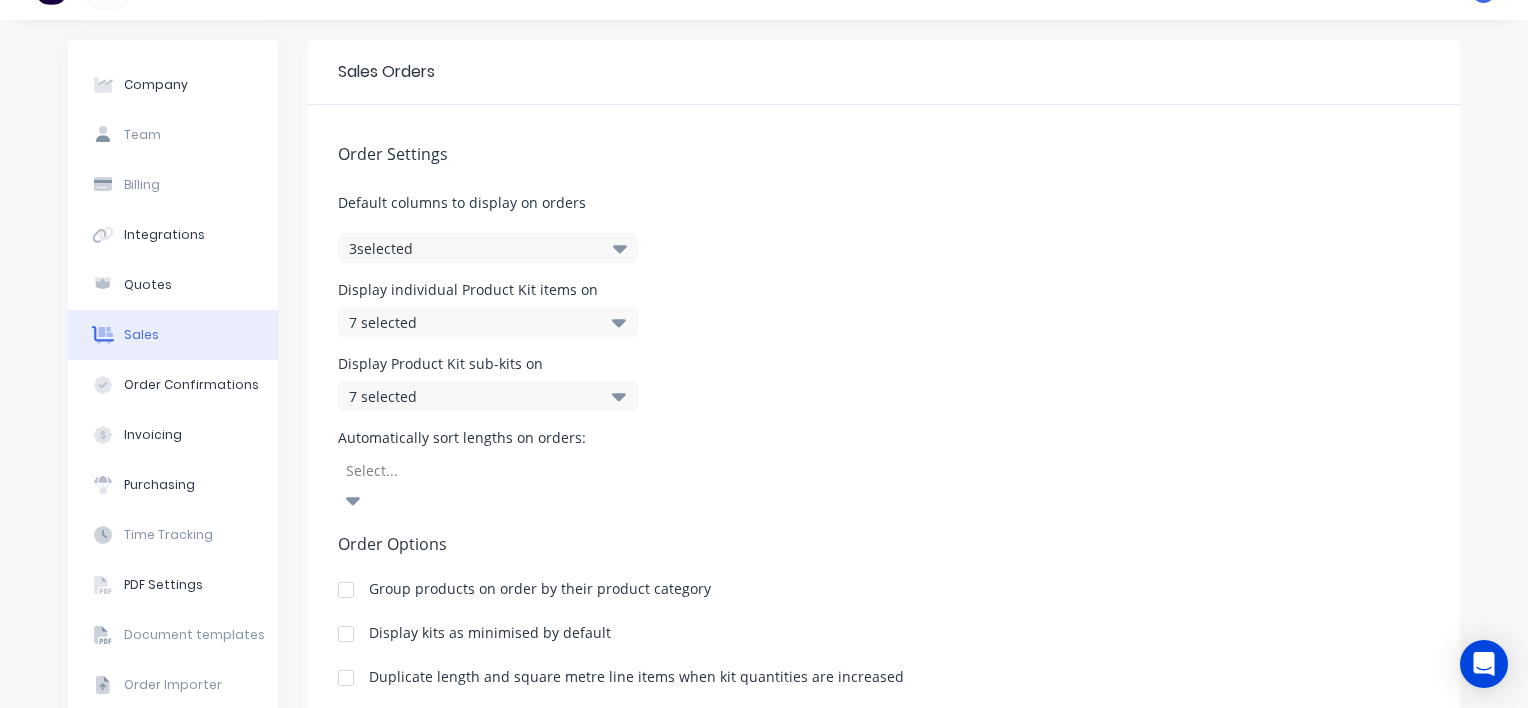 scroll, scrollTop: 0, scrollLeft: 0, axis: both 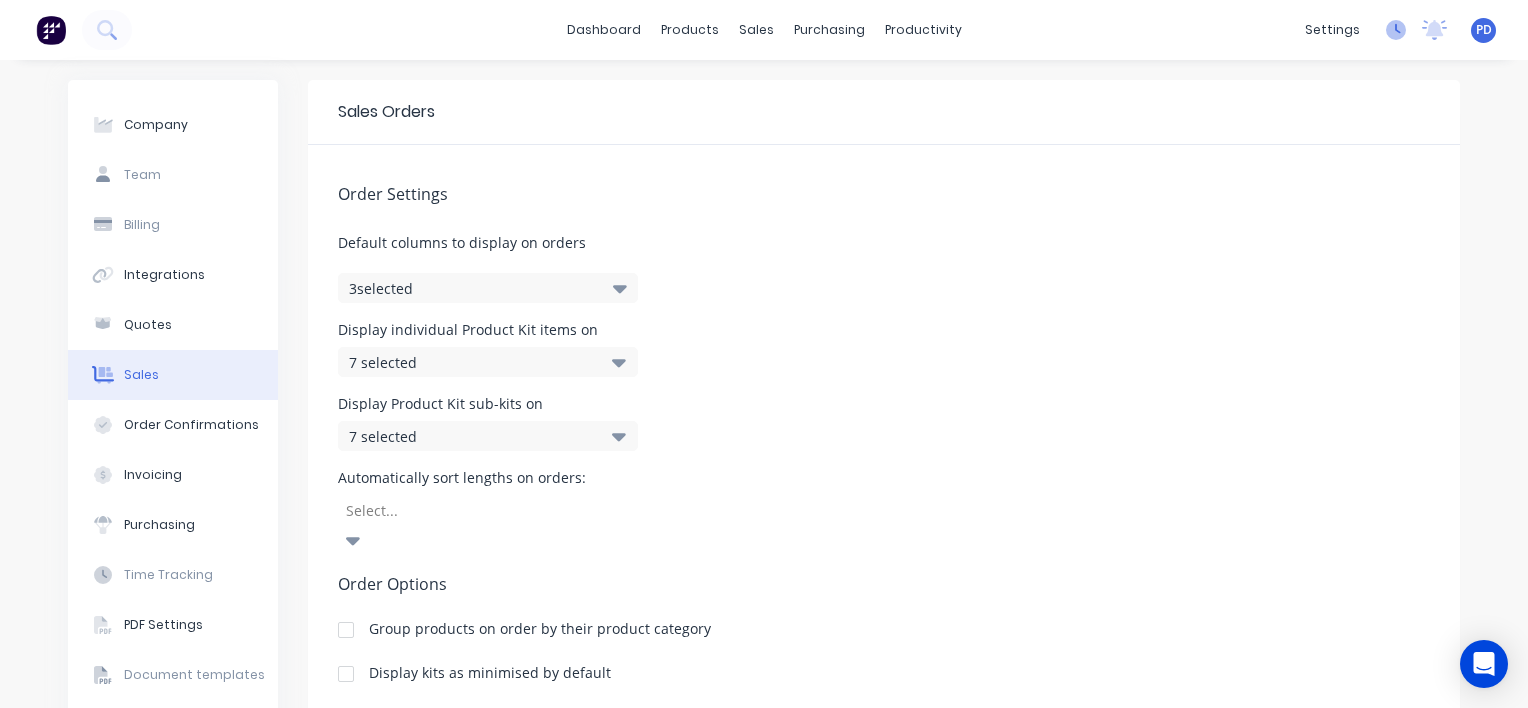 click 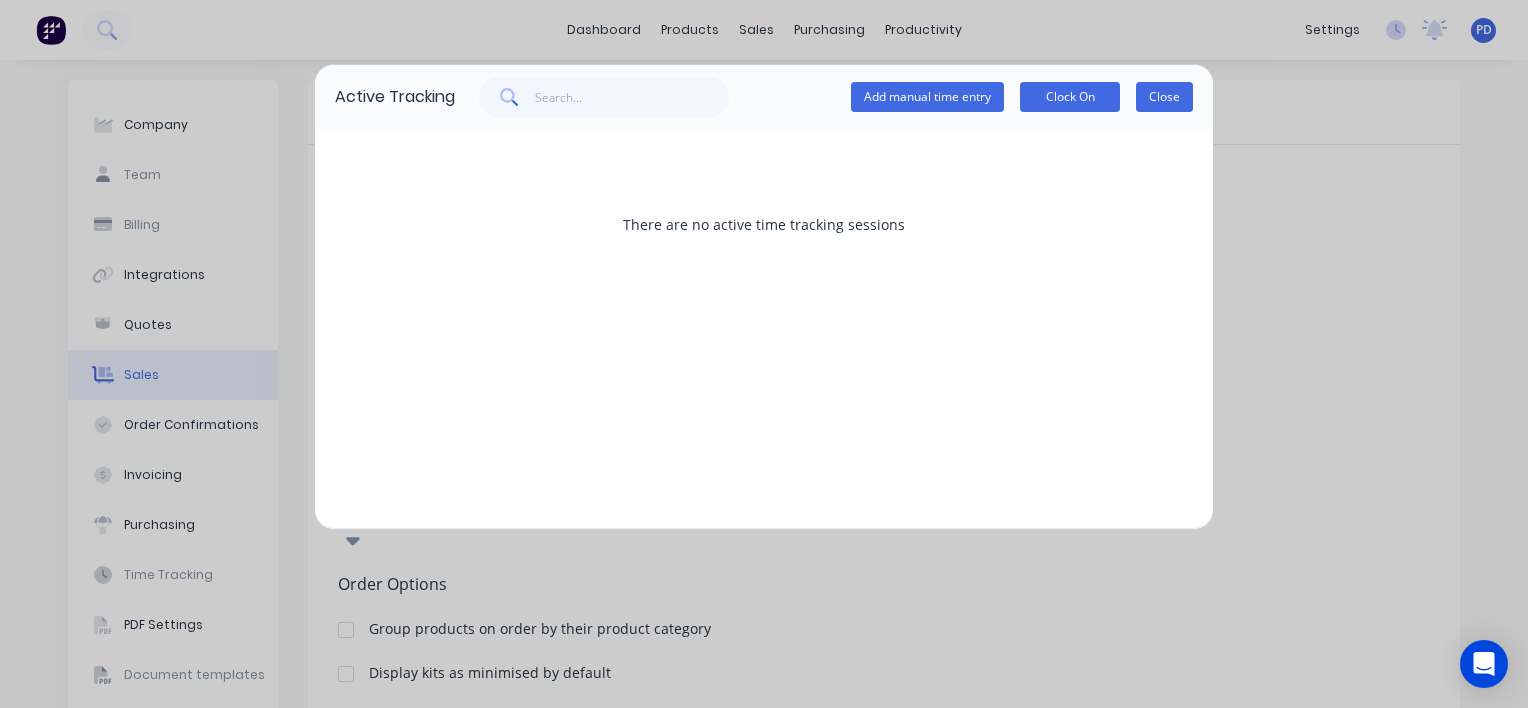 click on "Close" at bounding box center [1164, 97] 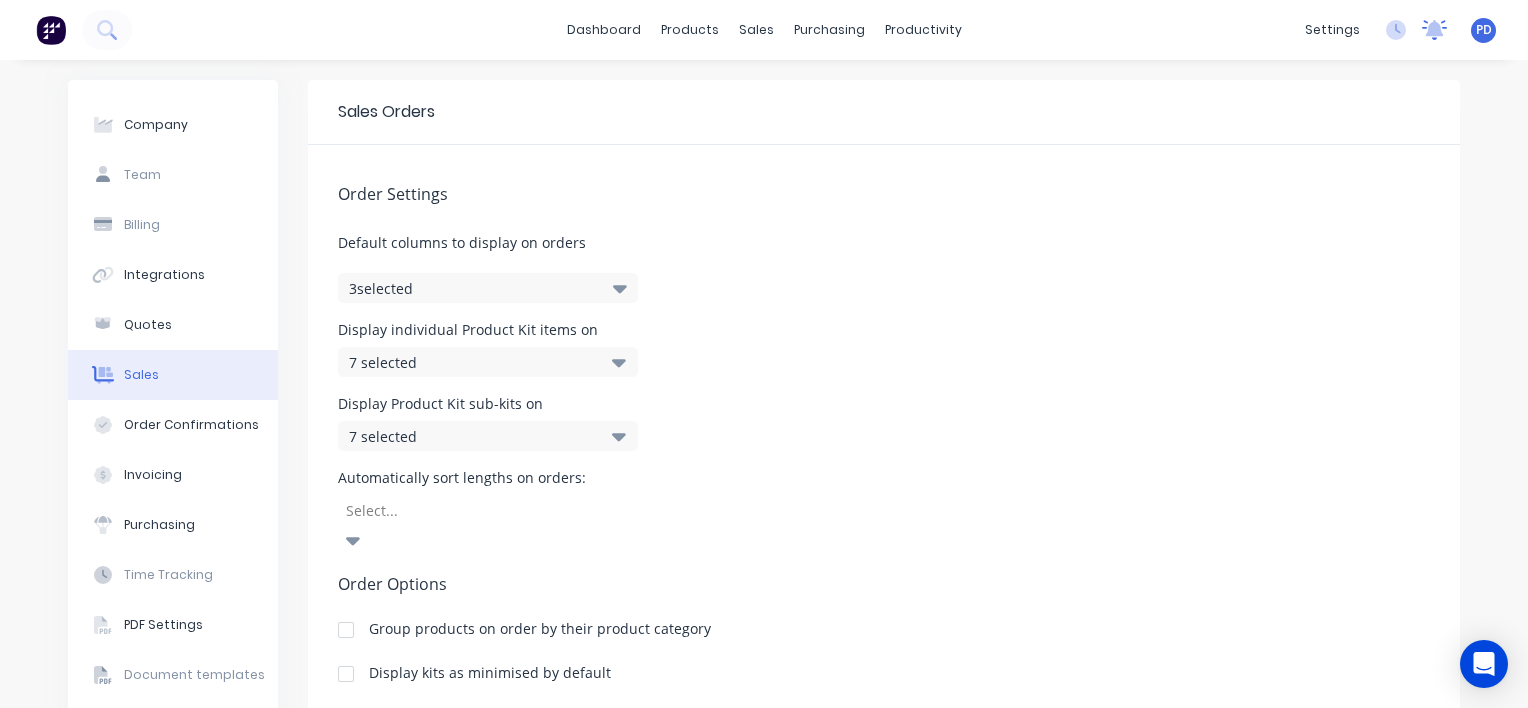 click 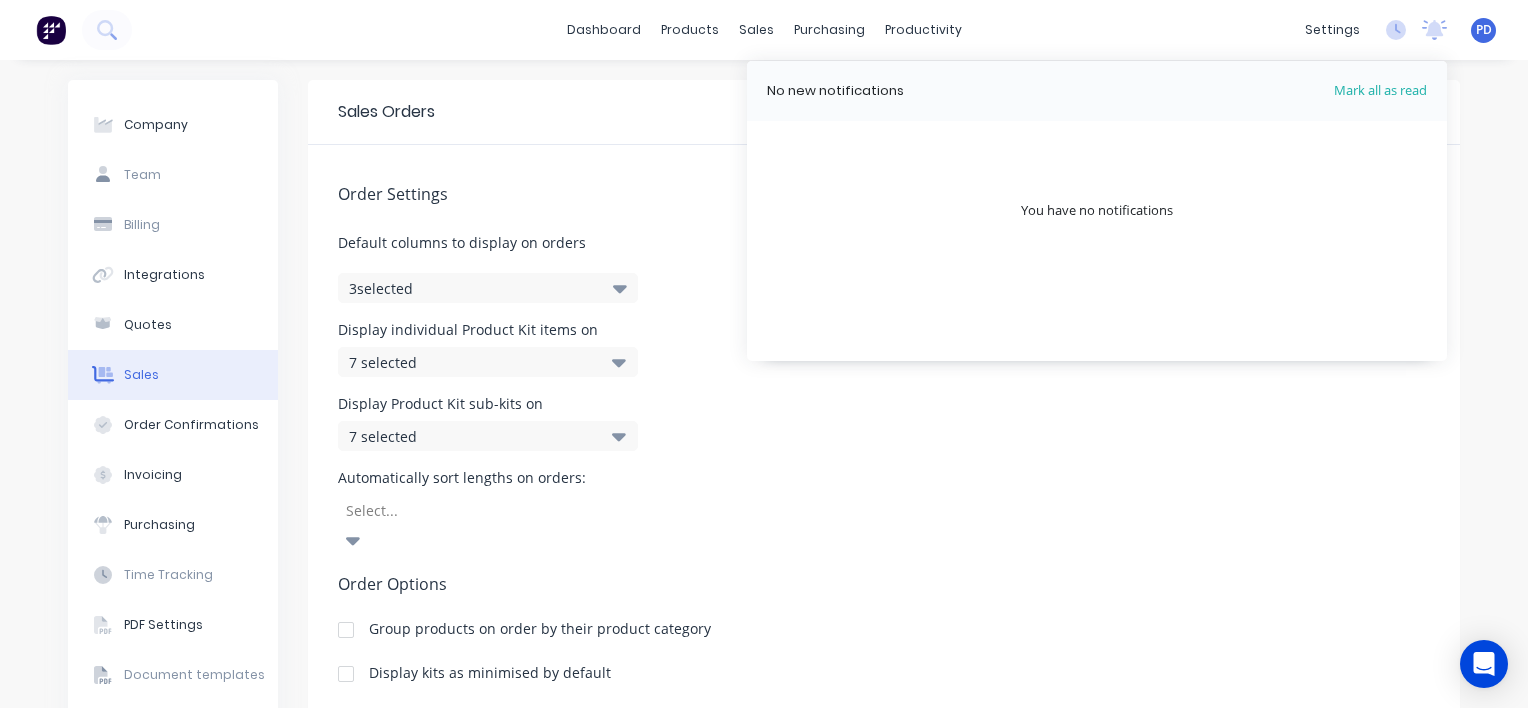 click on "PD Holzbau Industries Pty Ltd Paige Dawson Power User Profile Sign out" at bounding box center [1483, 30] 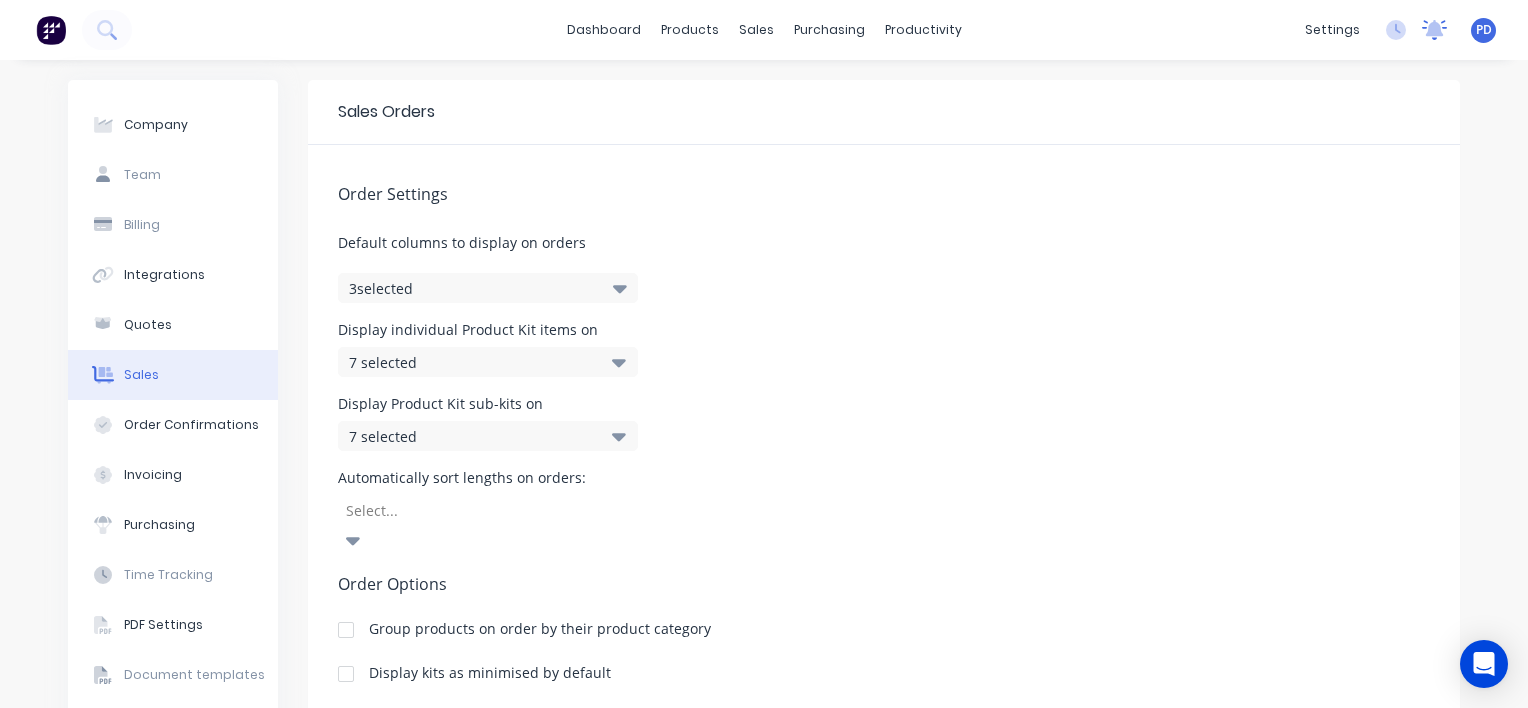 click 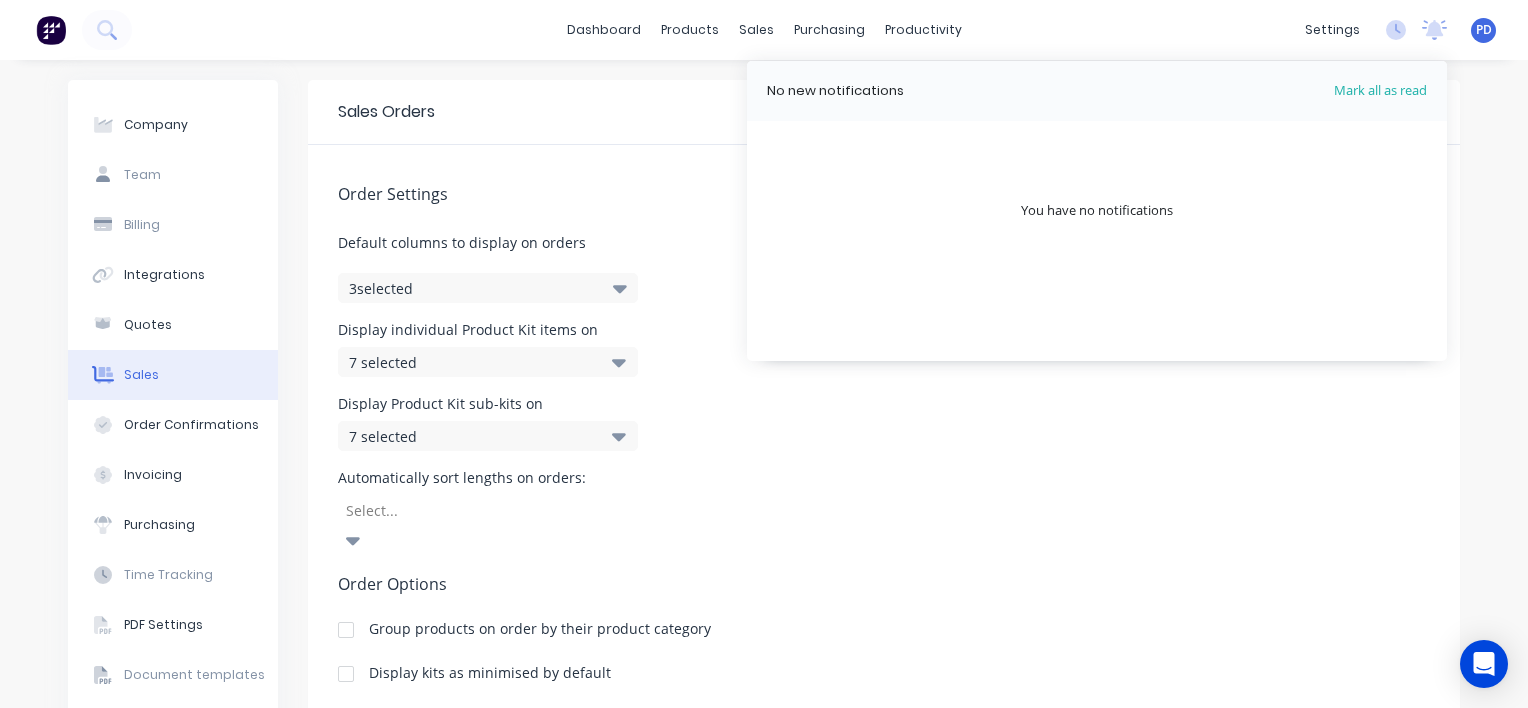 click on "Display Product Kit sub-kits on 7 selected" at bounding box center [884, 424] 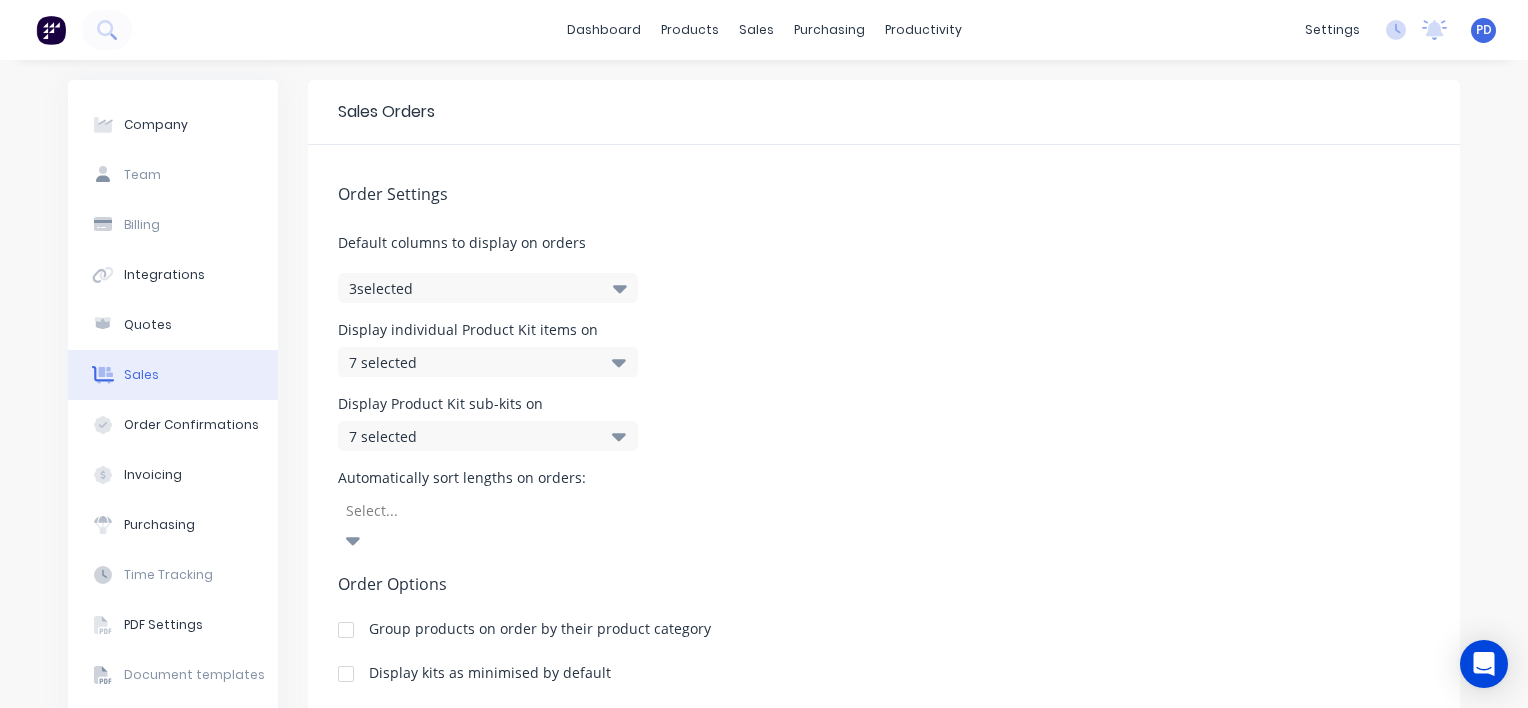 click on "PD" at bounding box center (1484, 30) 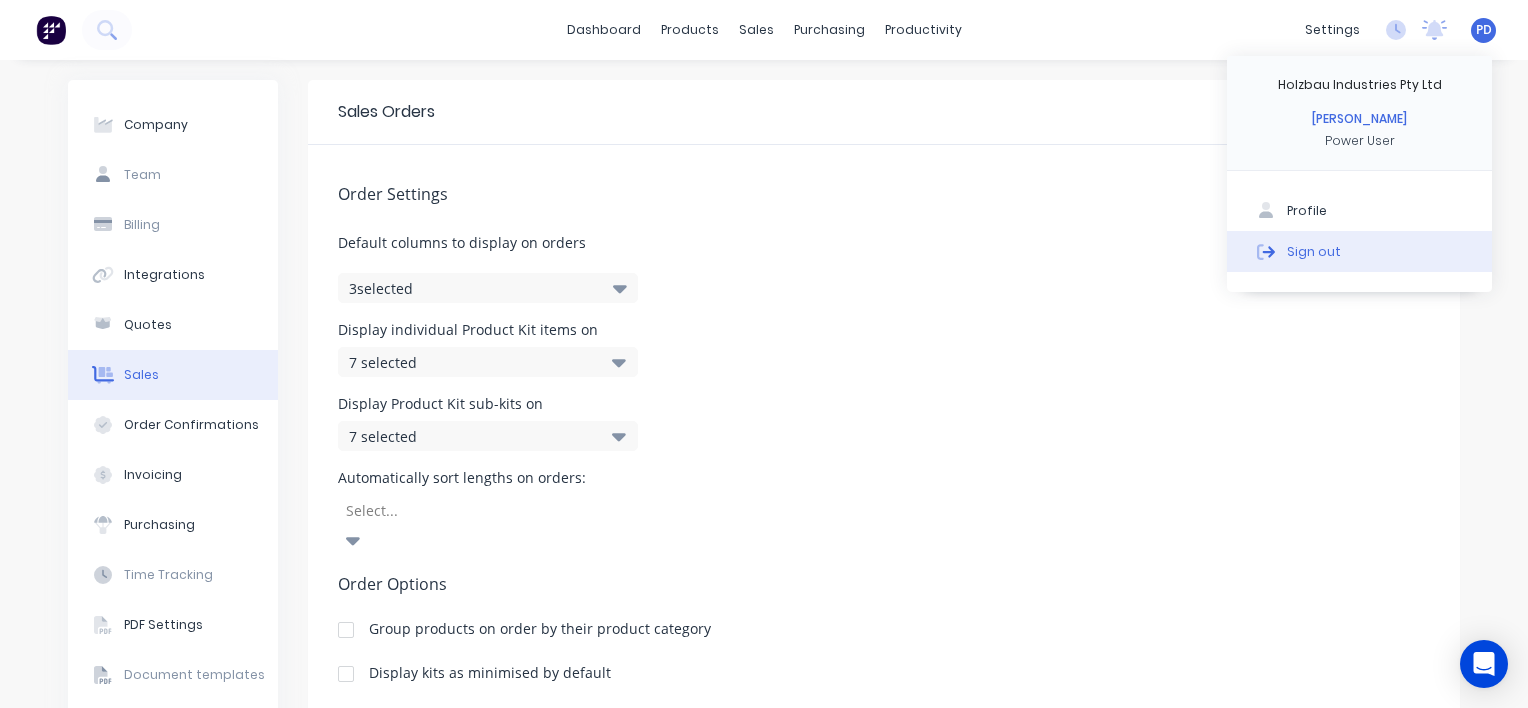 click on "Sign out" at bounding box center (1314, 251) 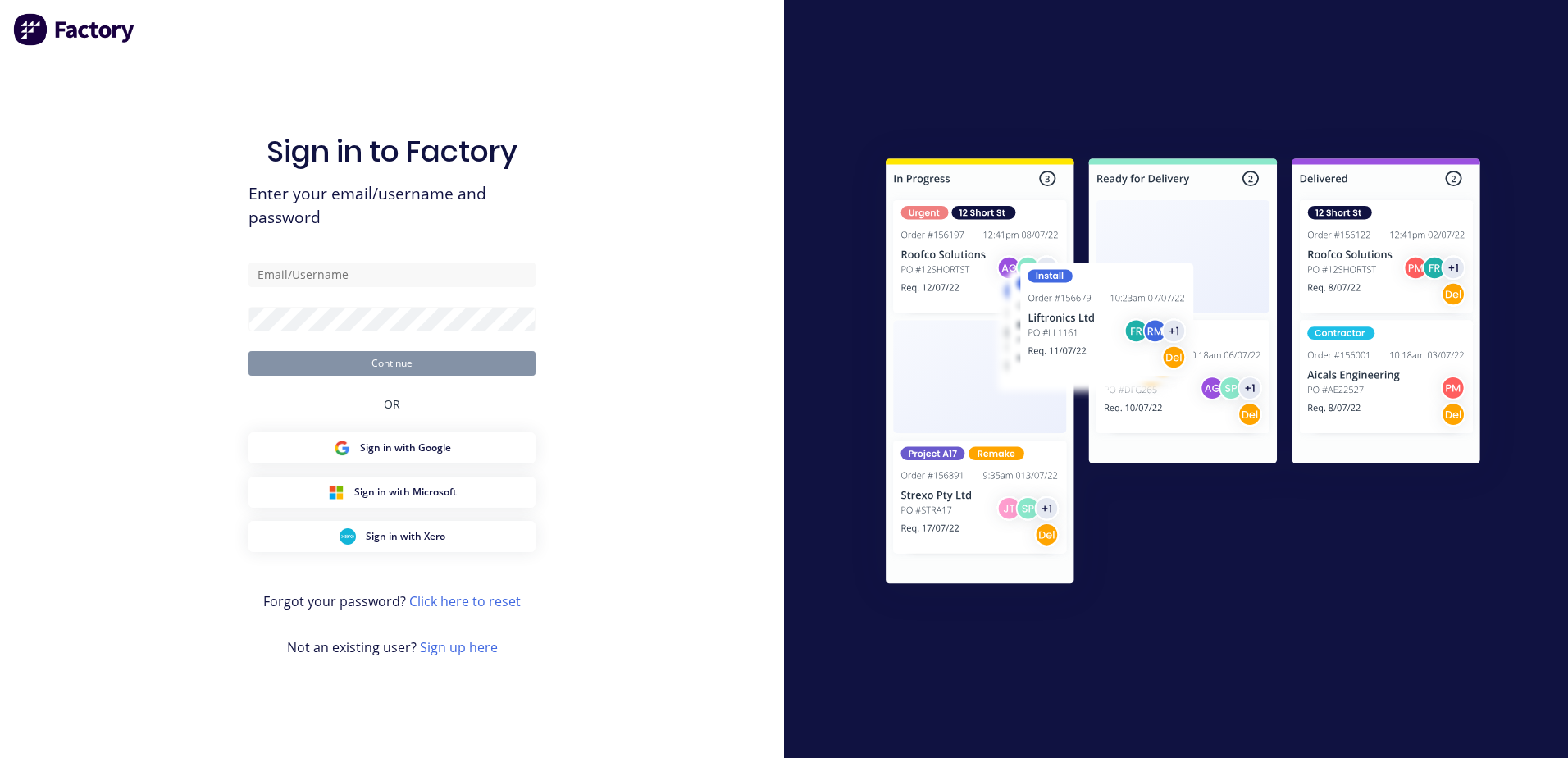 scroll, scrollTop: 0, scrollLeft: 0, axis: both 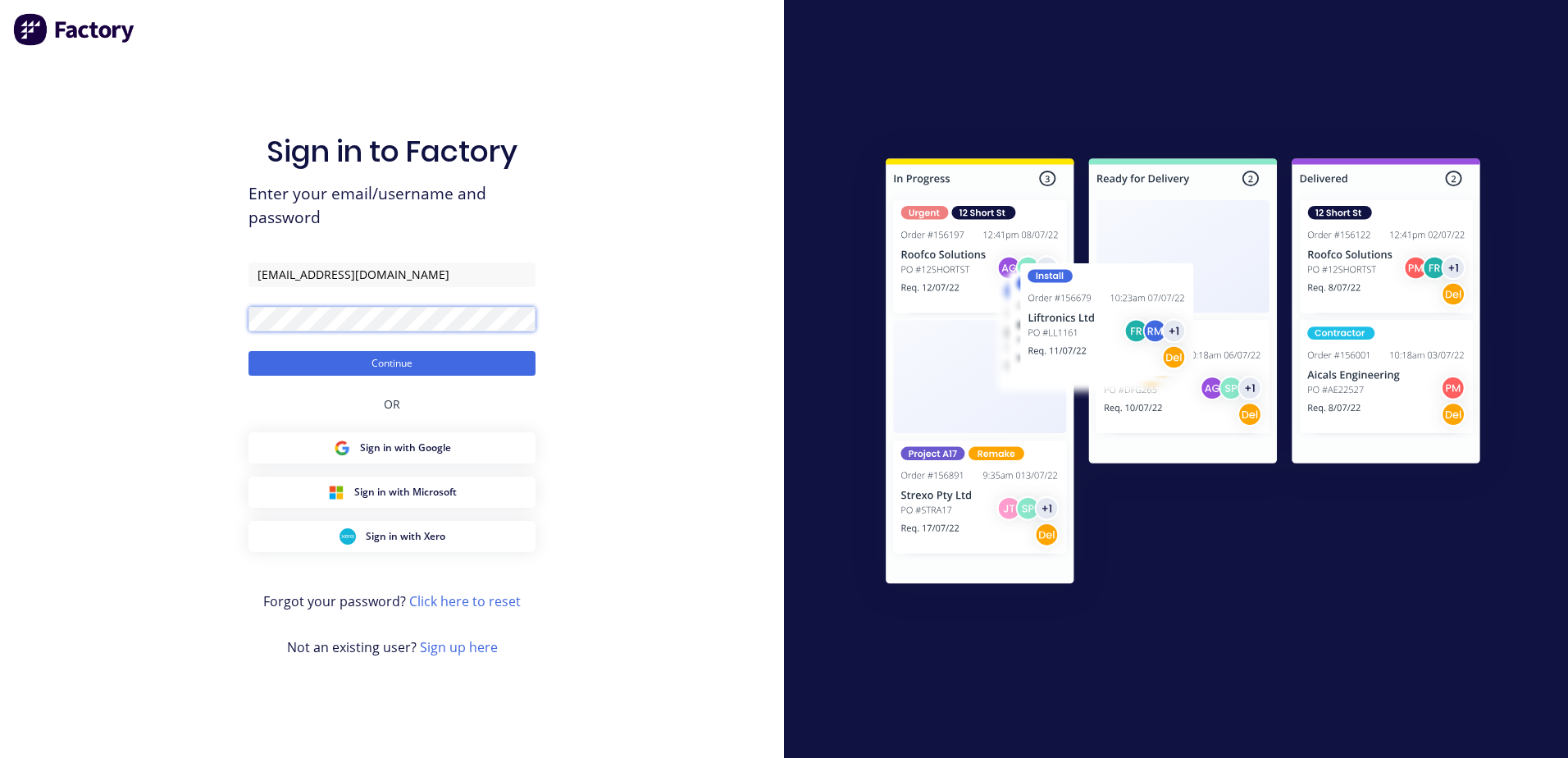 click on "Continue" at bounding box center [392, 363] 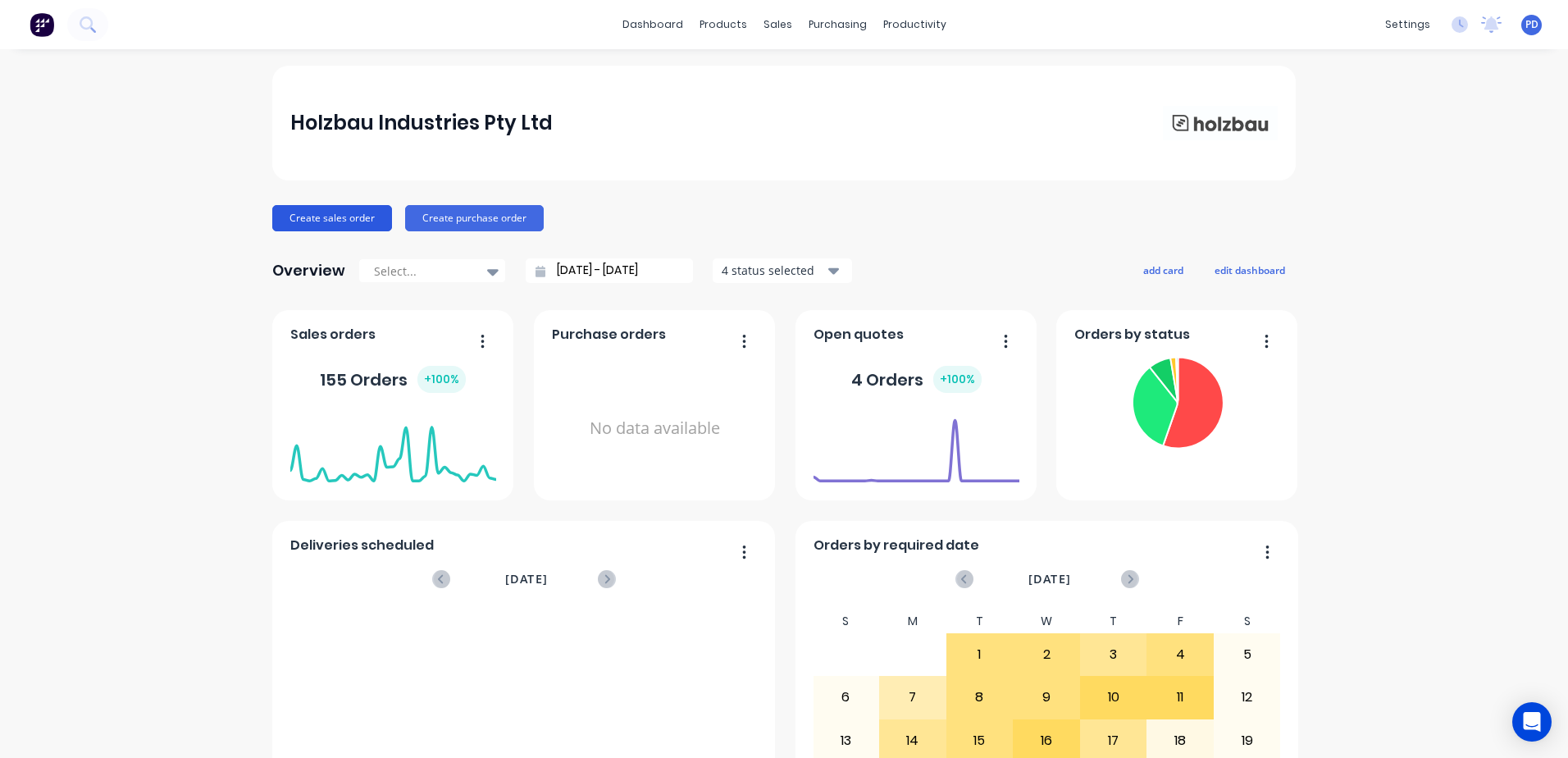 click on "Create sales order" at bounding box center [332, 218] 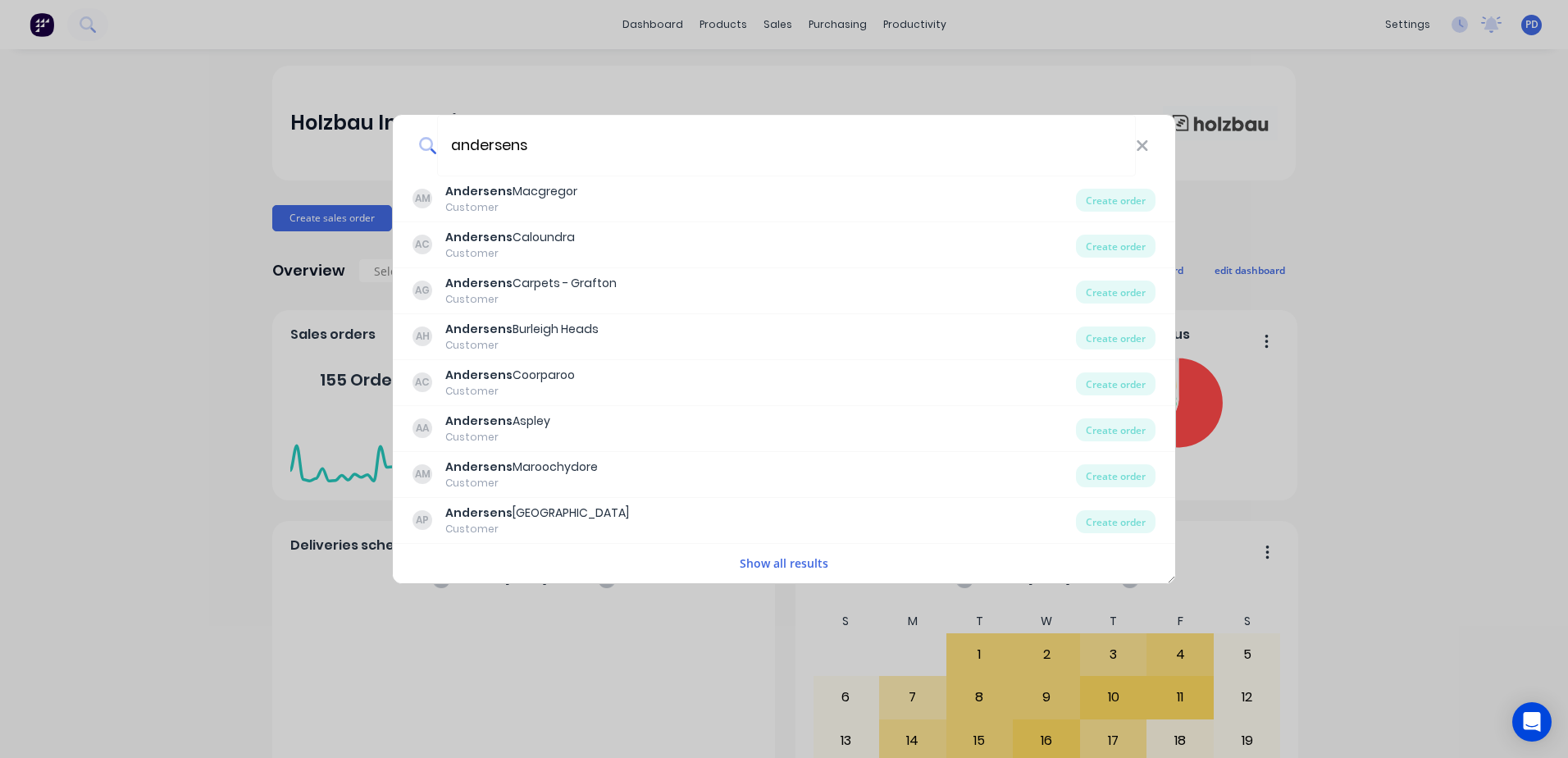 type on "andersens" 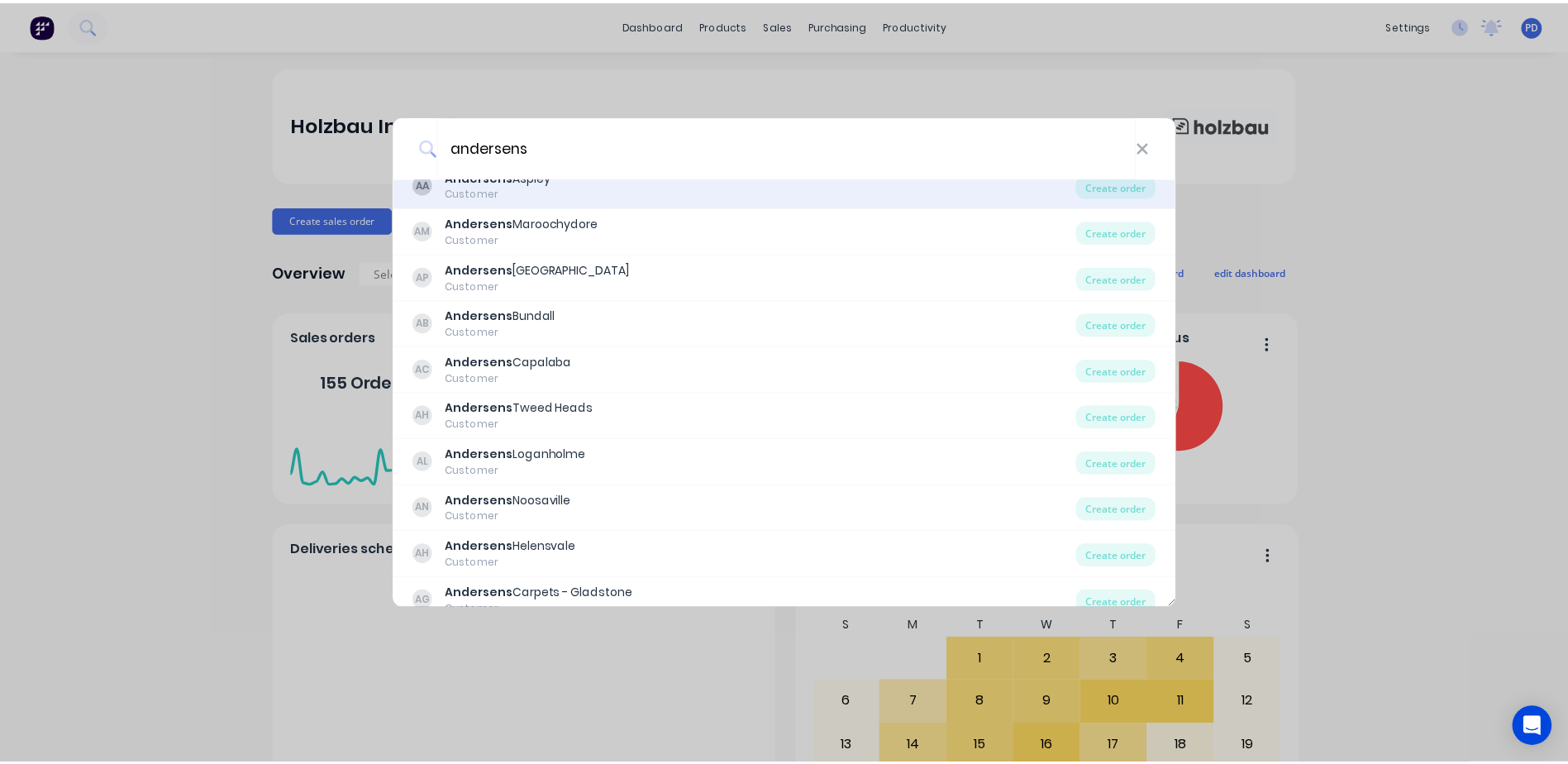 scroll, scrollTop: 311, scrollLeft: 0, axis: vertical 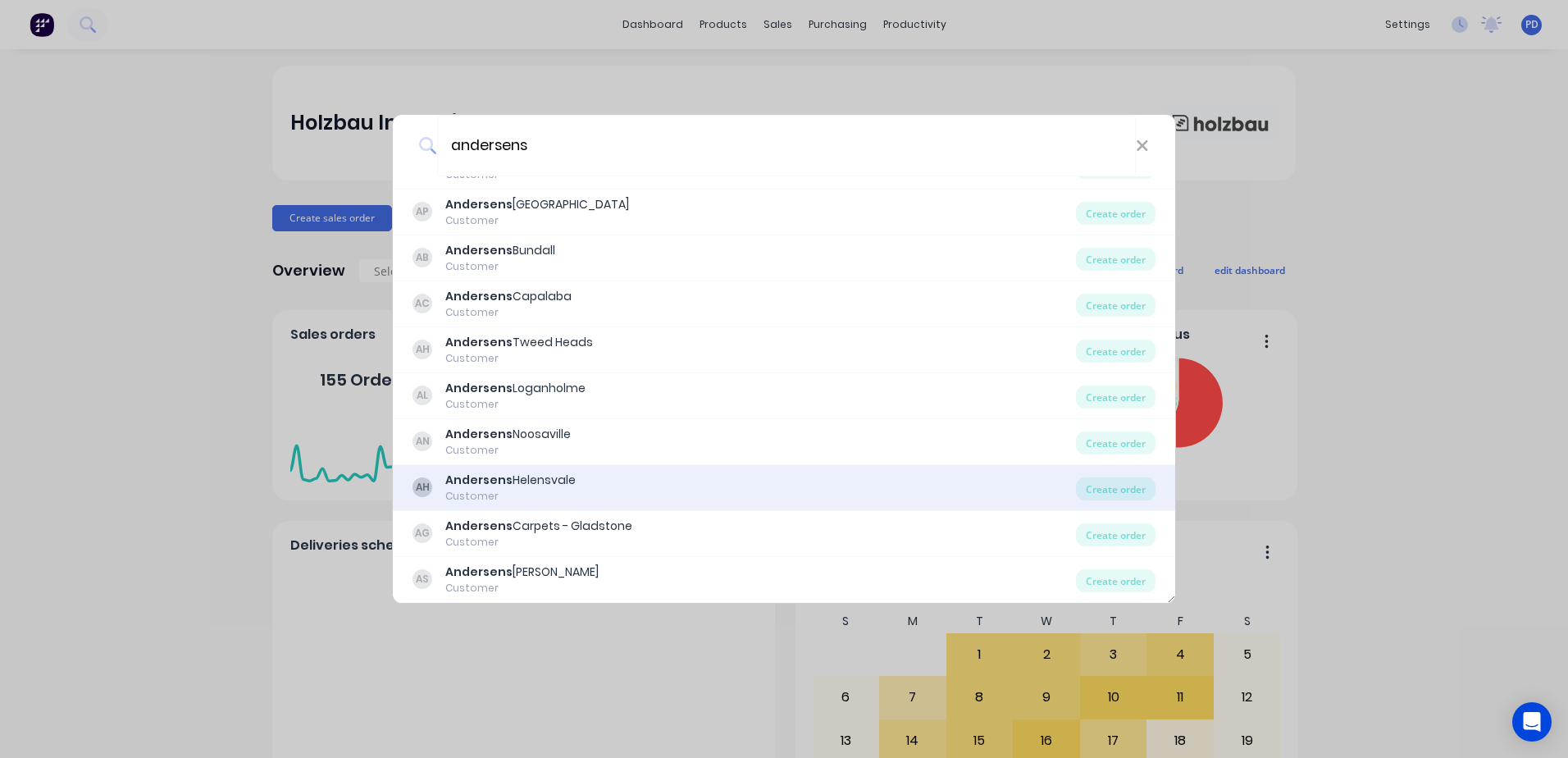click on "Andersens  Helensvale" at bounding box center (510, 480) 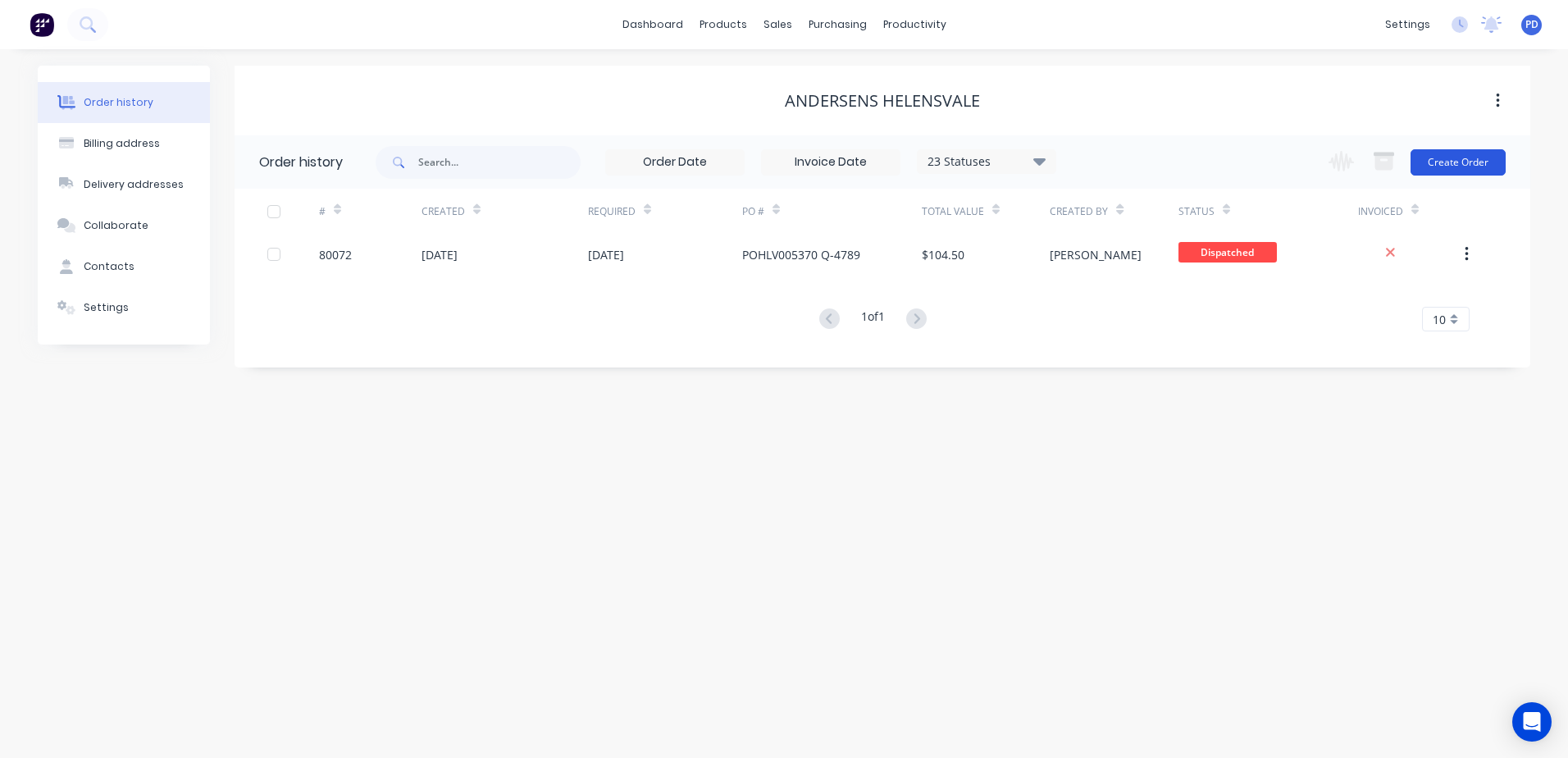 click on "Create Order" at bounding box center [1458, 162] 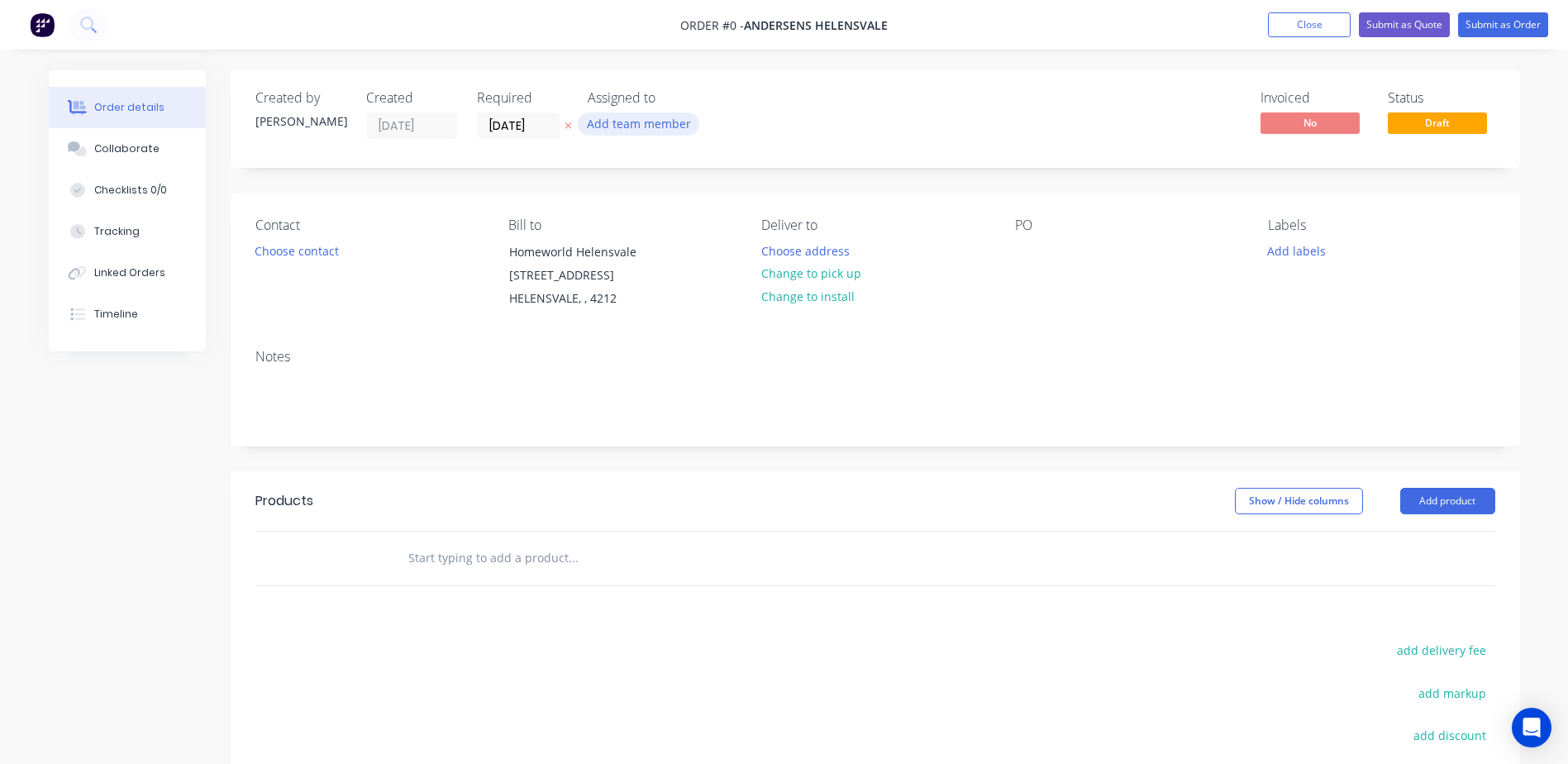 click on "Add team member" at bounding box center (638, 123) 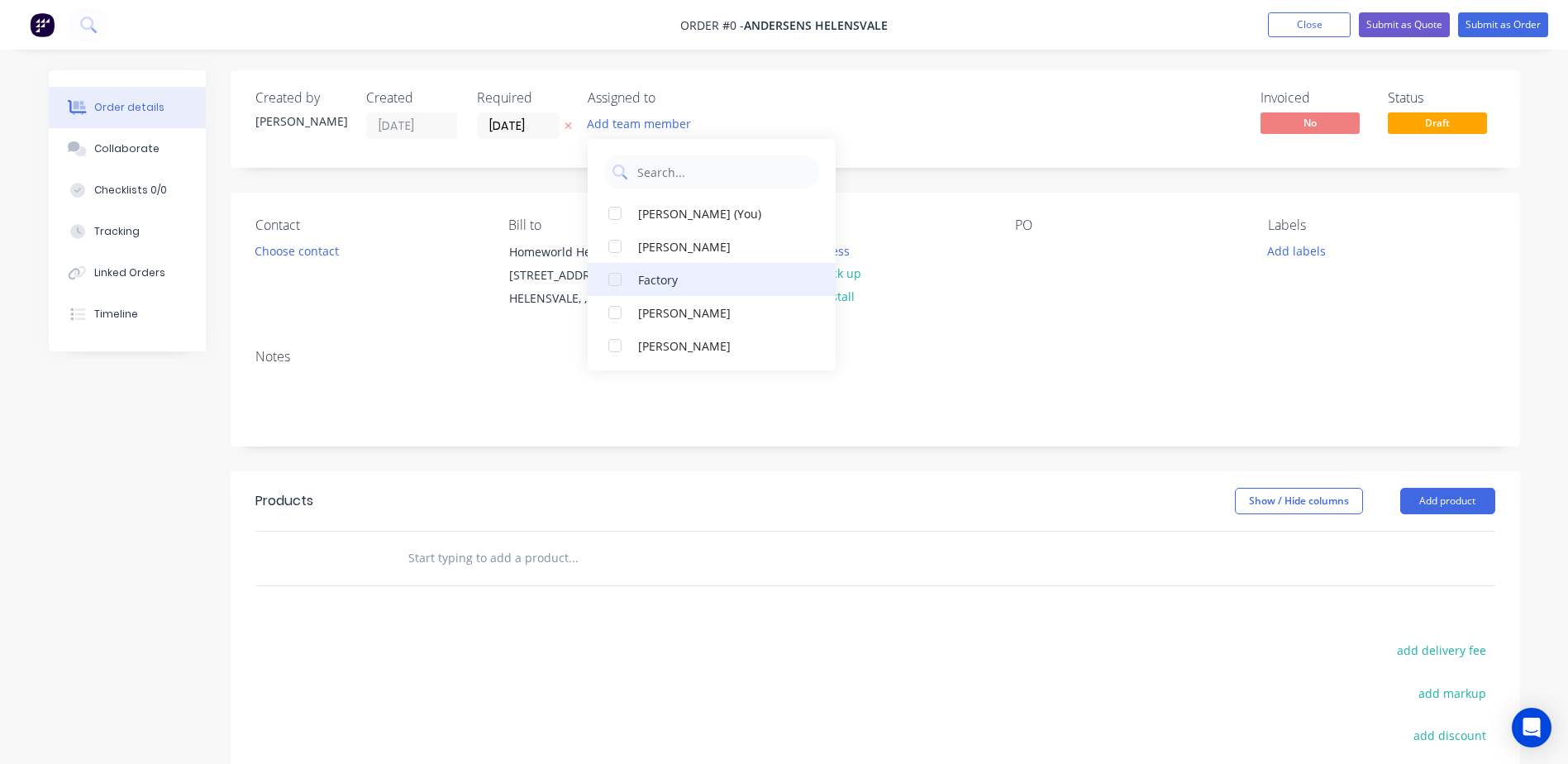click at bounding box center [615, 279] 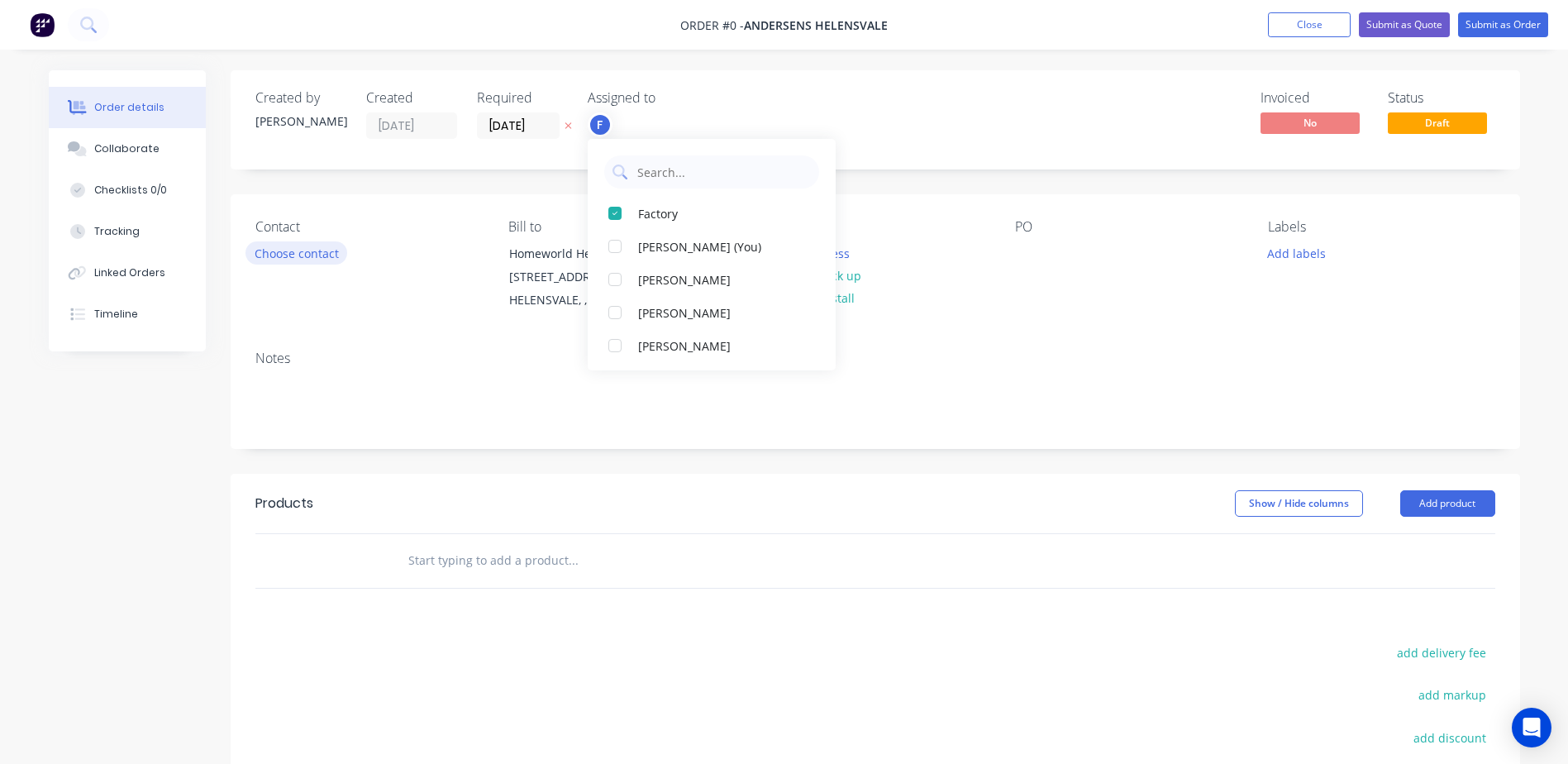 click on "Choose contact" at bounding box center (296, 252) 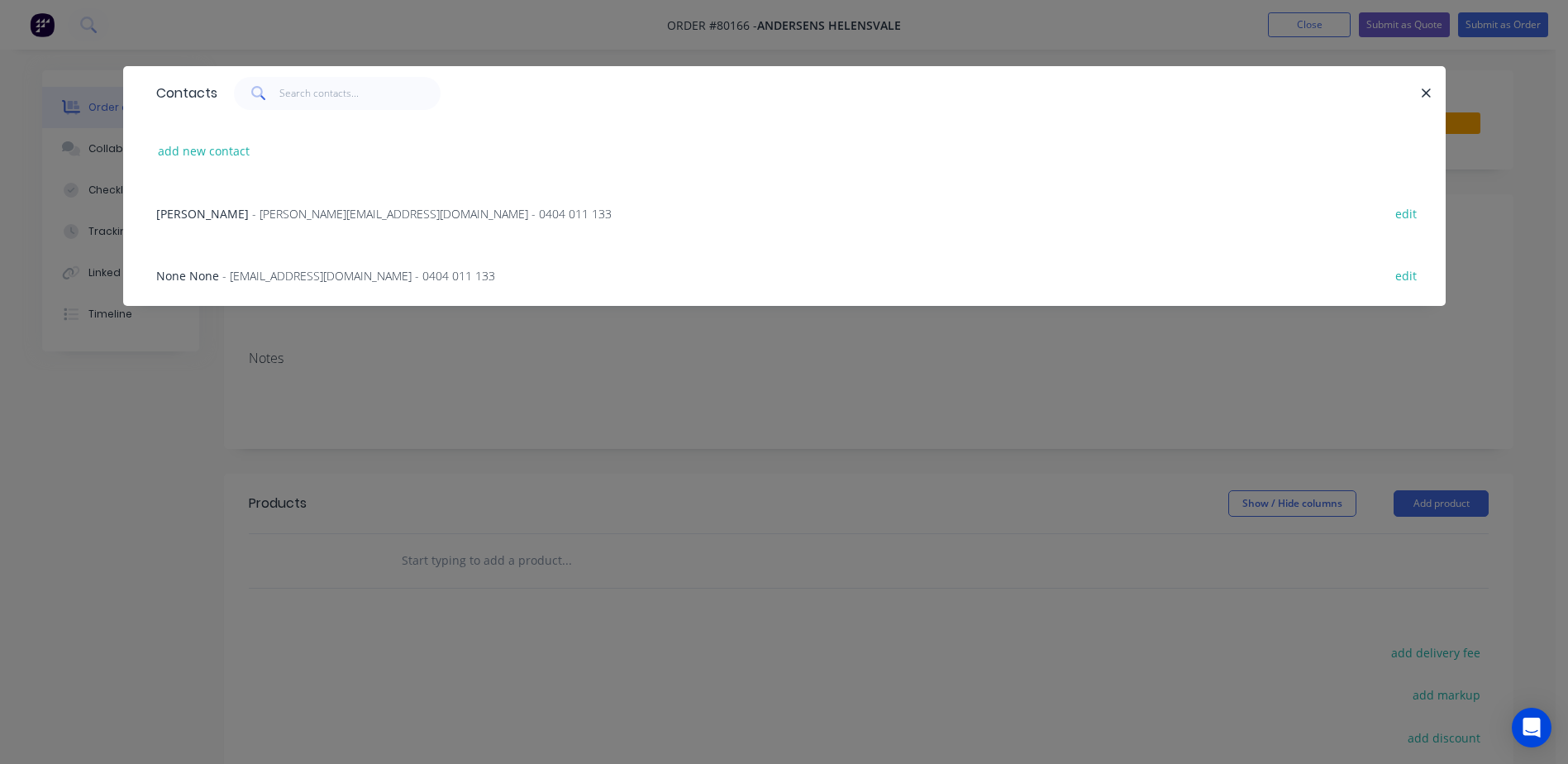 click on "- [PERSON_NAME][EMAIL_ADDRESS][DOMAIN_NAME] - 0404 011 133" at bounding box center [431, 213] 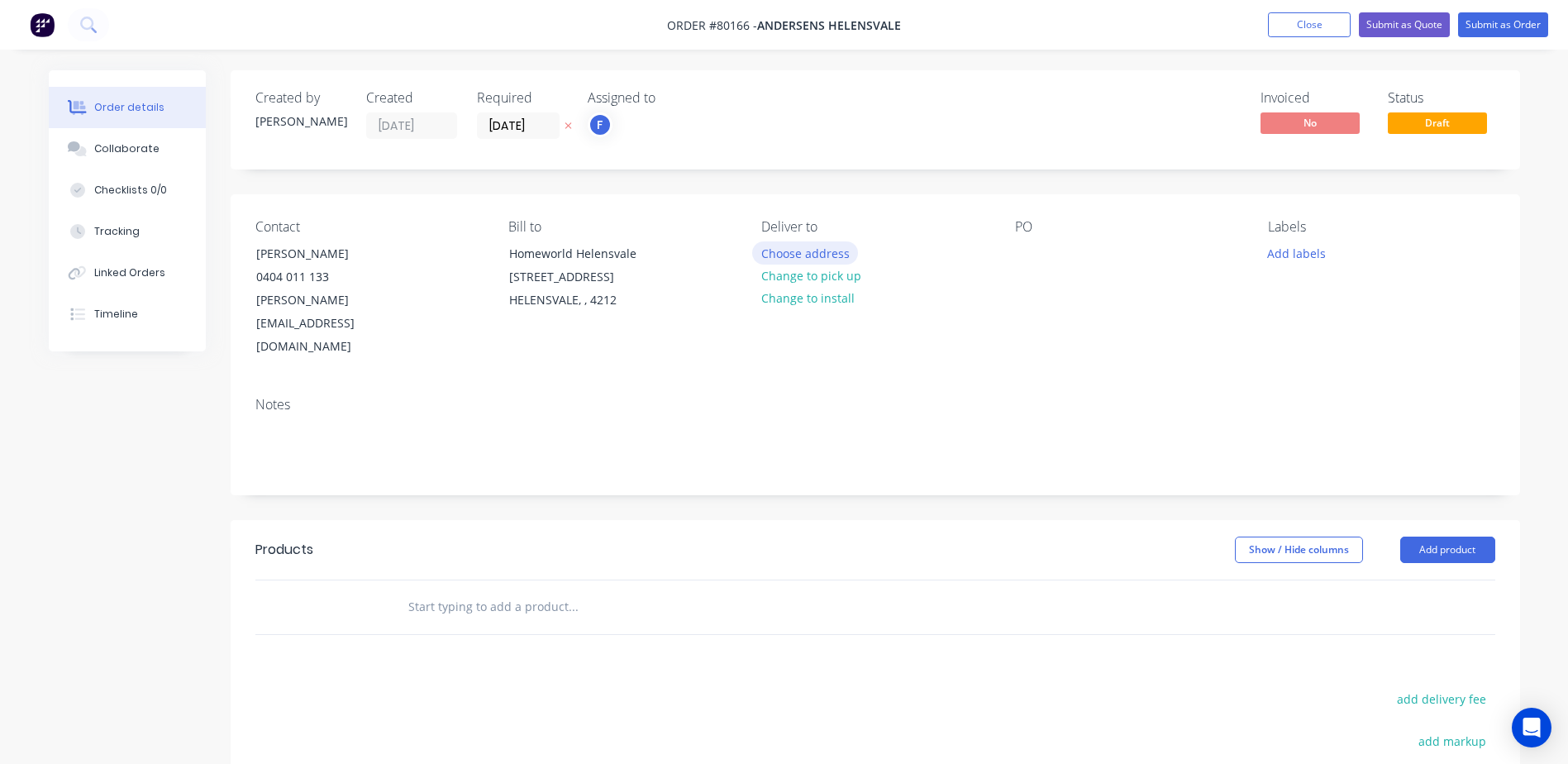 click on "Choose address" at bounding box center (805, 252) 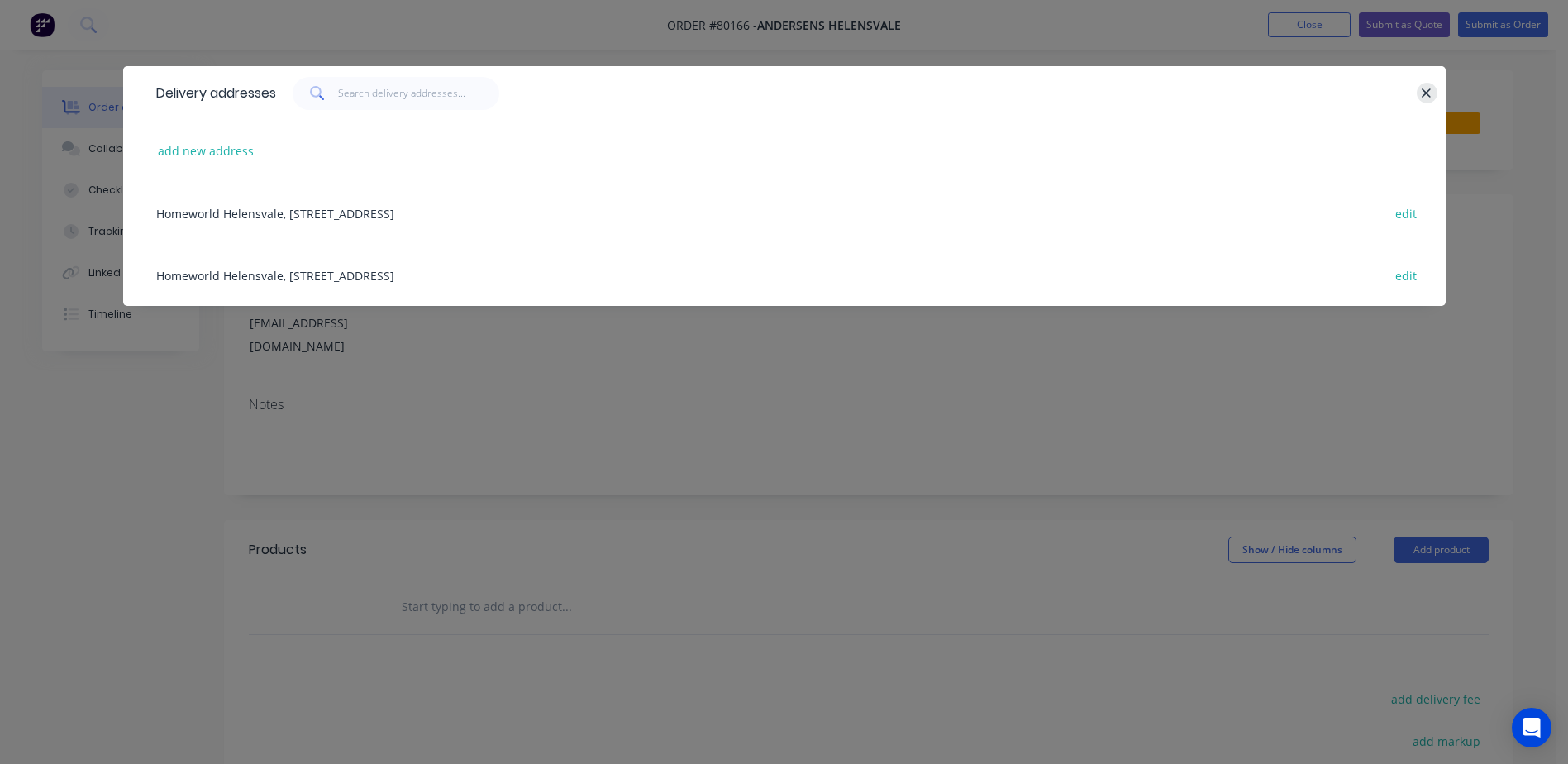 click 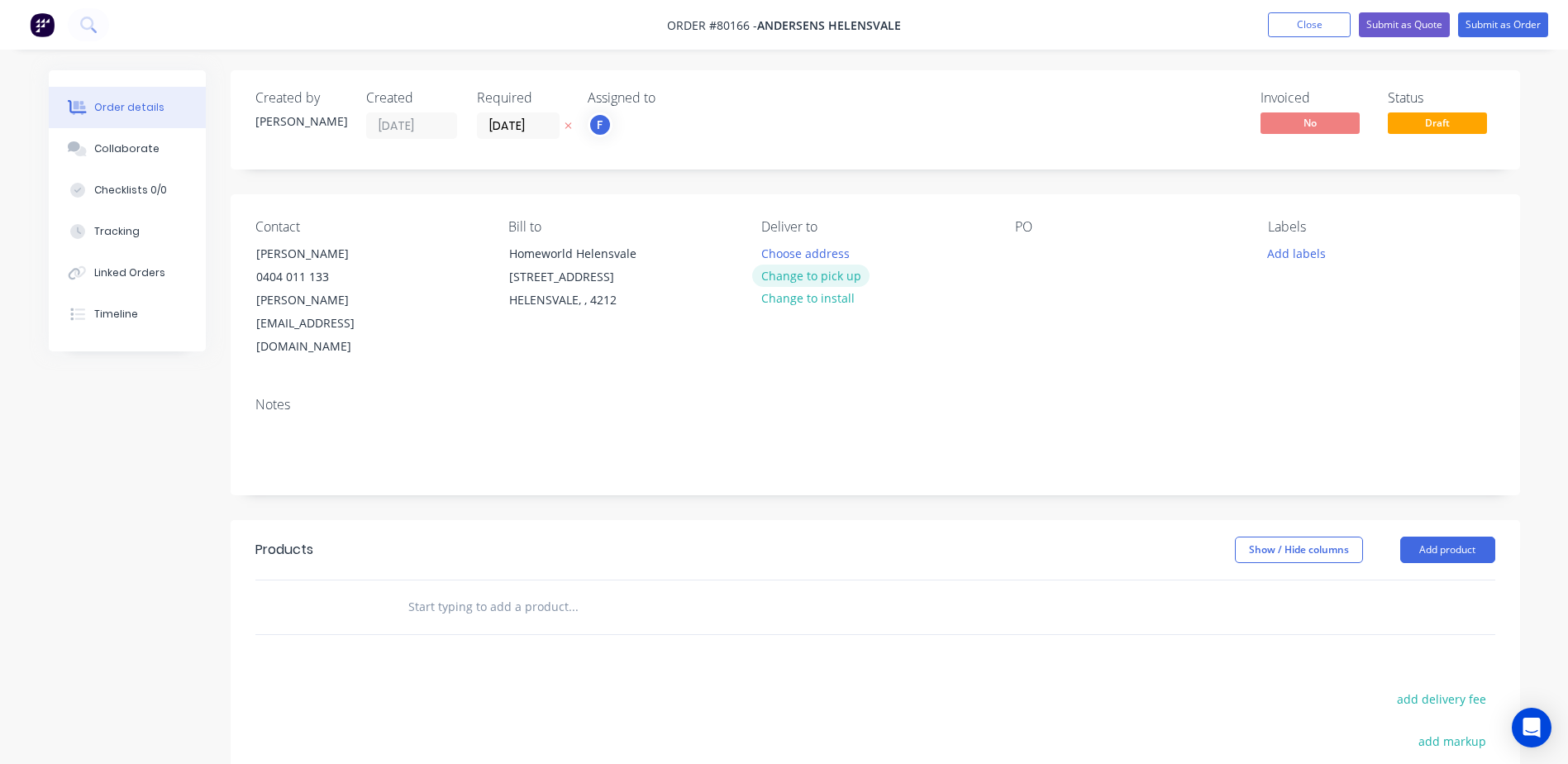 click on "Change to pick up" at bounding box center [811, 275] 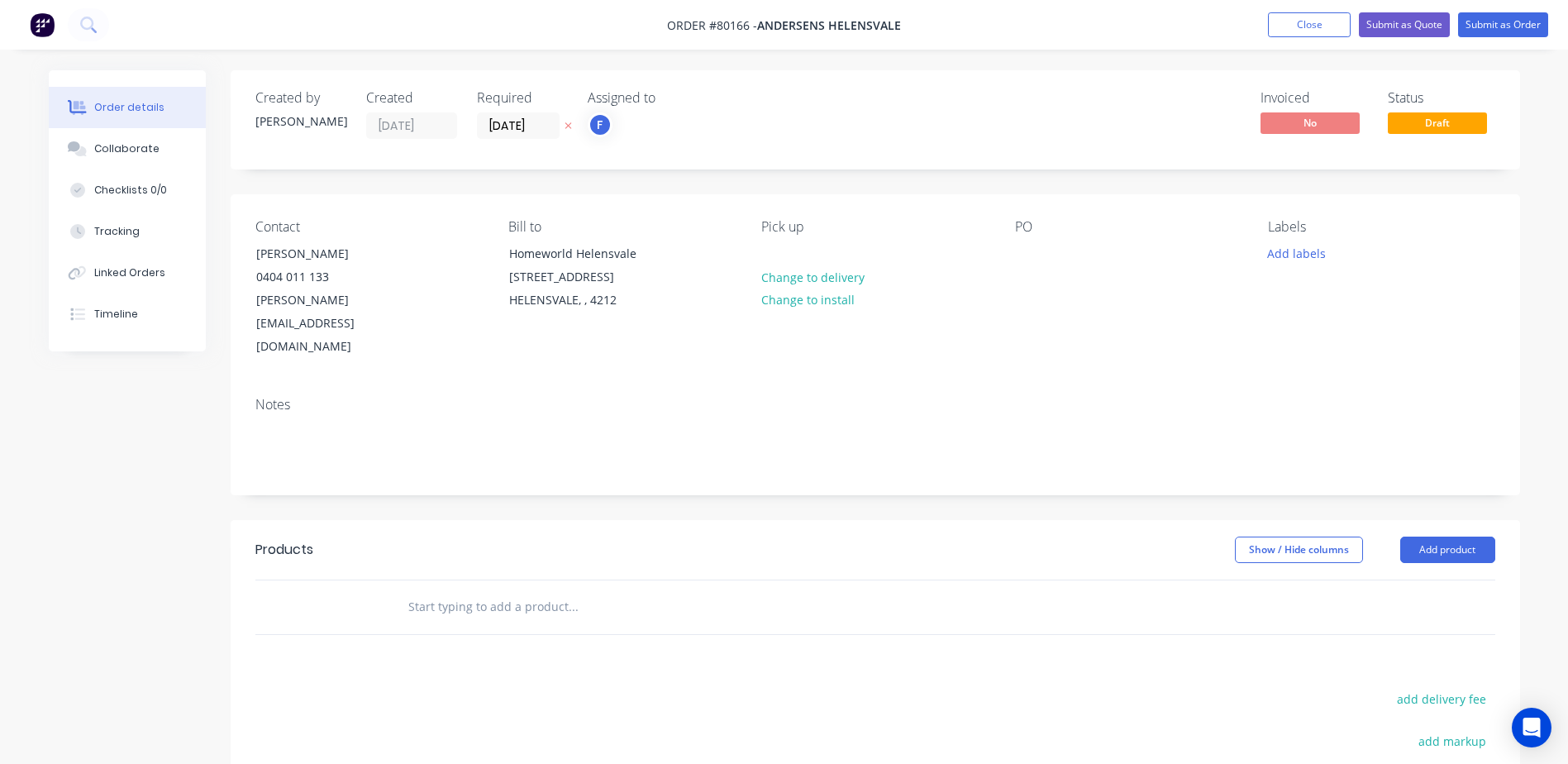 click on "PO" at bounding box center [1128, 227] 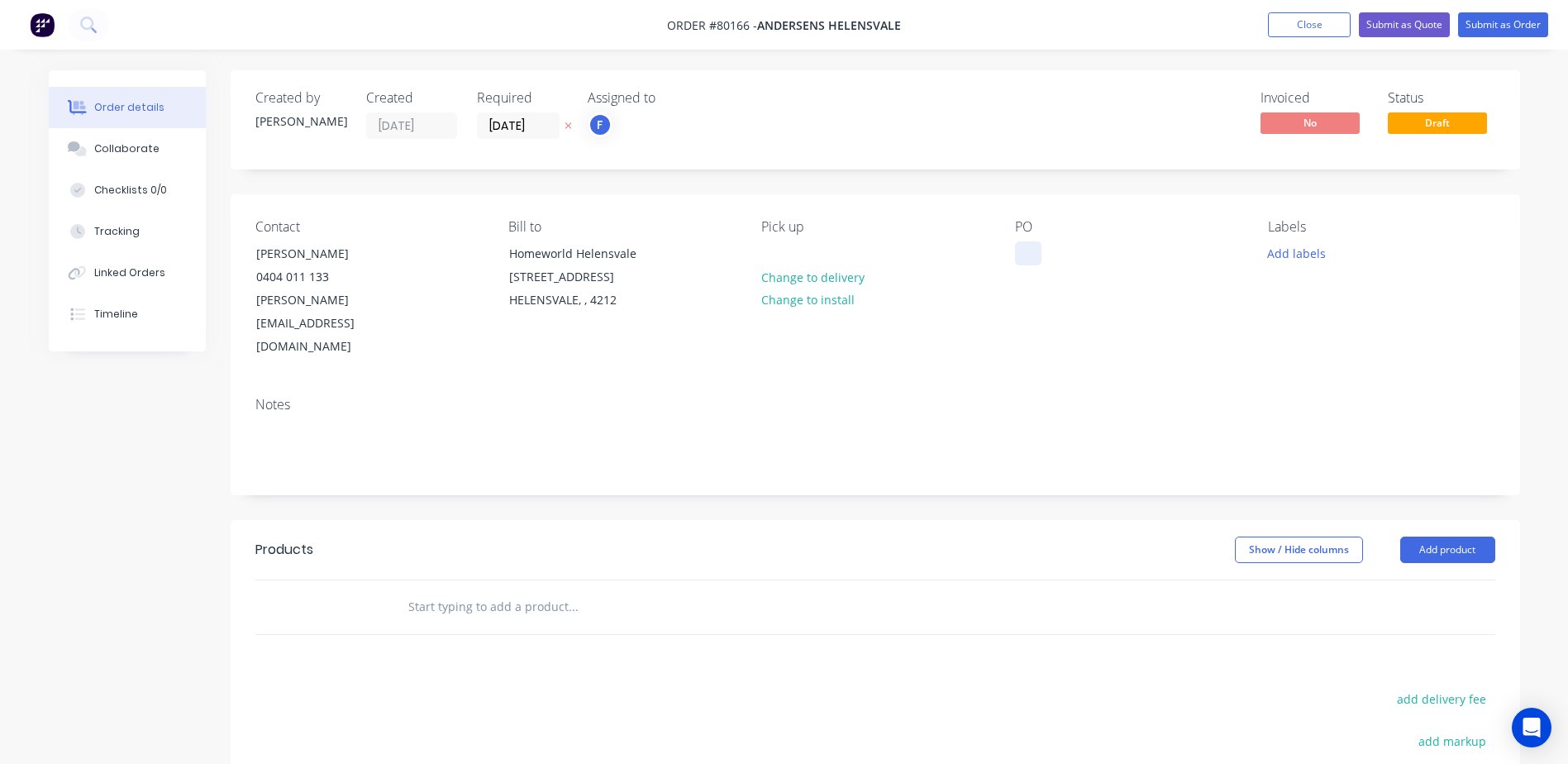click at bounding box center (1028, 253) 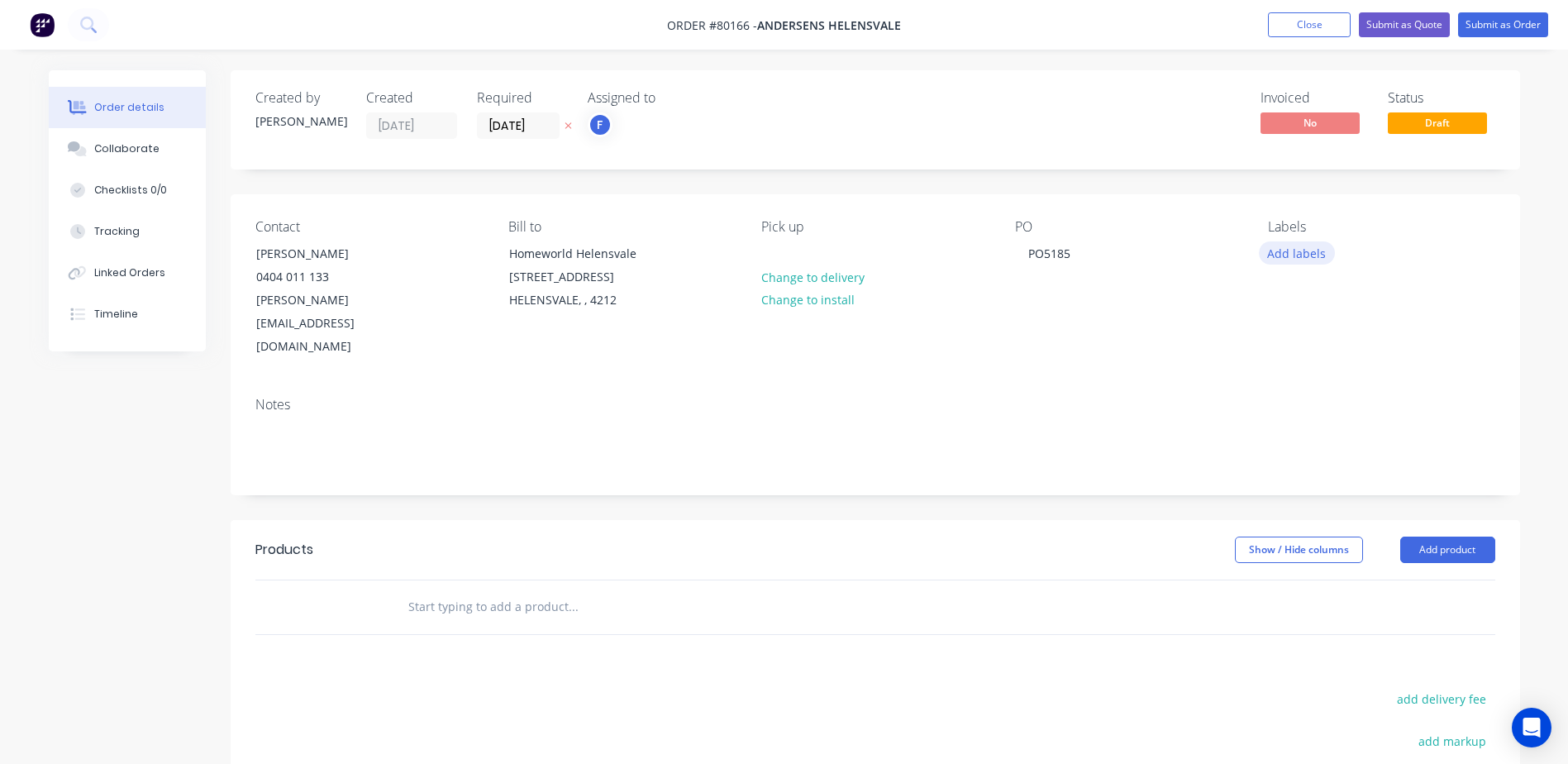 click on "Add labels" at bounding box center [1297, 252] 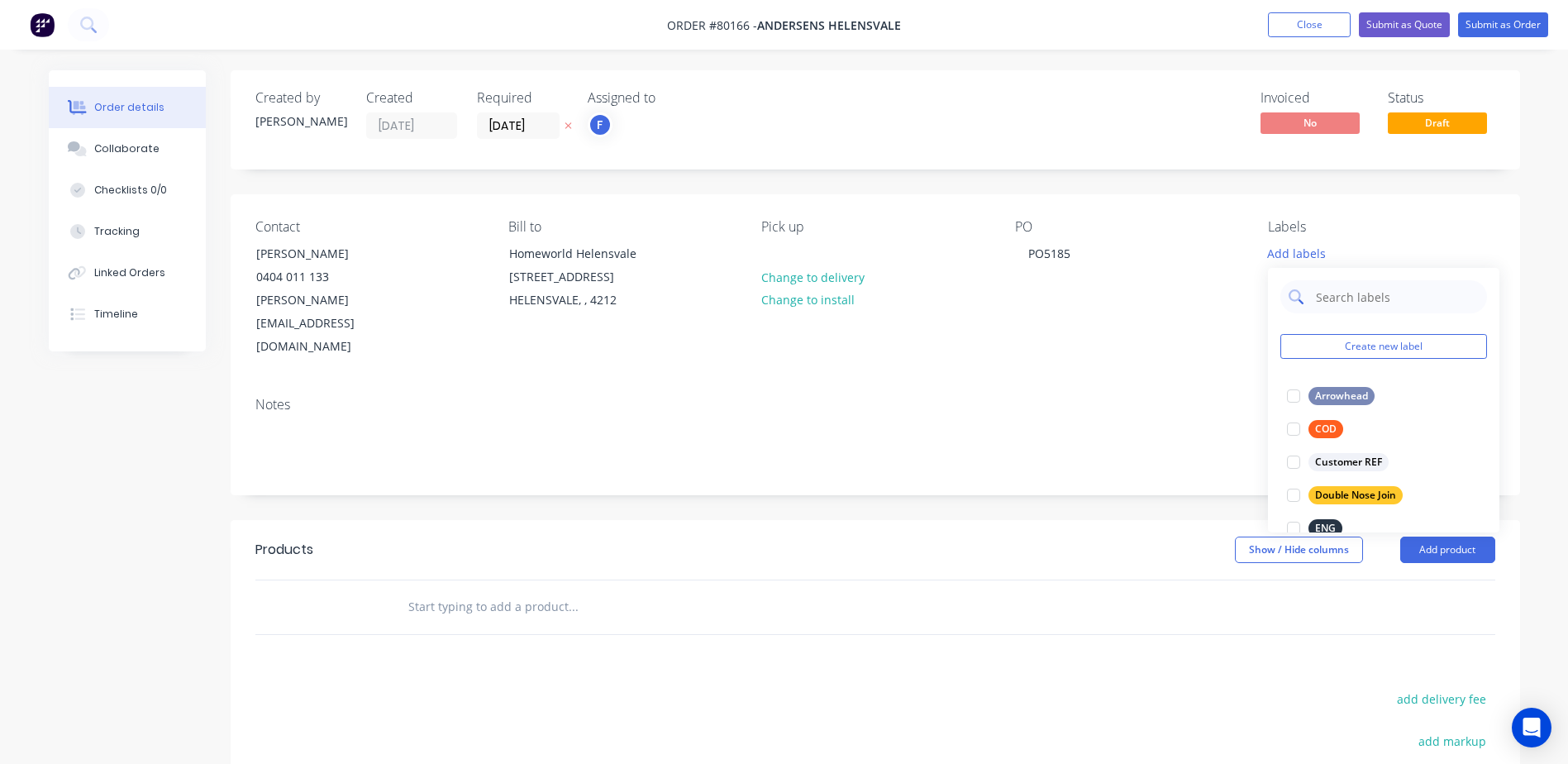 click at bounding box center (1396, 297) 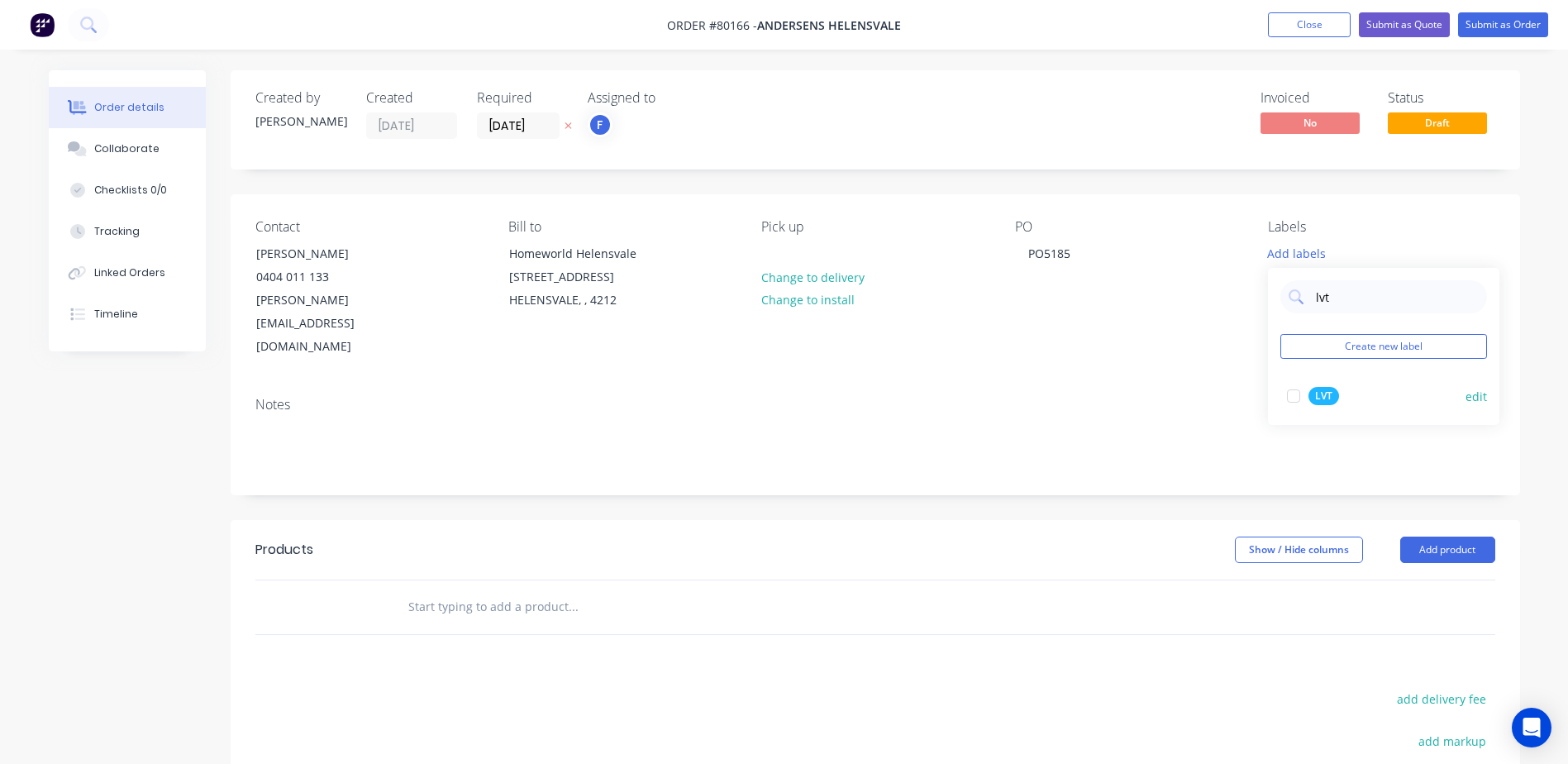 click at bounding box center [1294, 396] 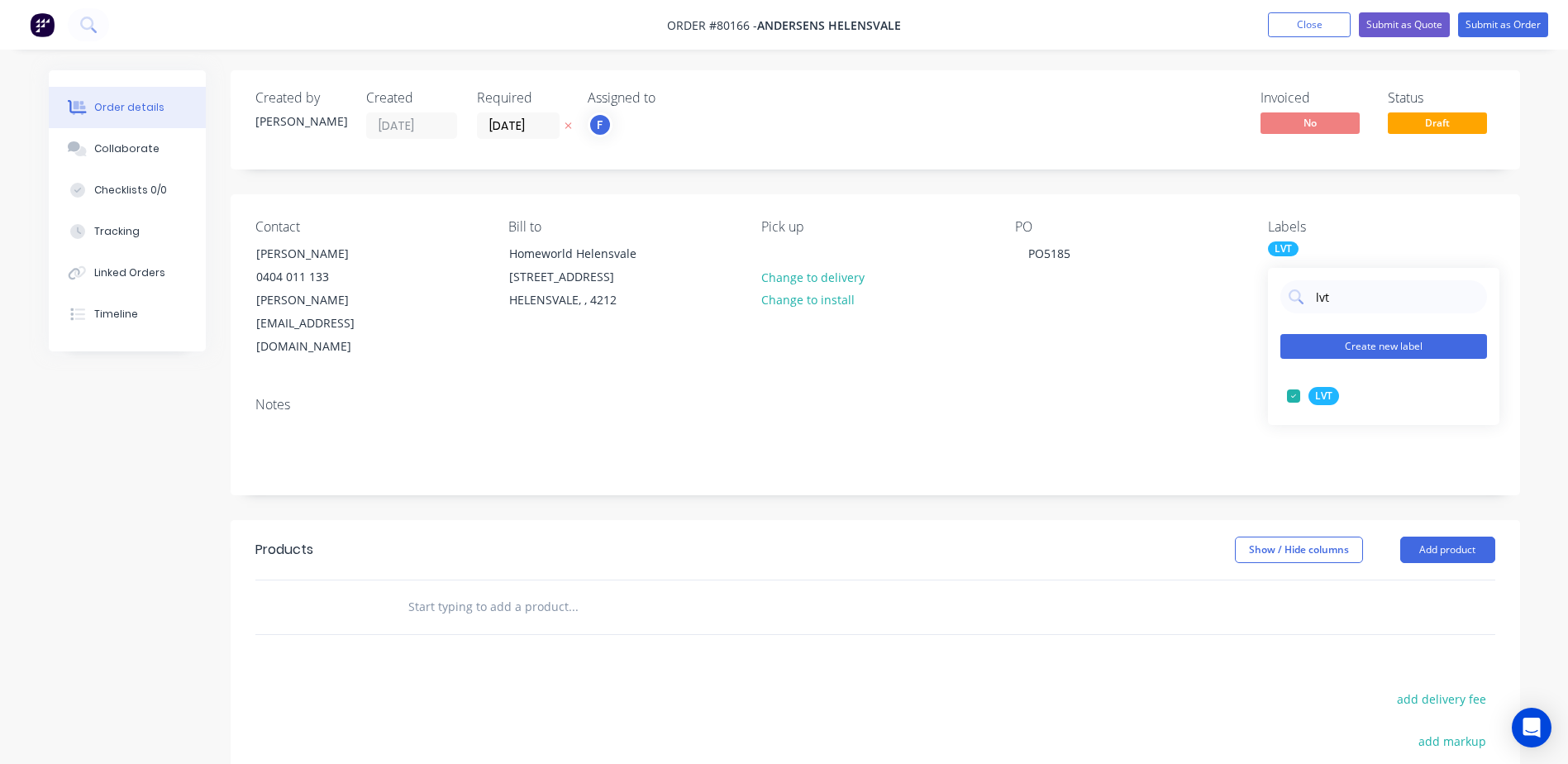 type on "lvt" 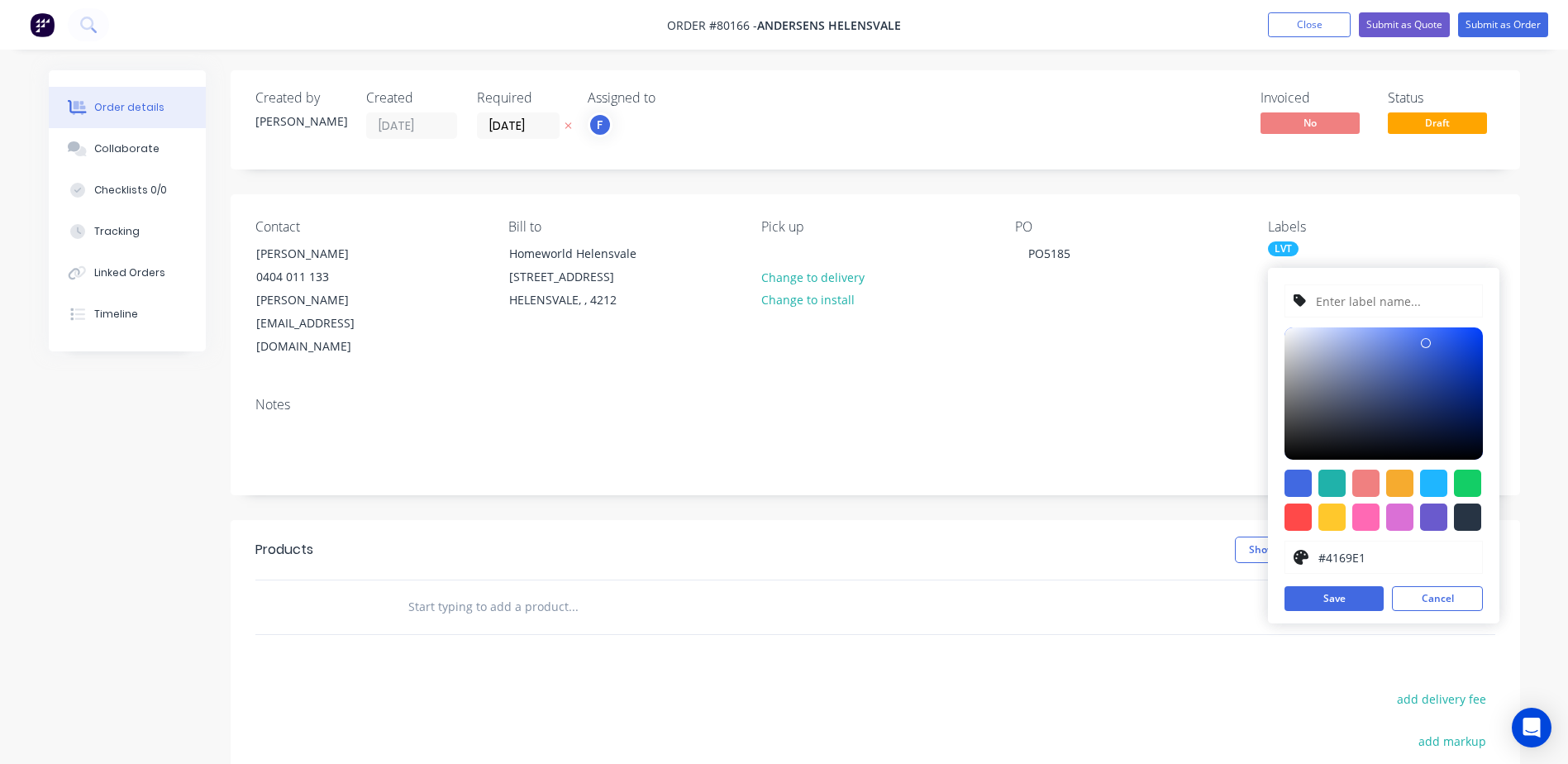 click on "LVT" at bounding box center (1381, 255) 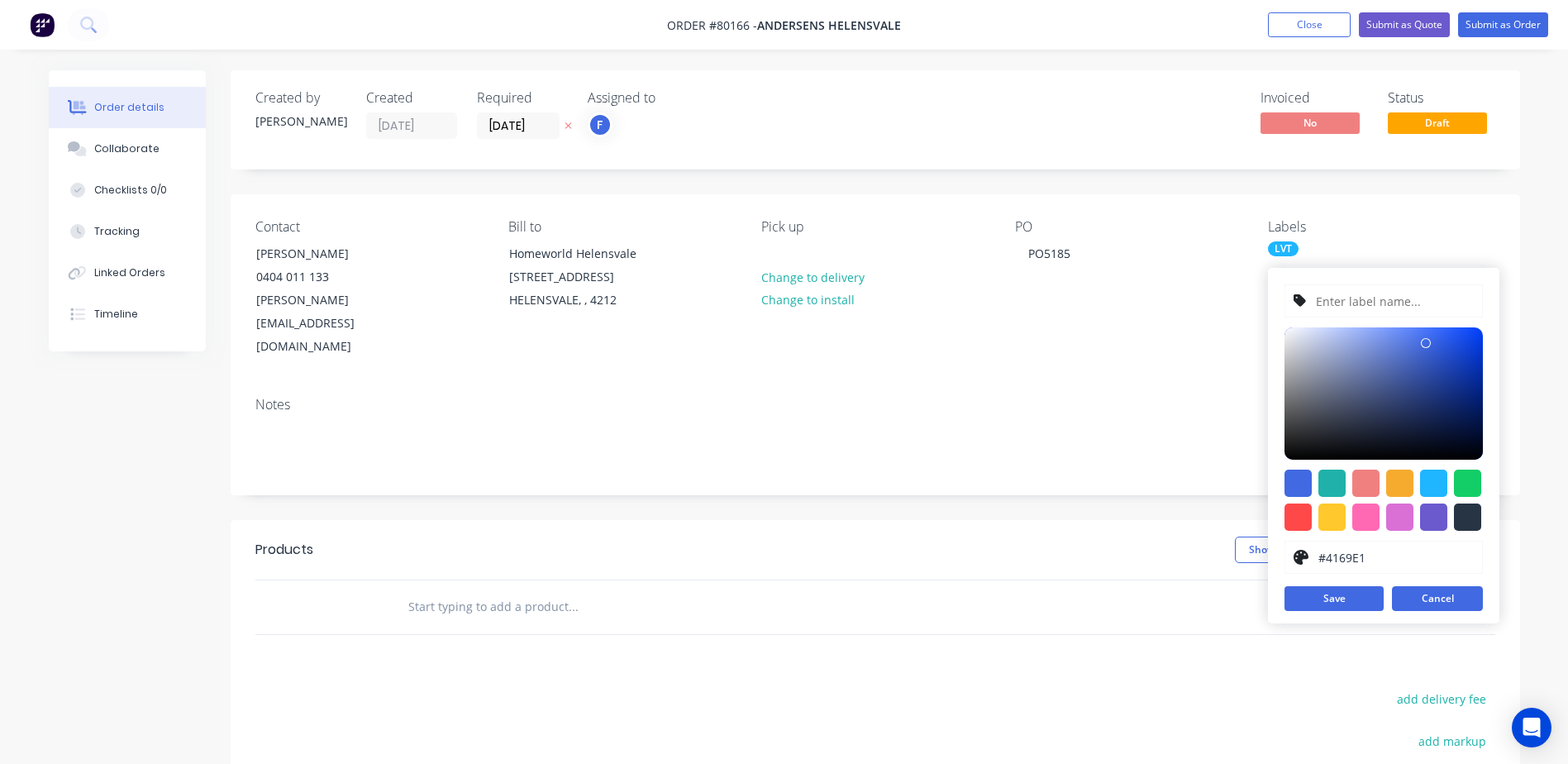 click on "Cancel" at bounding box center [1437, 599] 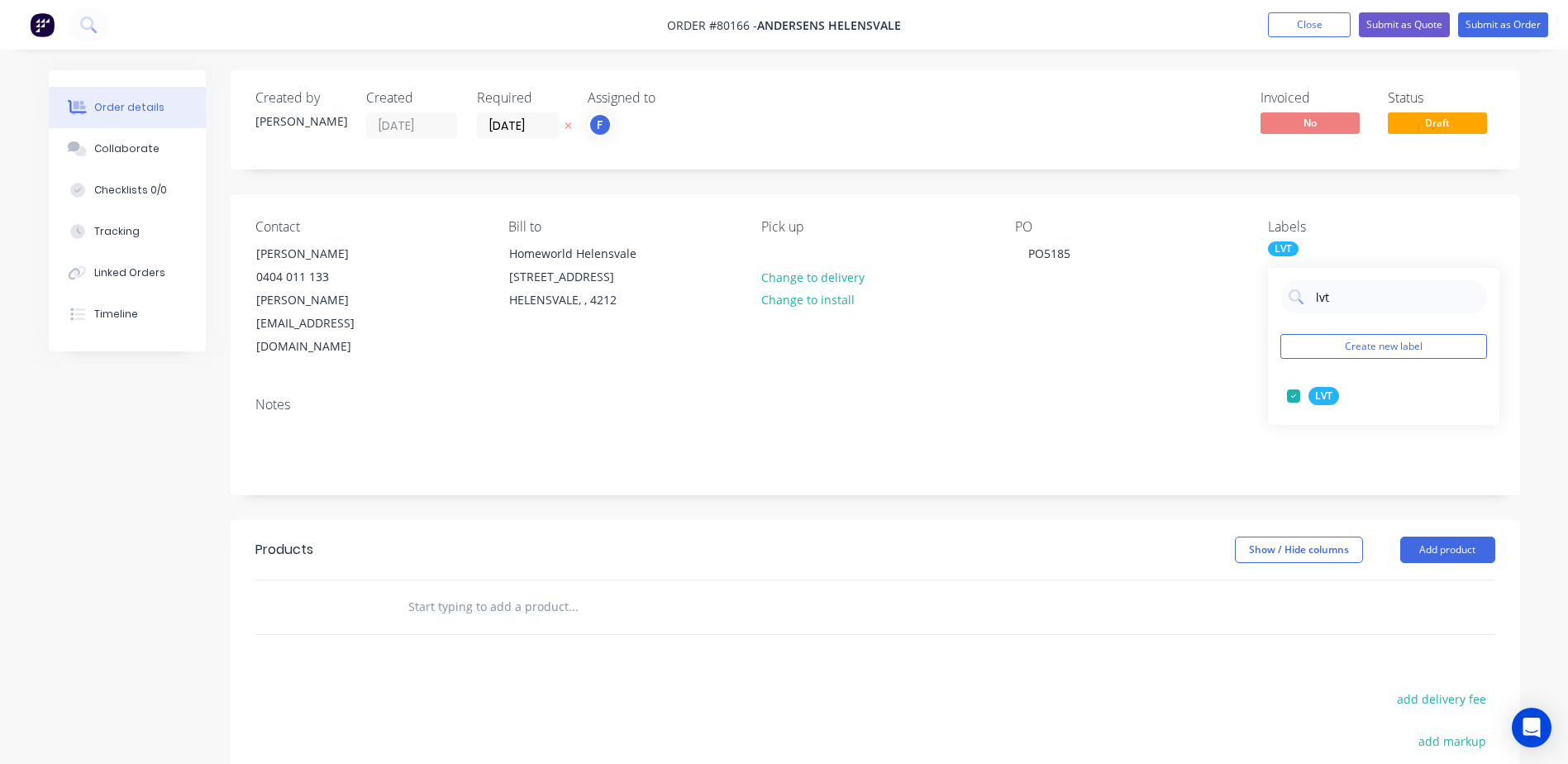 drag, startPoint x: 1346, startPoint y: 302, endPoint x: 1278, endPoint y: 302, distance: 68 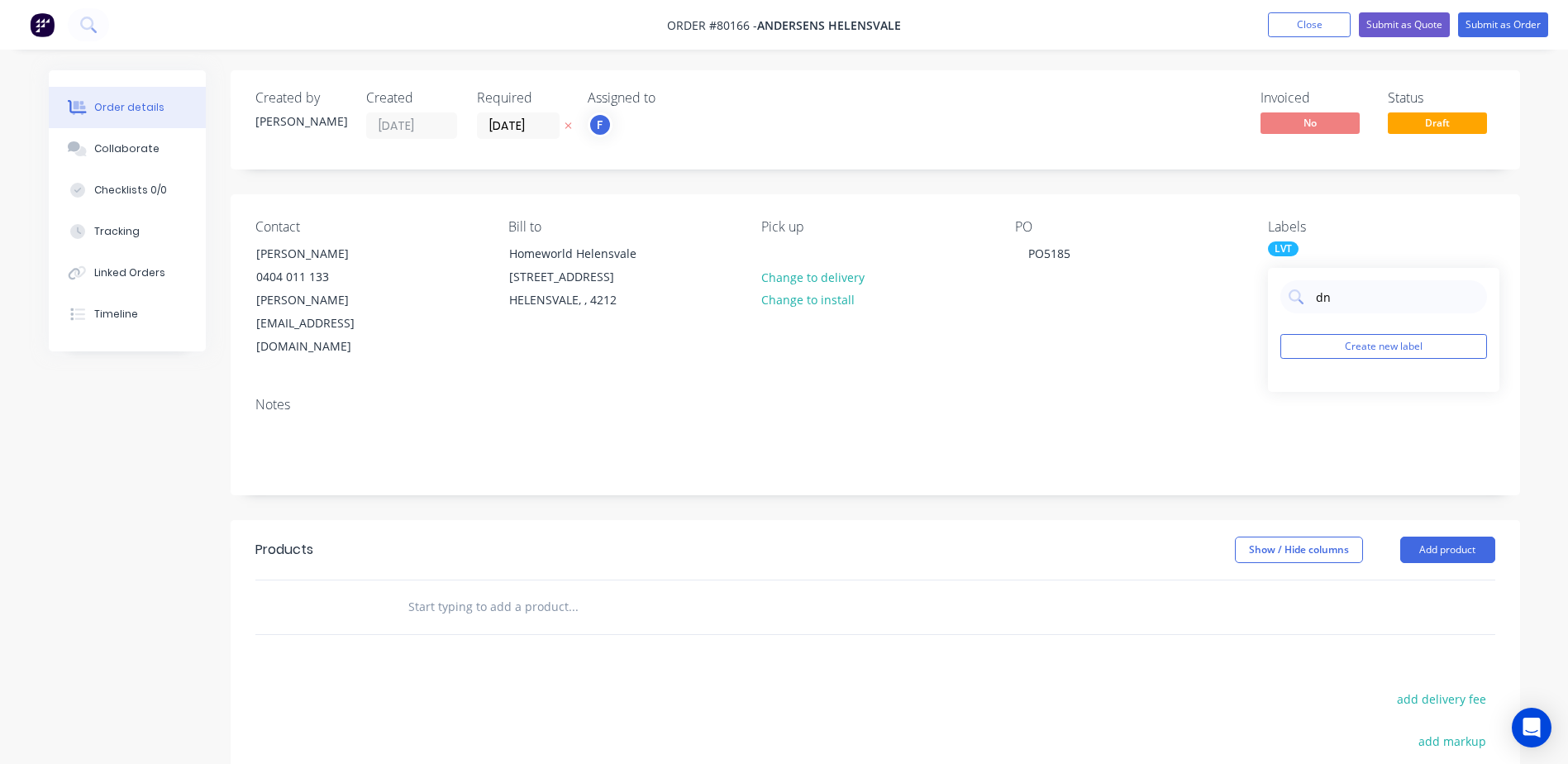 type on "d" 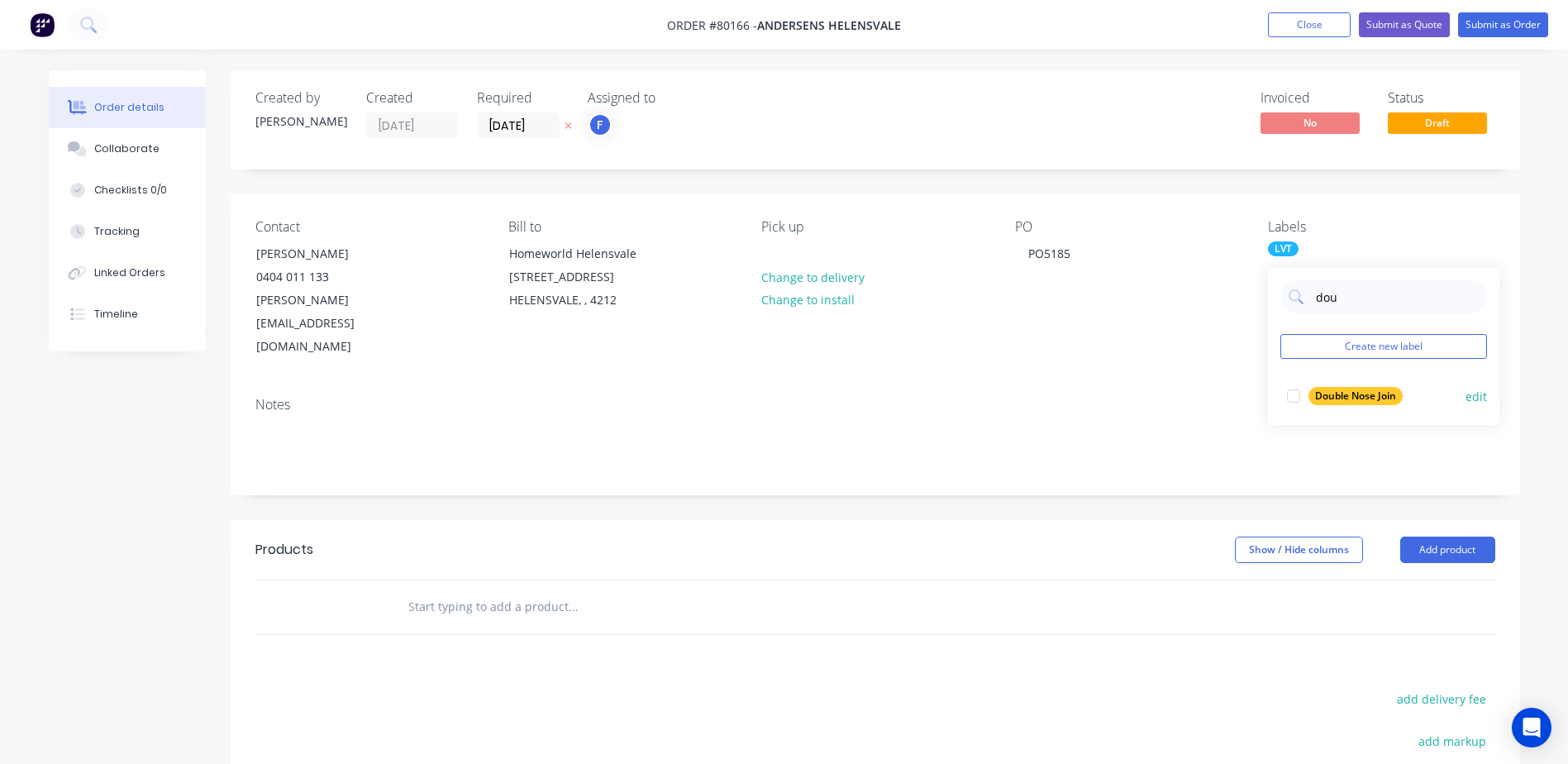 click at bounding box center [1294, 396] 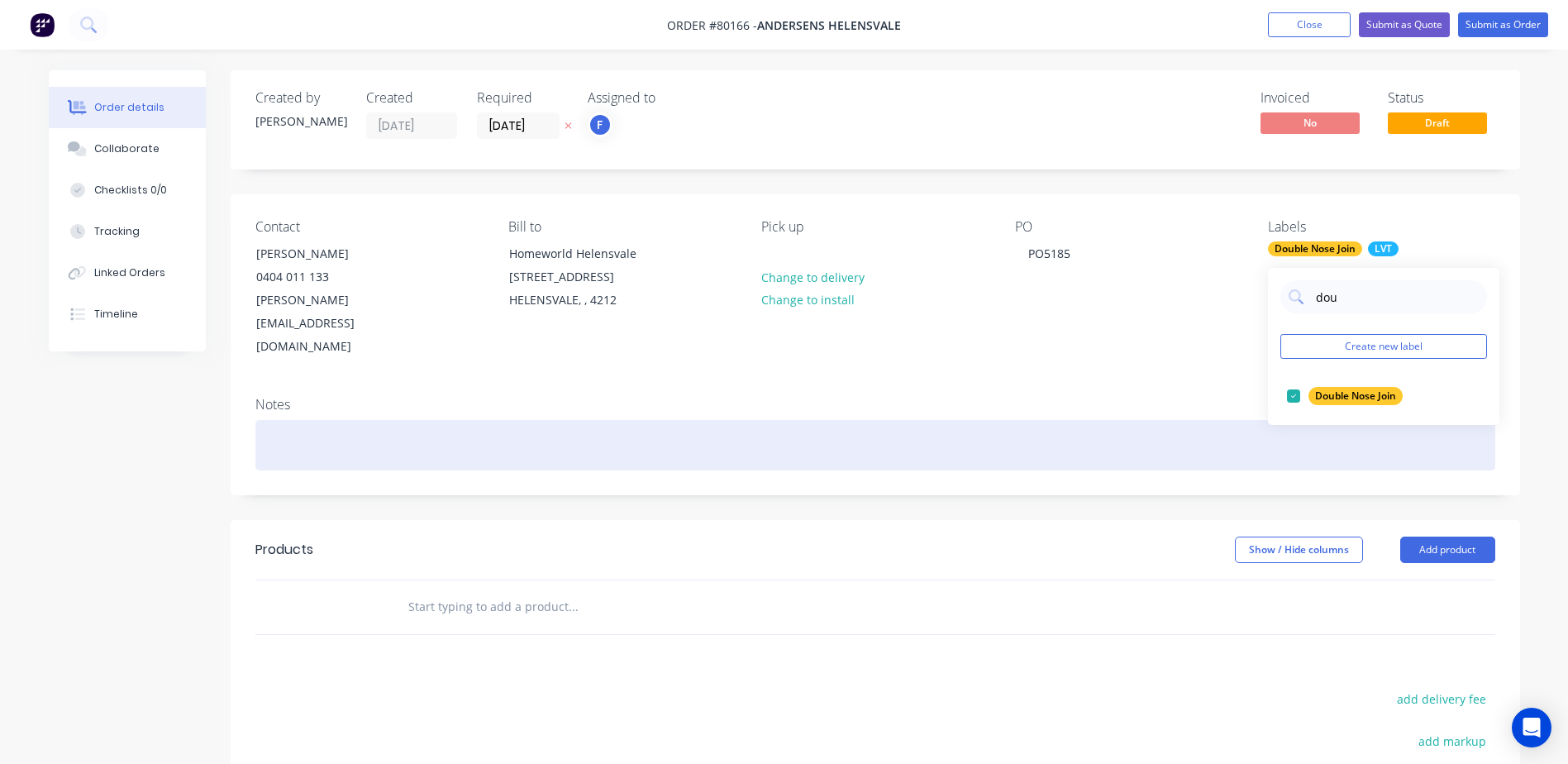 type on "dou" 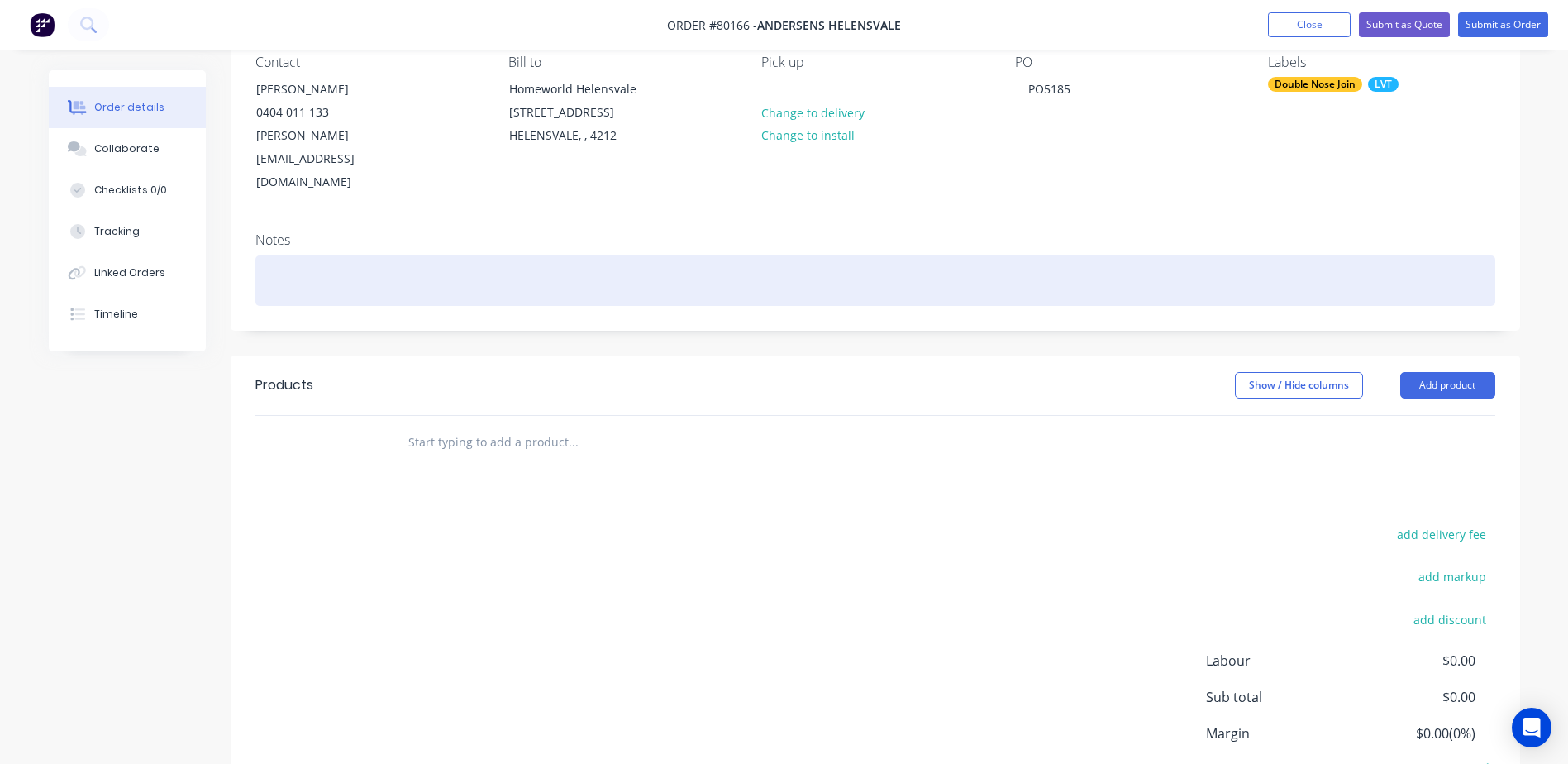 scroll, scrollTop: 165, scrollLeft: 0, axis: vertical 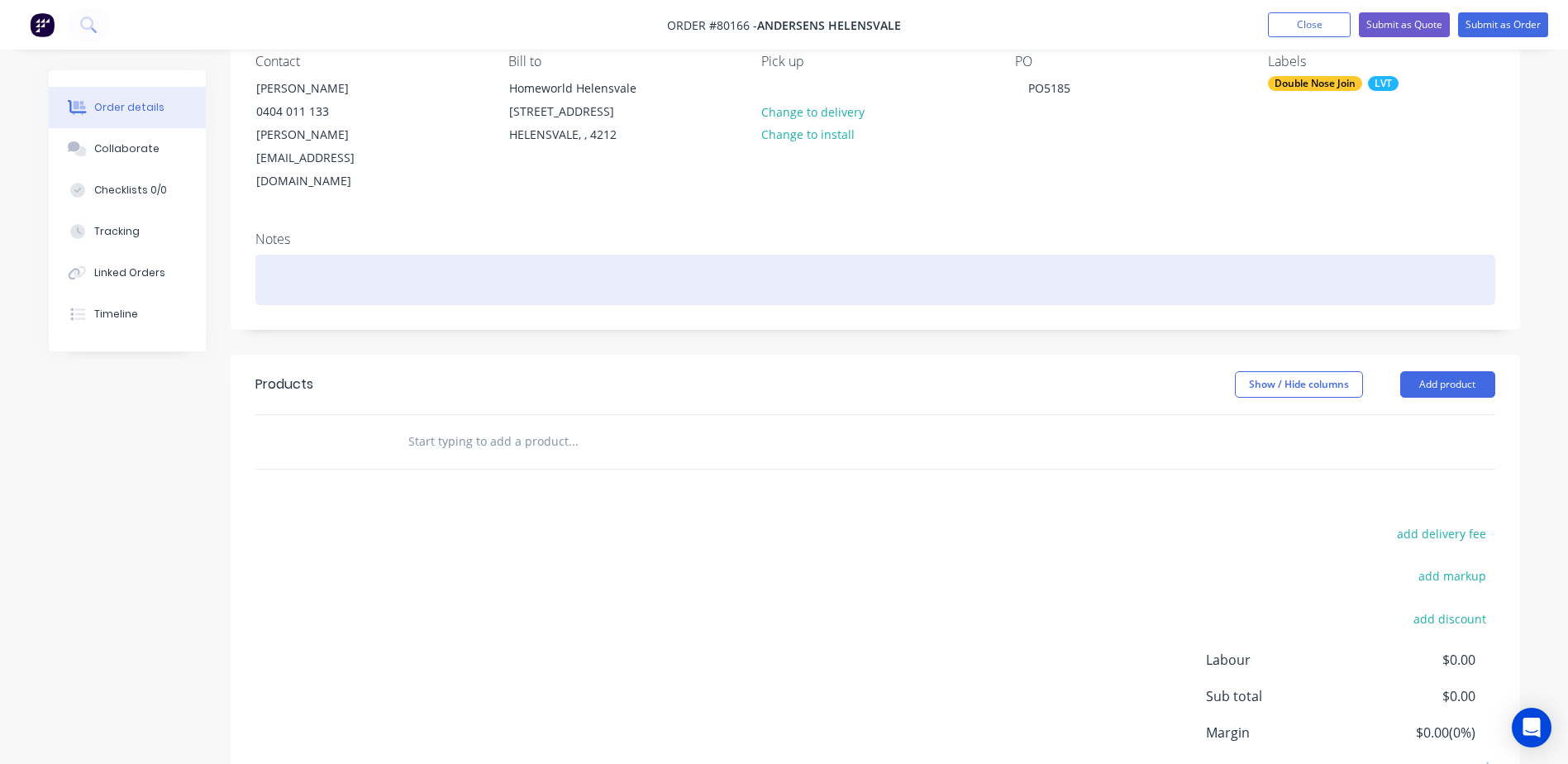 type 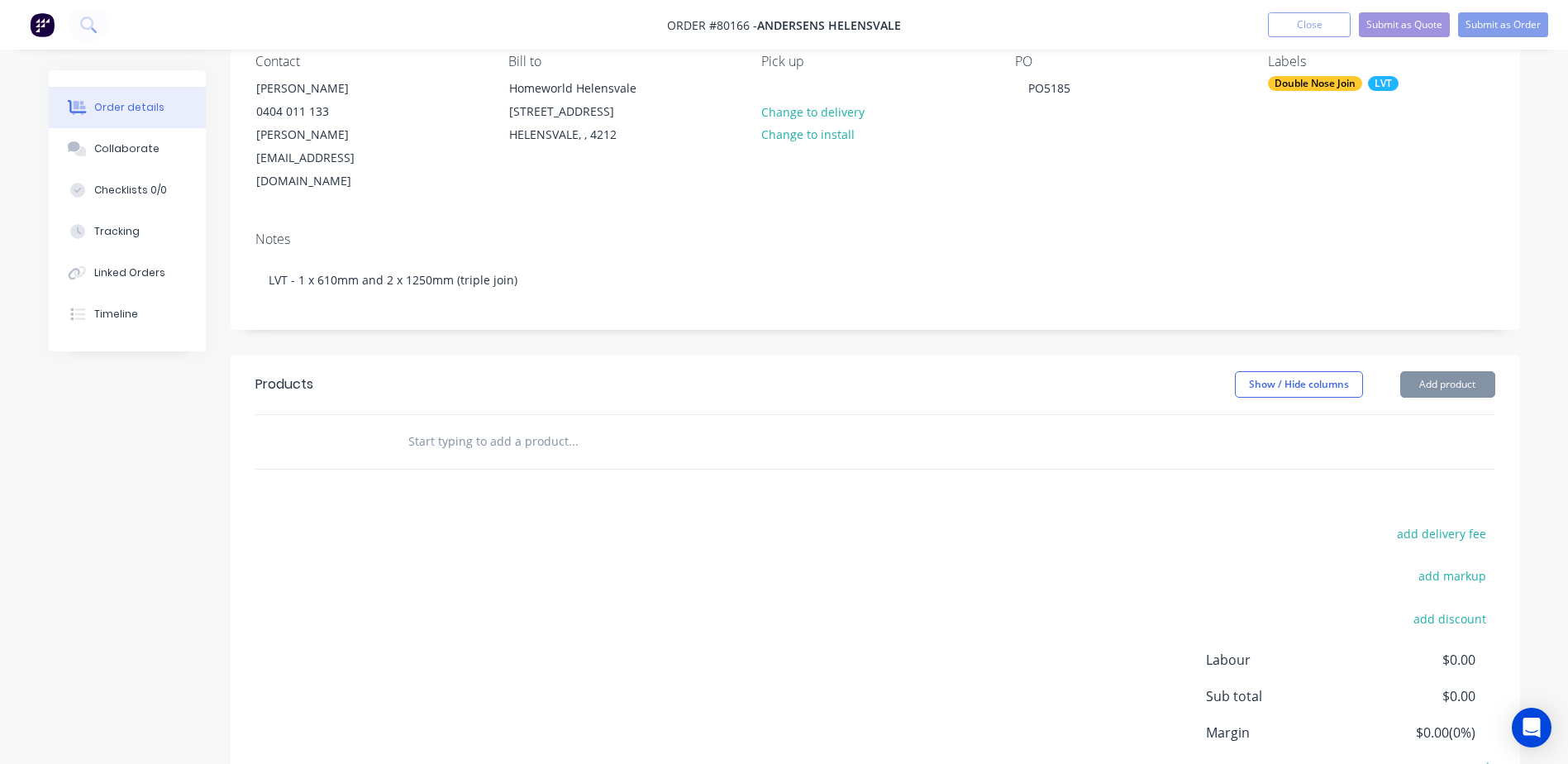 click at bounding box center (573, 442) 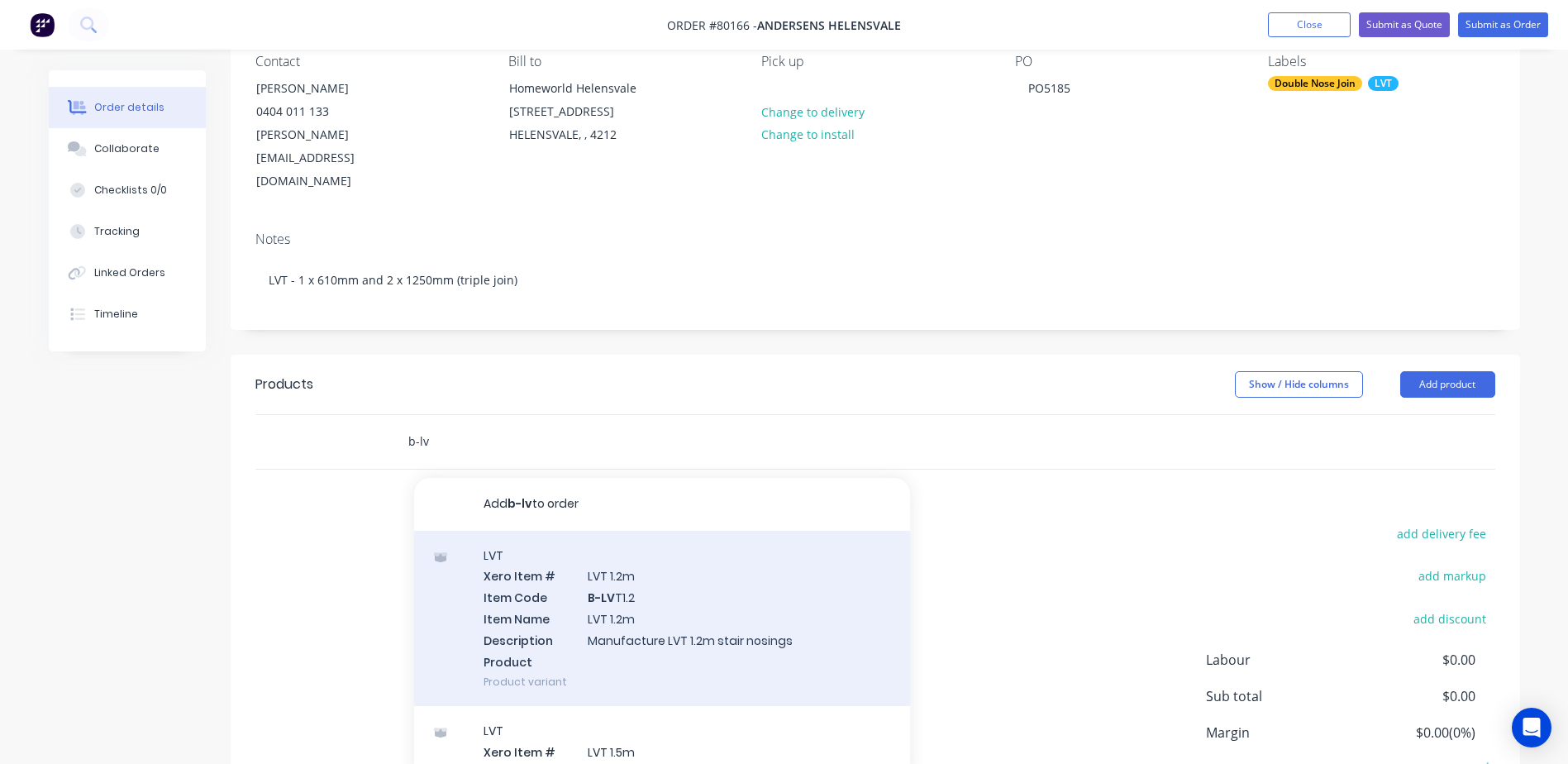 type on "b-lv" 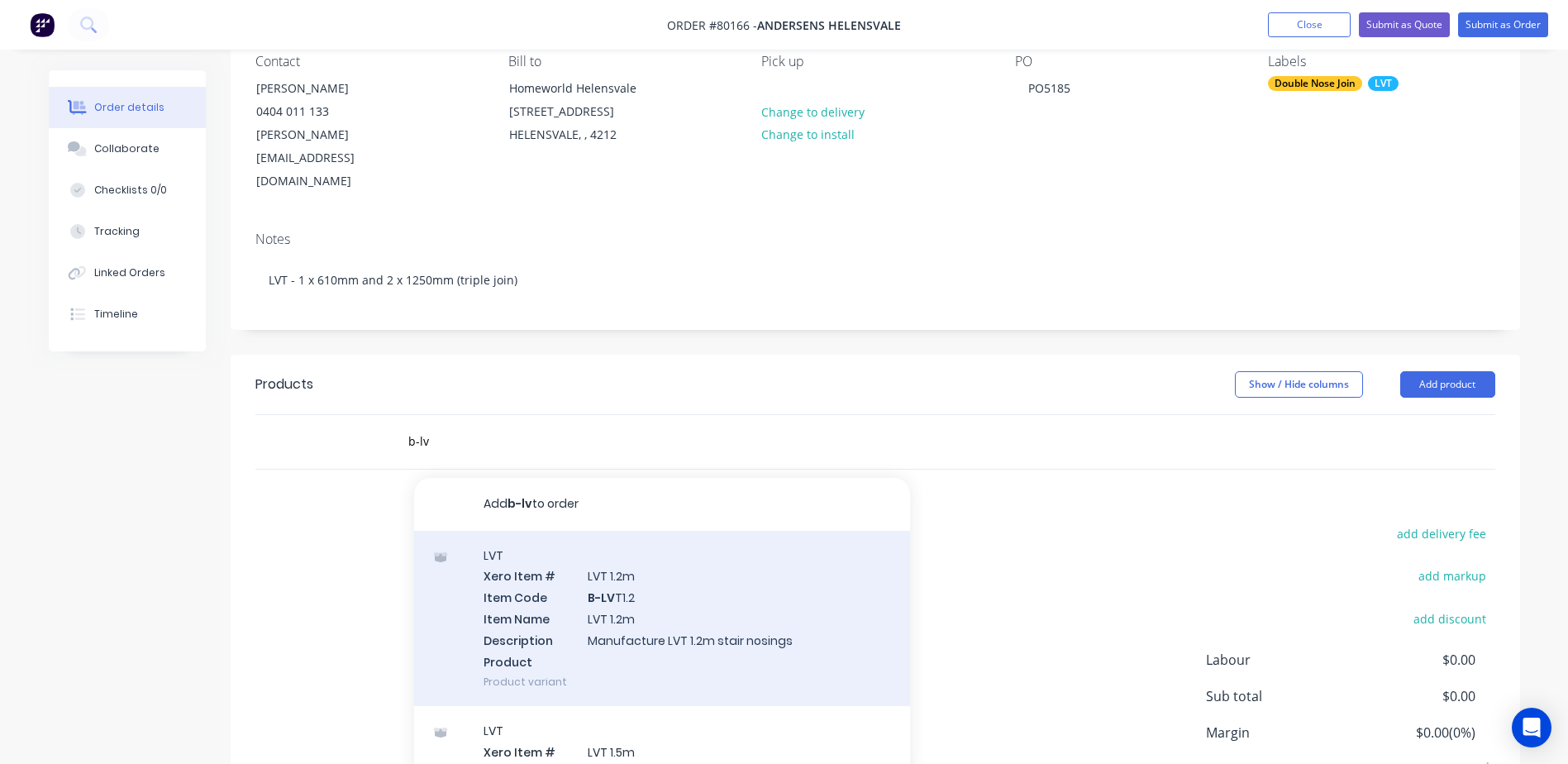 click on "LVT Xero   Item # LVT 1.2m Item Code B-LV T1.2 Item Name LVT 1.2m Description Manufacture LVT 1.2m stair nosings Product Product variant" at bounding box center (662, 618) 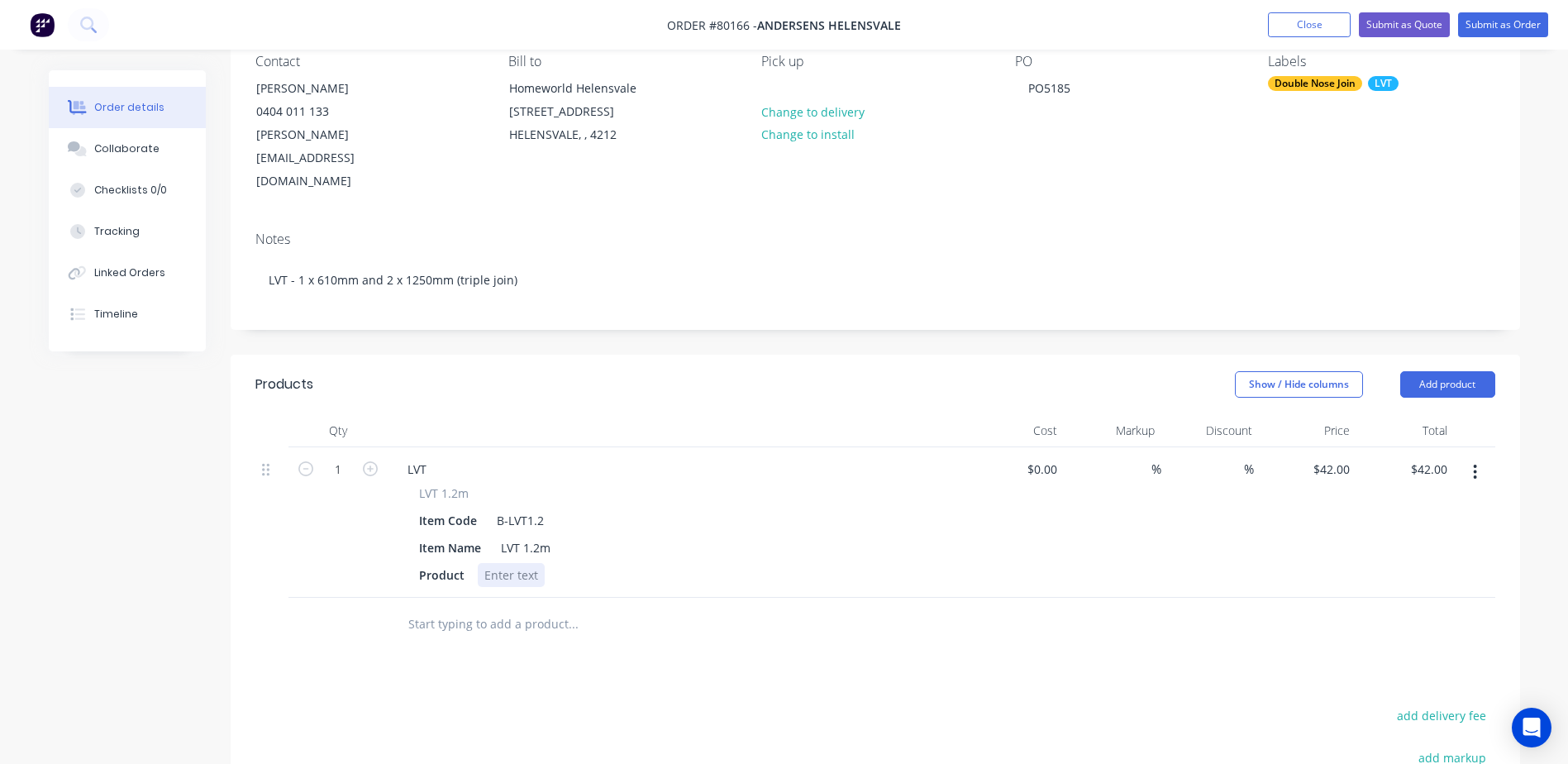 click at bounding box center [511, 575] 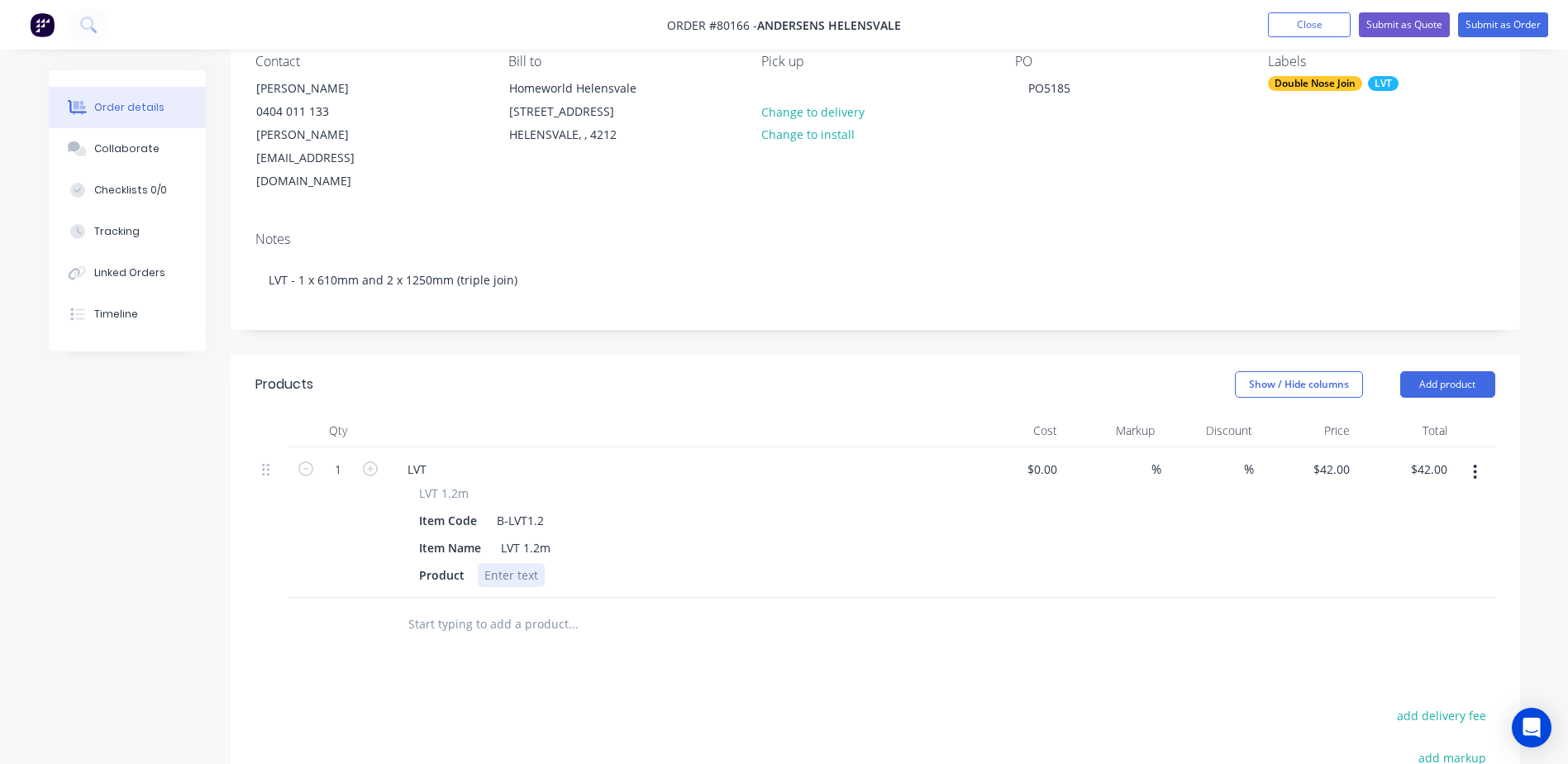type 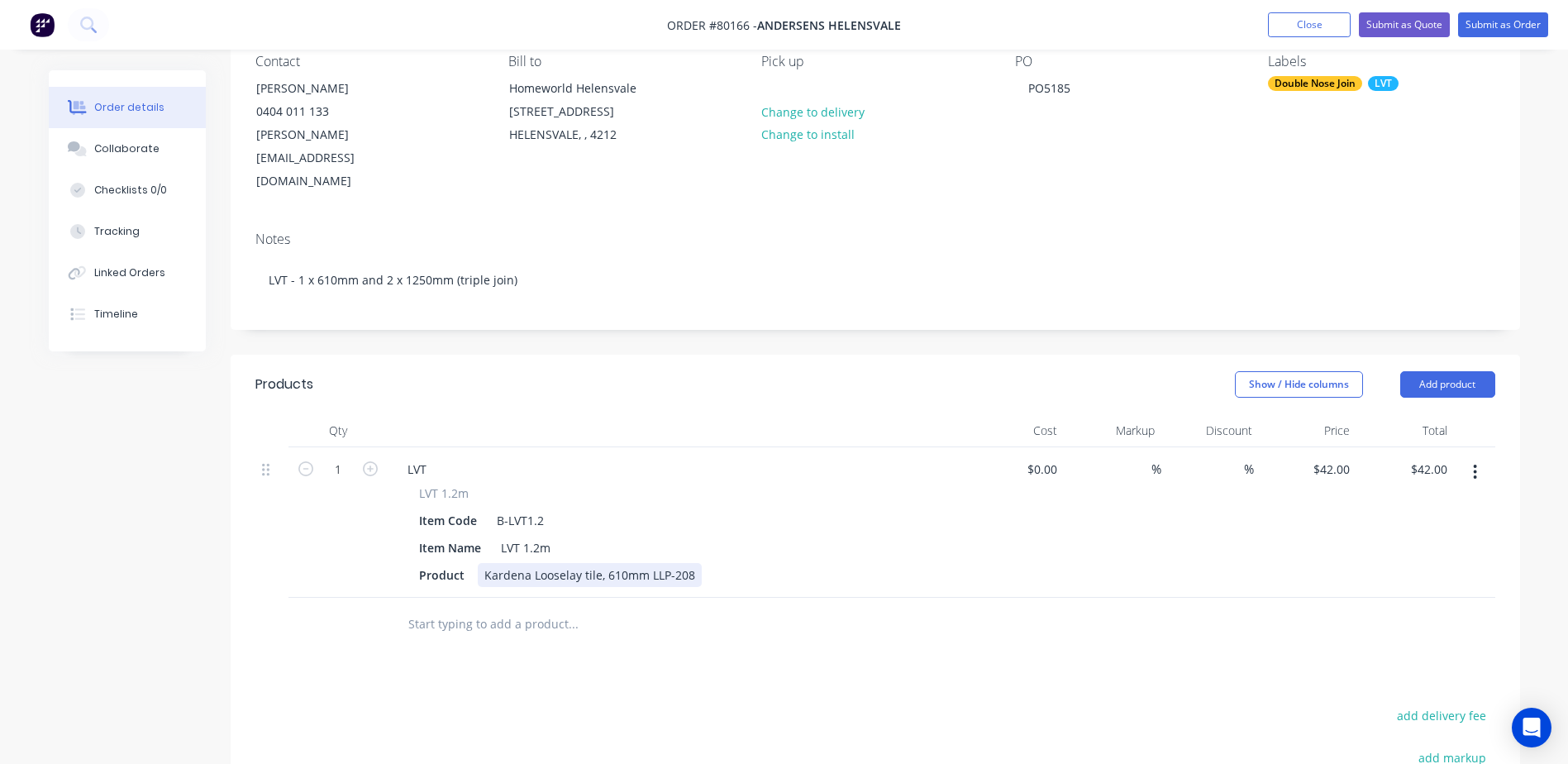 click on "Kardena Looselay tile, 610mm LLP-208" at bounding box center [589, 575] 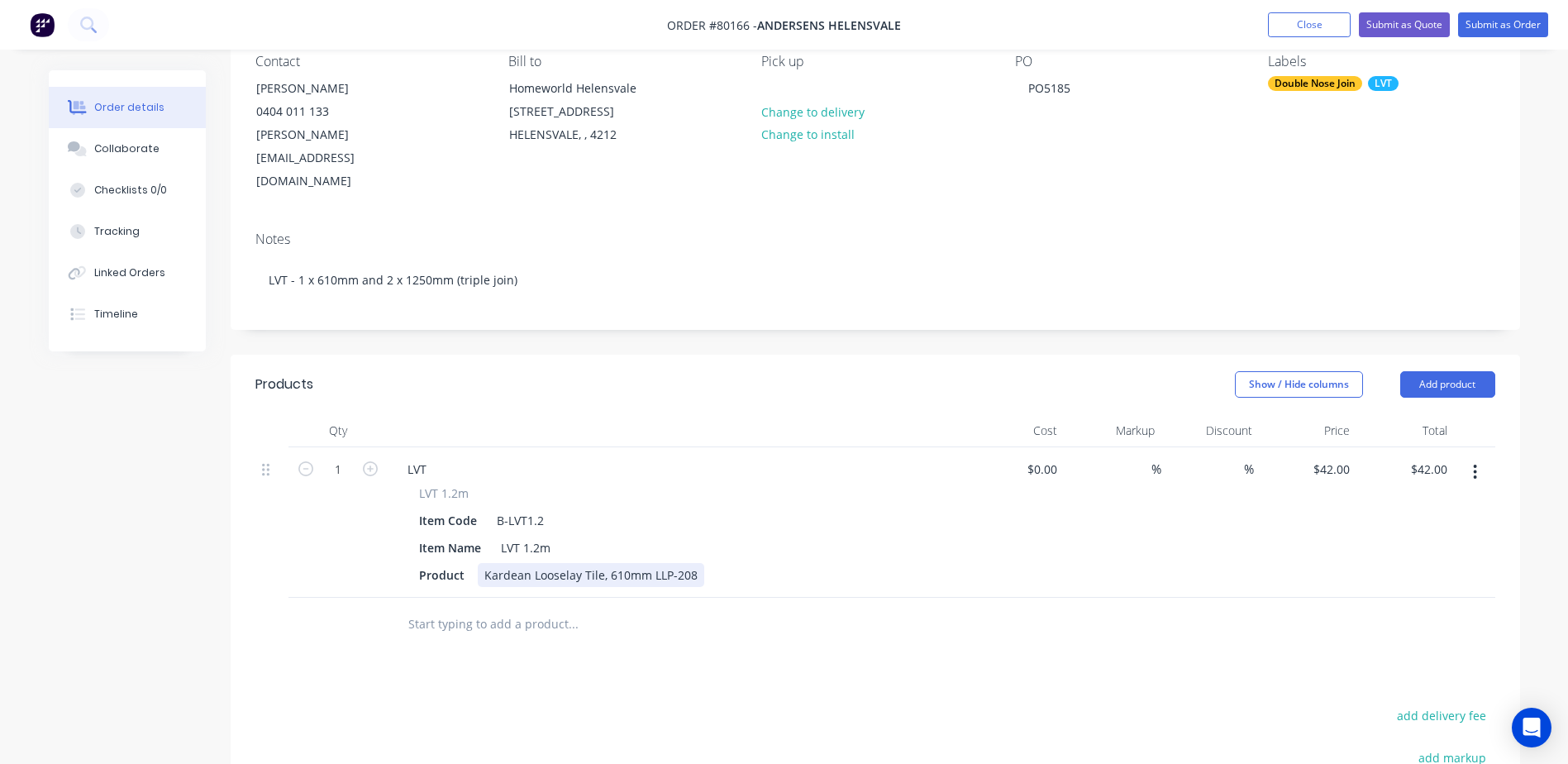 click on "Product Kardean Looselay Tile, 610mm LLP-208" at bounding box center [674, 575] 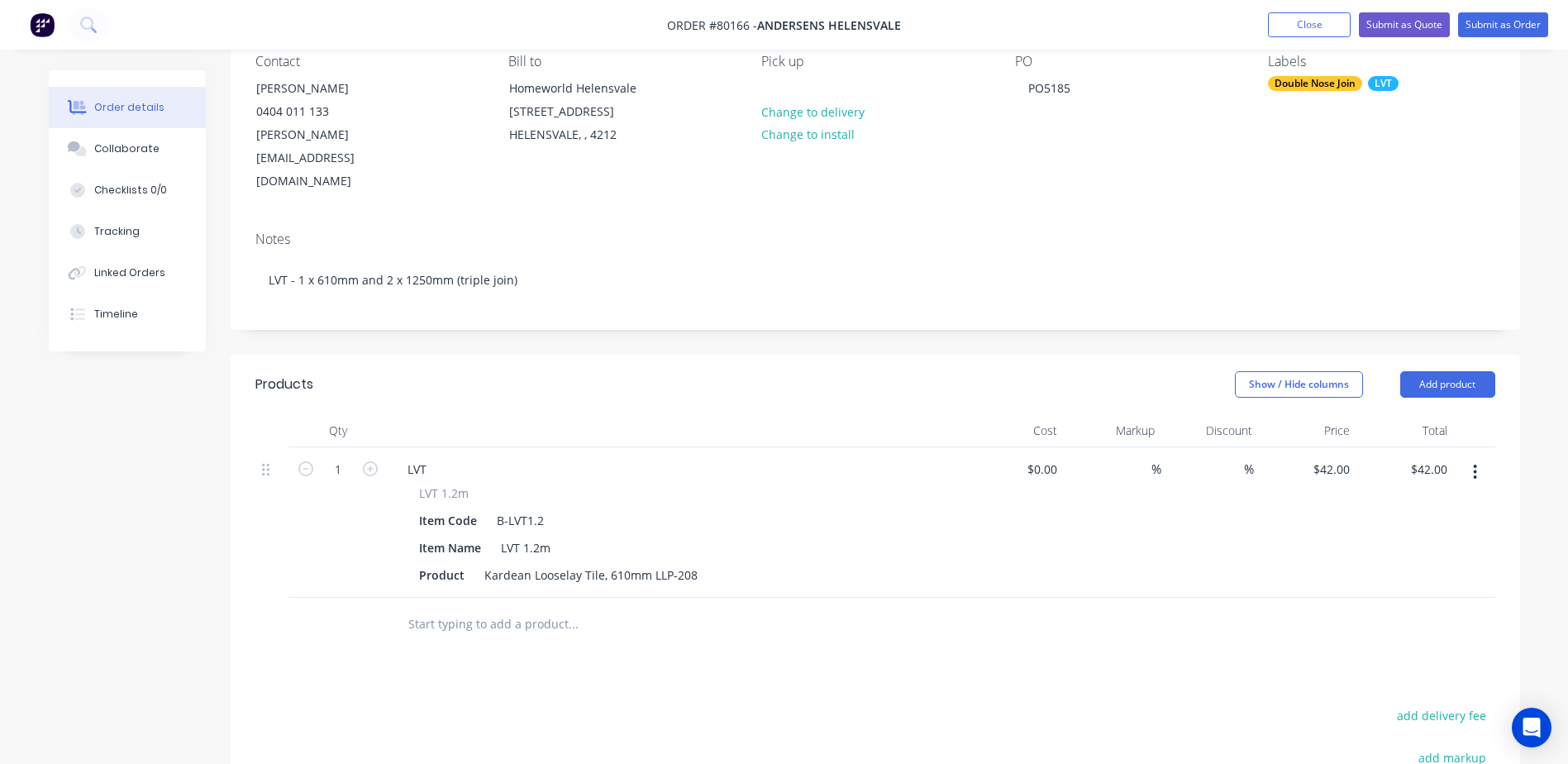 click at bounding box center [573, 624] 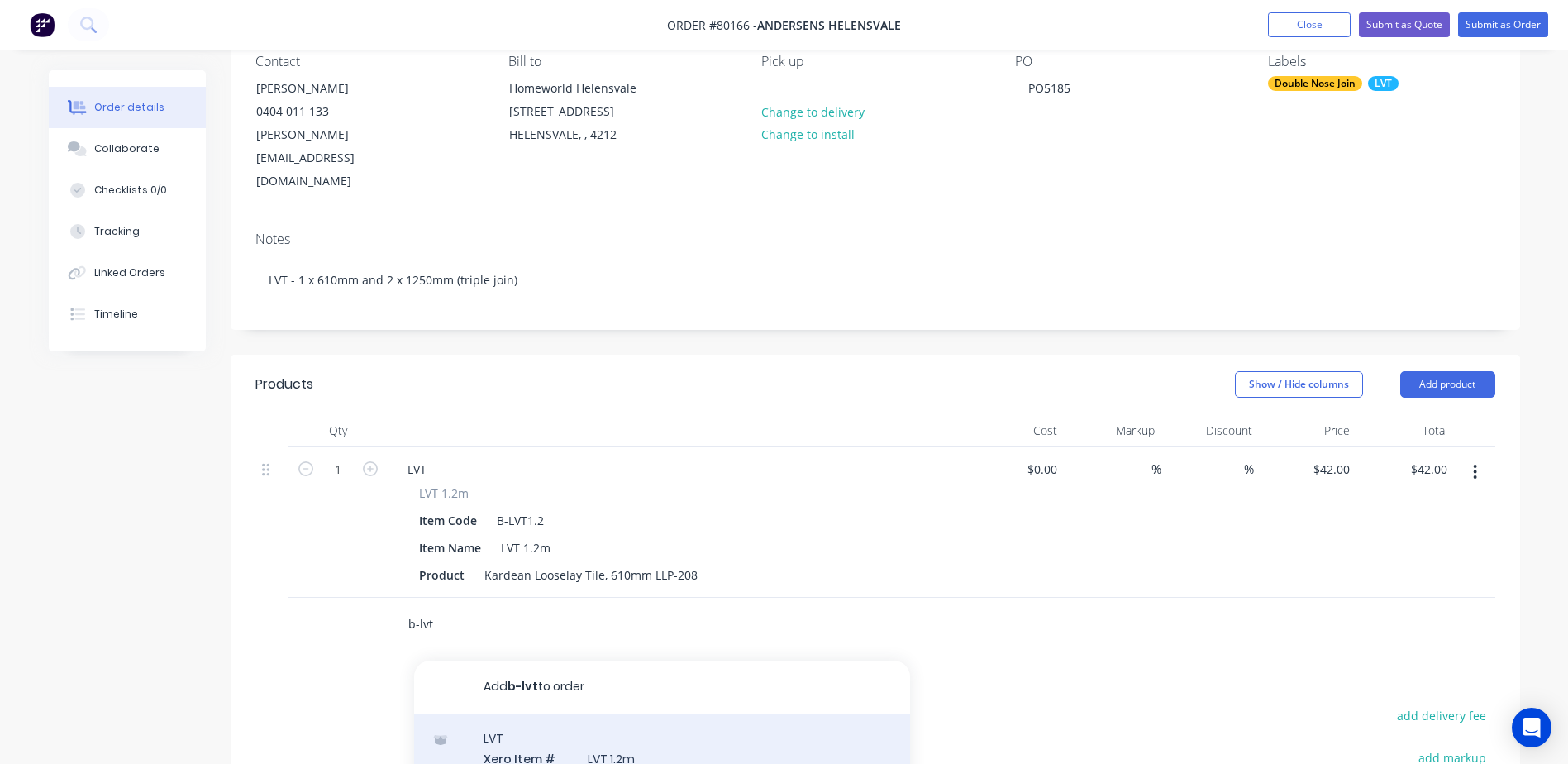 type on "b-lvt" 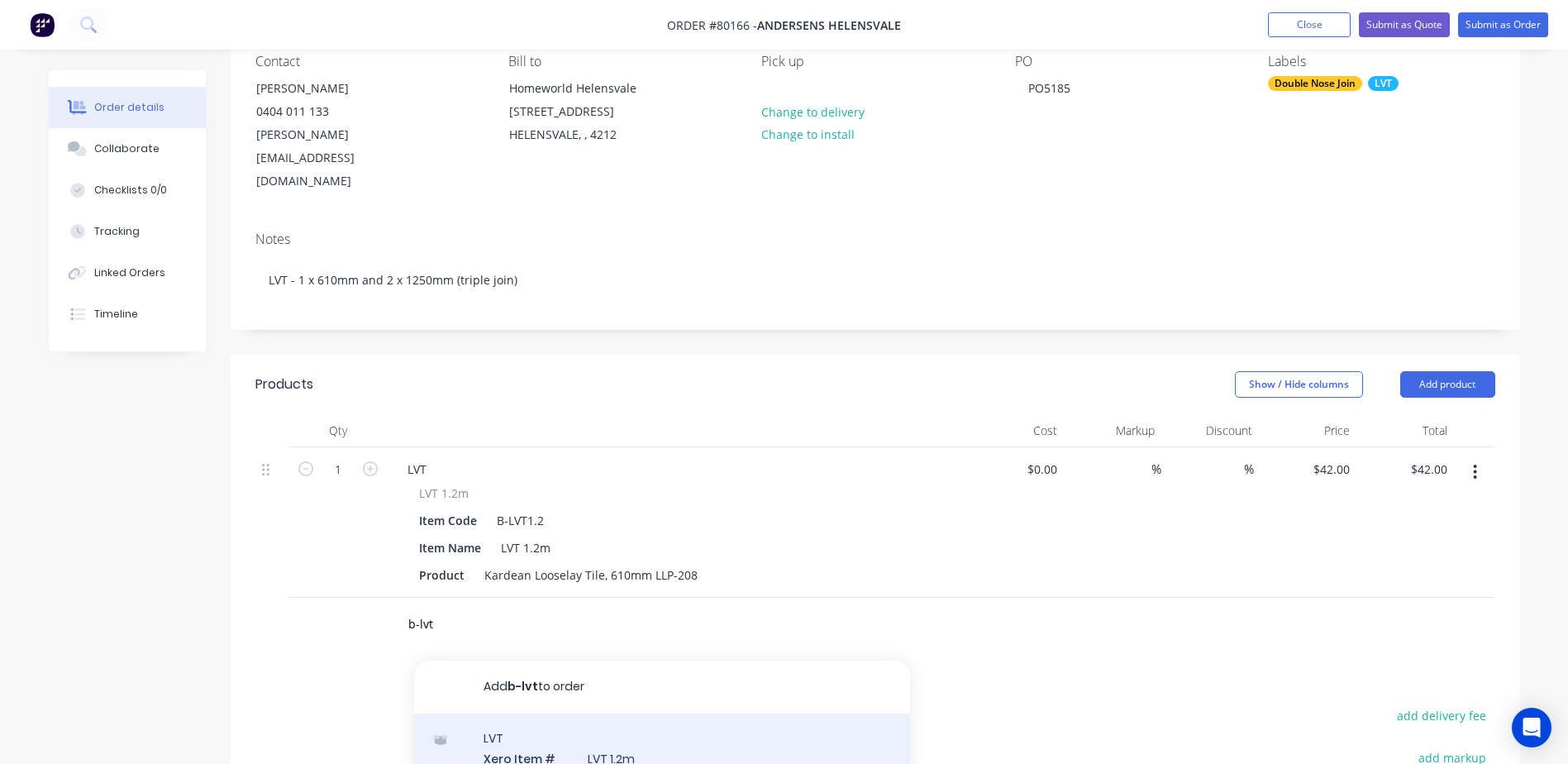 click on "LVT Xero   Item # LVT 1.2m Item Code B-LVT 1.2 Item Name LVT 1.2m Description Manufacture LVT 1.2m stair nosings Product Product variant" at bounding box center (662, 801) 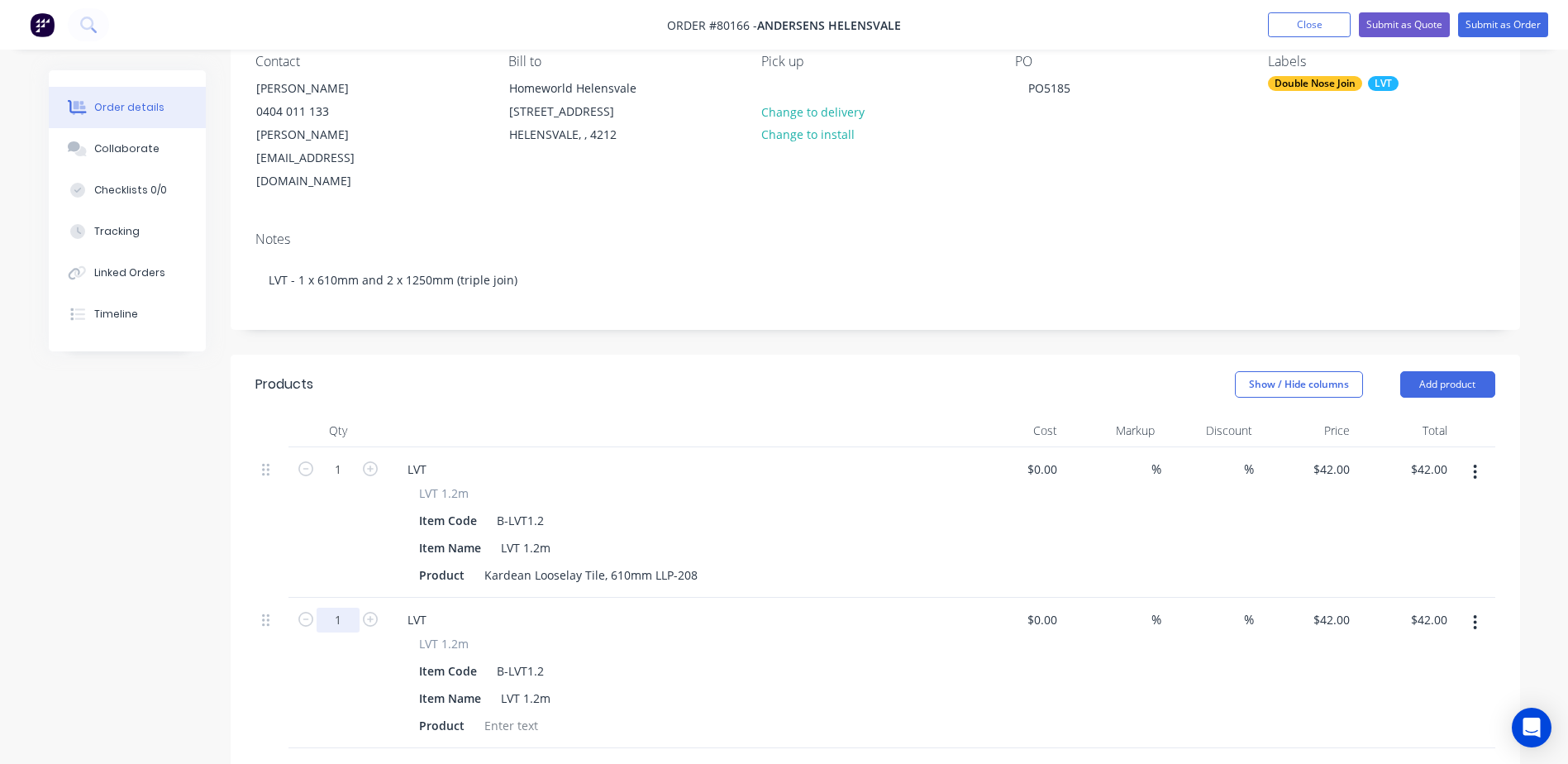 click on "1" at bounding box center (338, 470) 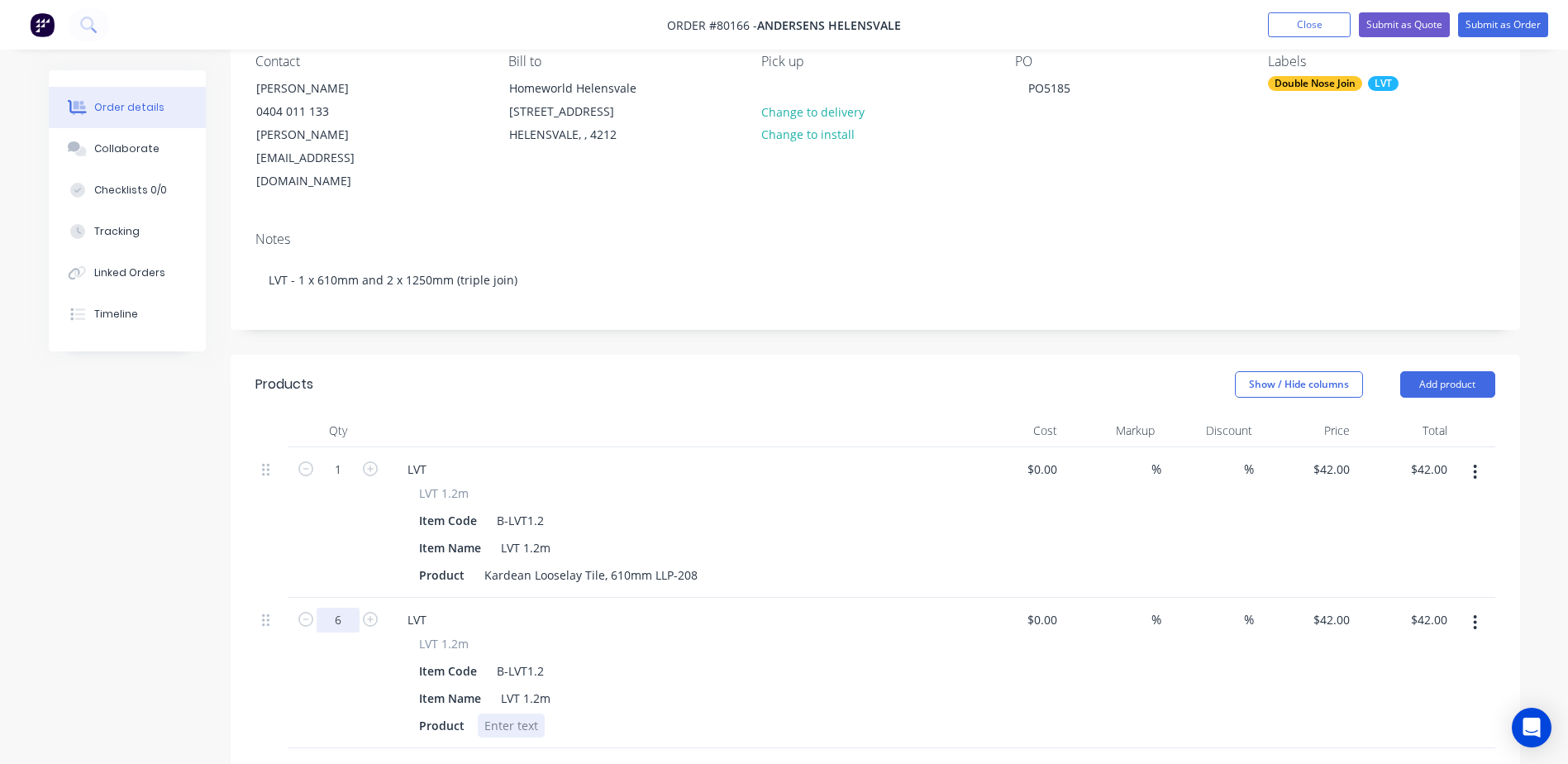 type on "6" 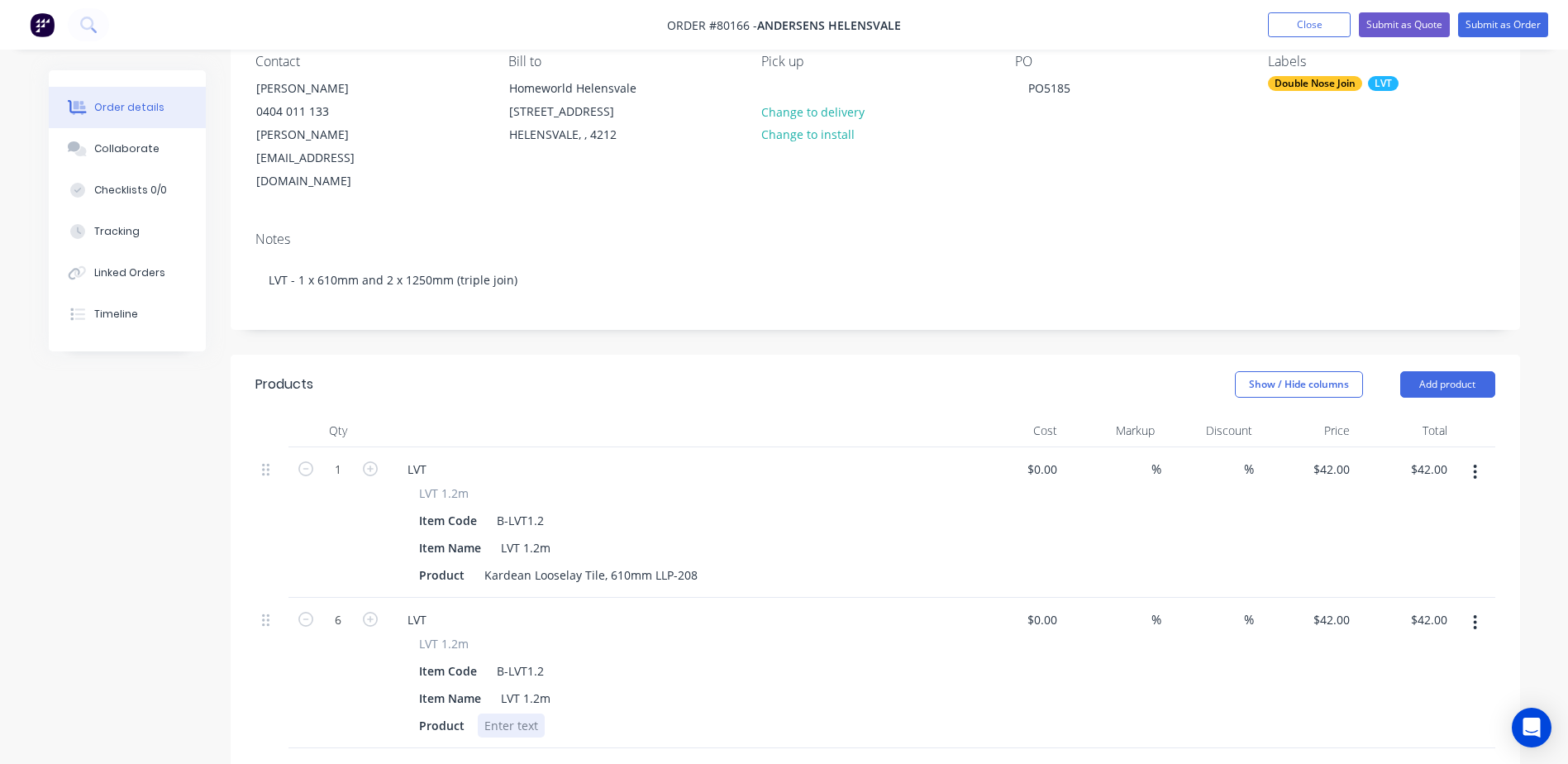 type on "$252.00" 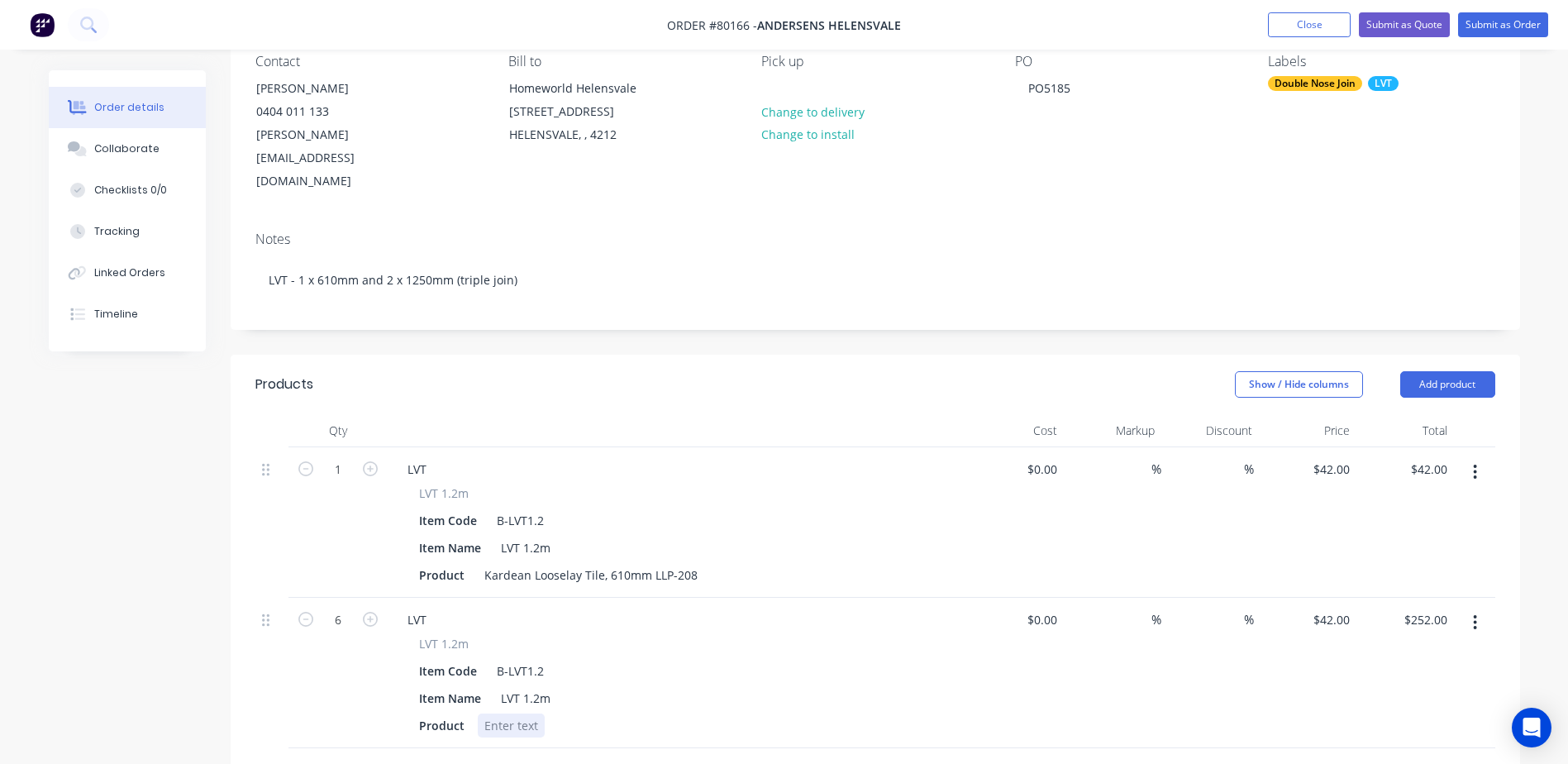 click at bounding box center [511, 725] 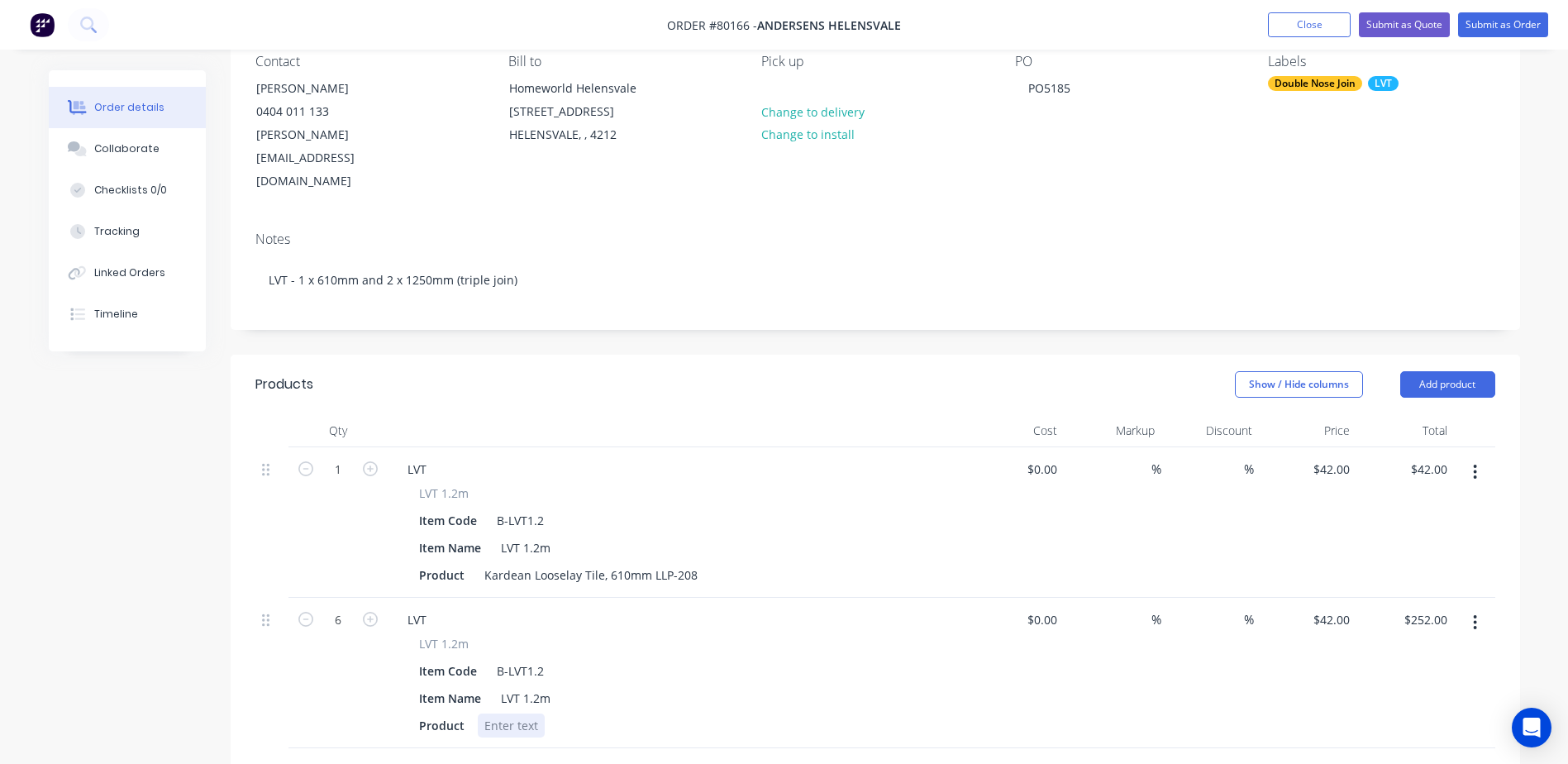 type 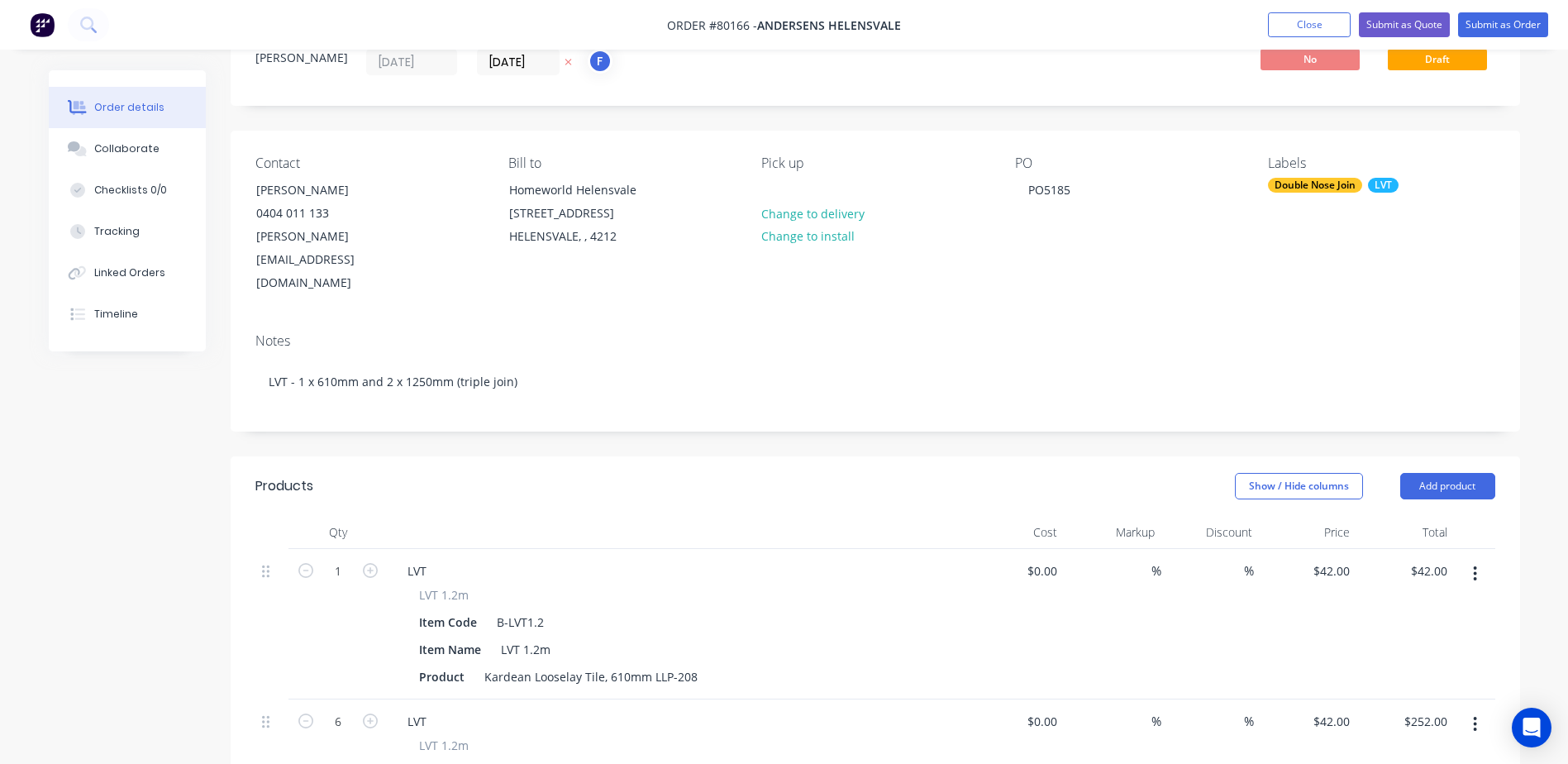 scroll, scrollTop: 0, scrollLeft: 0, axis: both 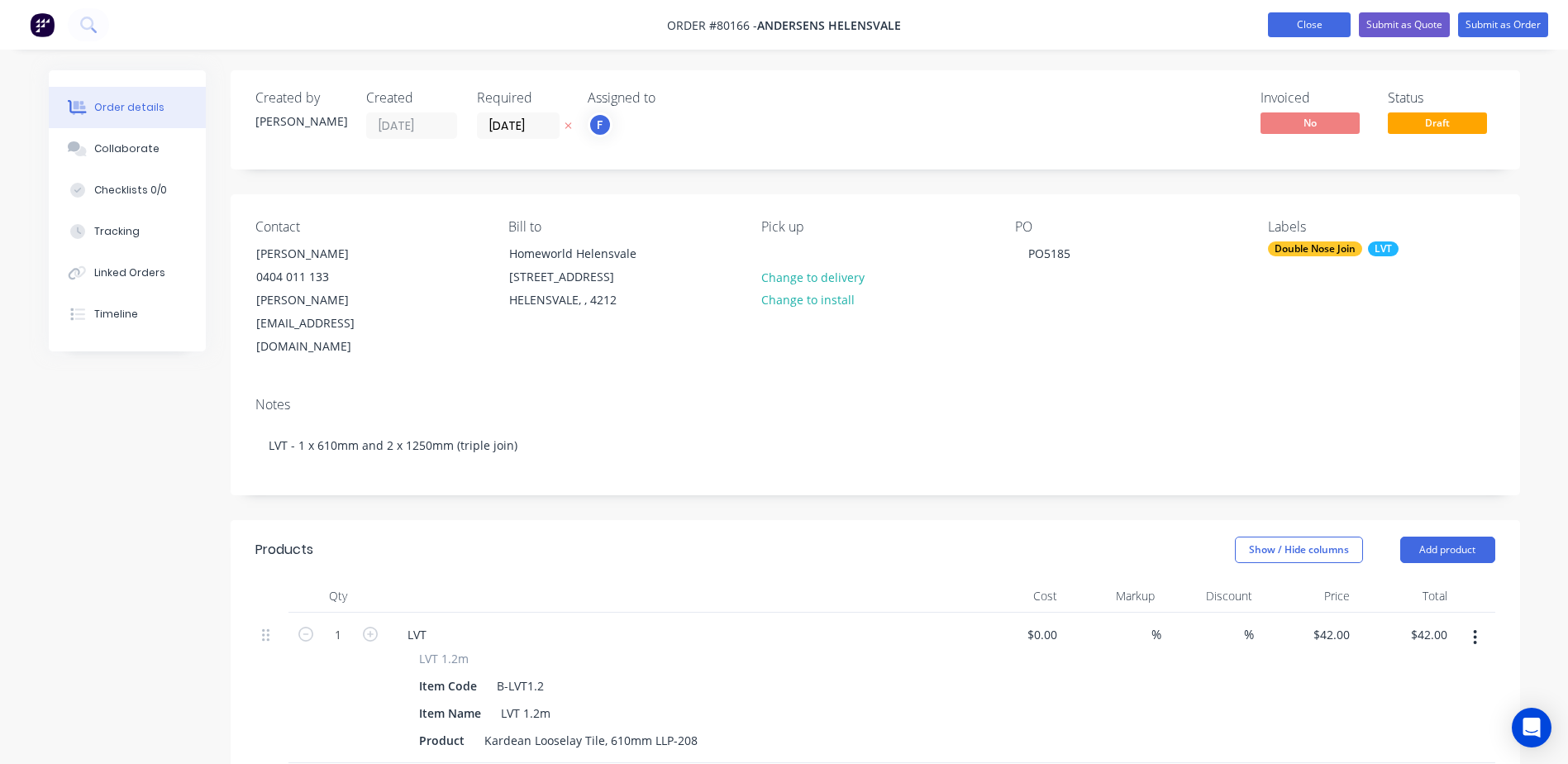 click on "Close" at bounding box center (1309, 25) 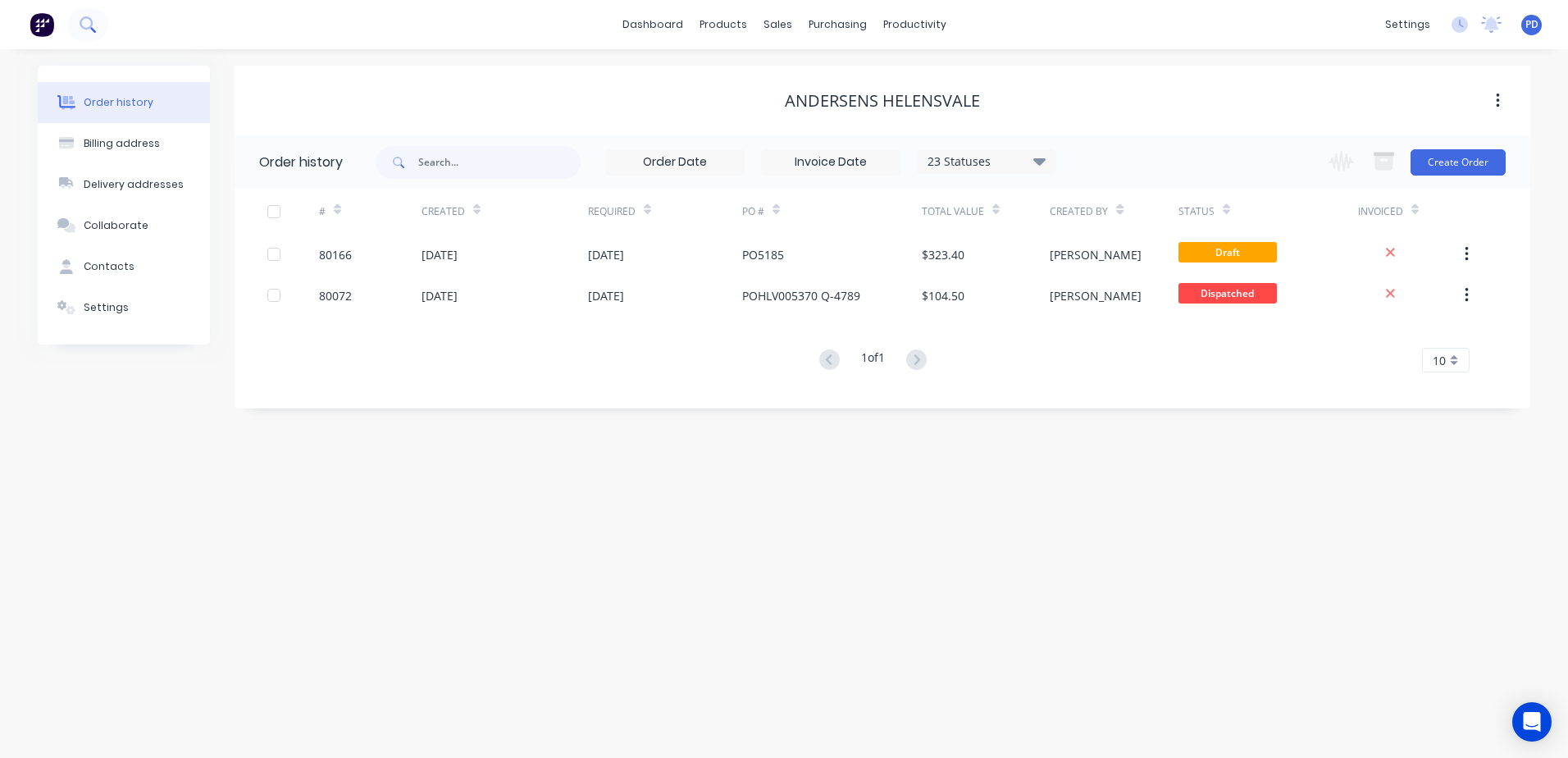 click 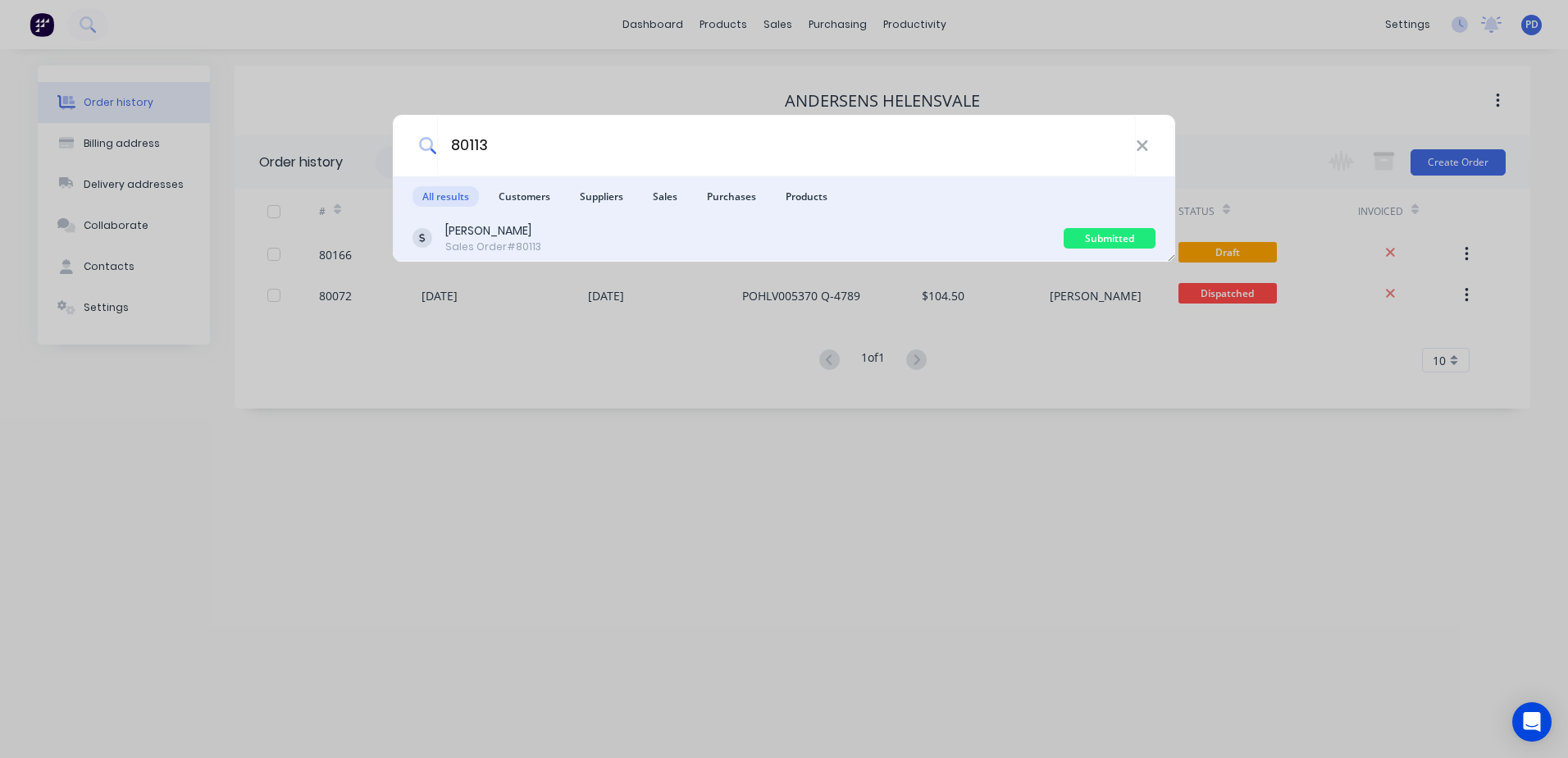 type on "80113" 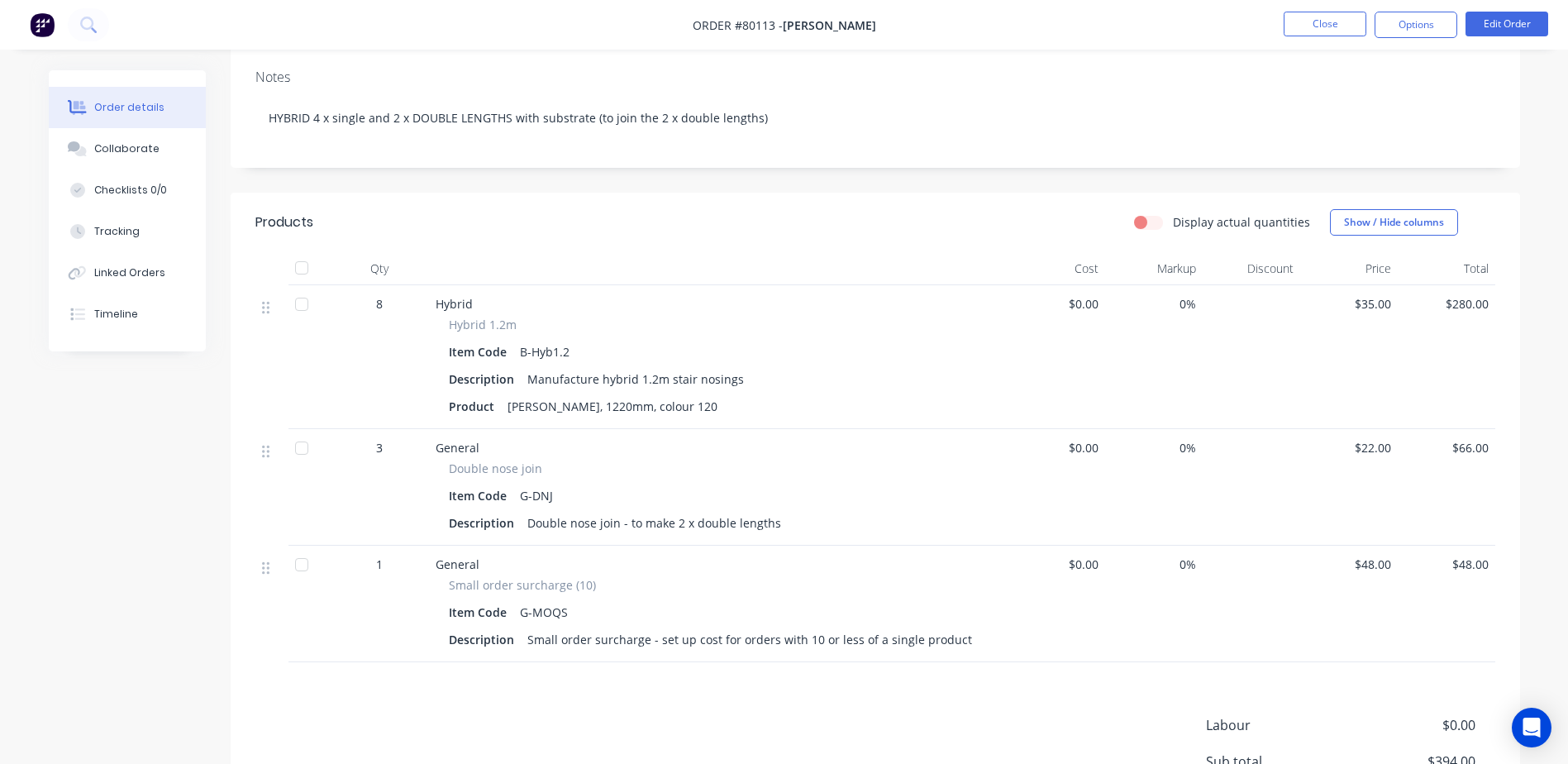 scroll, scrollTop: 0, scrollLeft: 0, axis: both 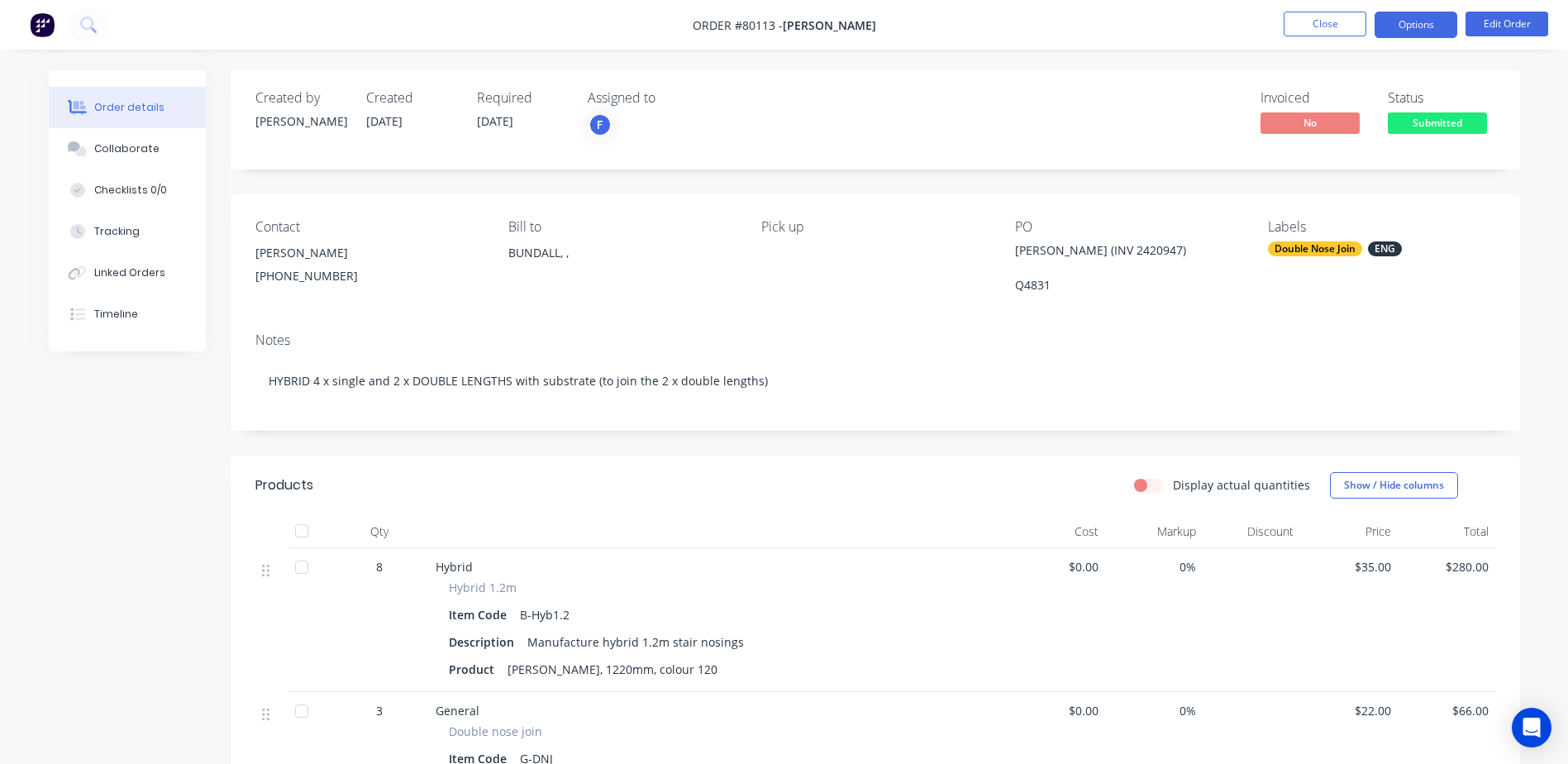 click on "Options" at bounding box center [1416, 25] 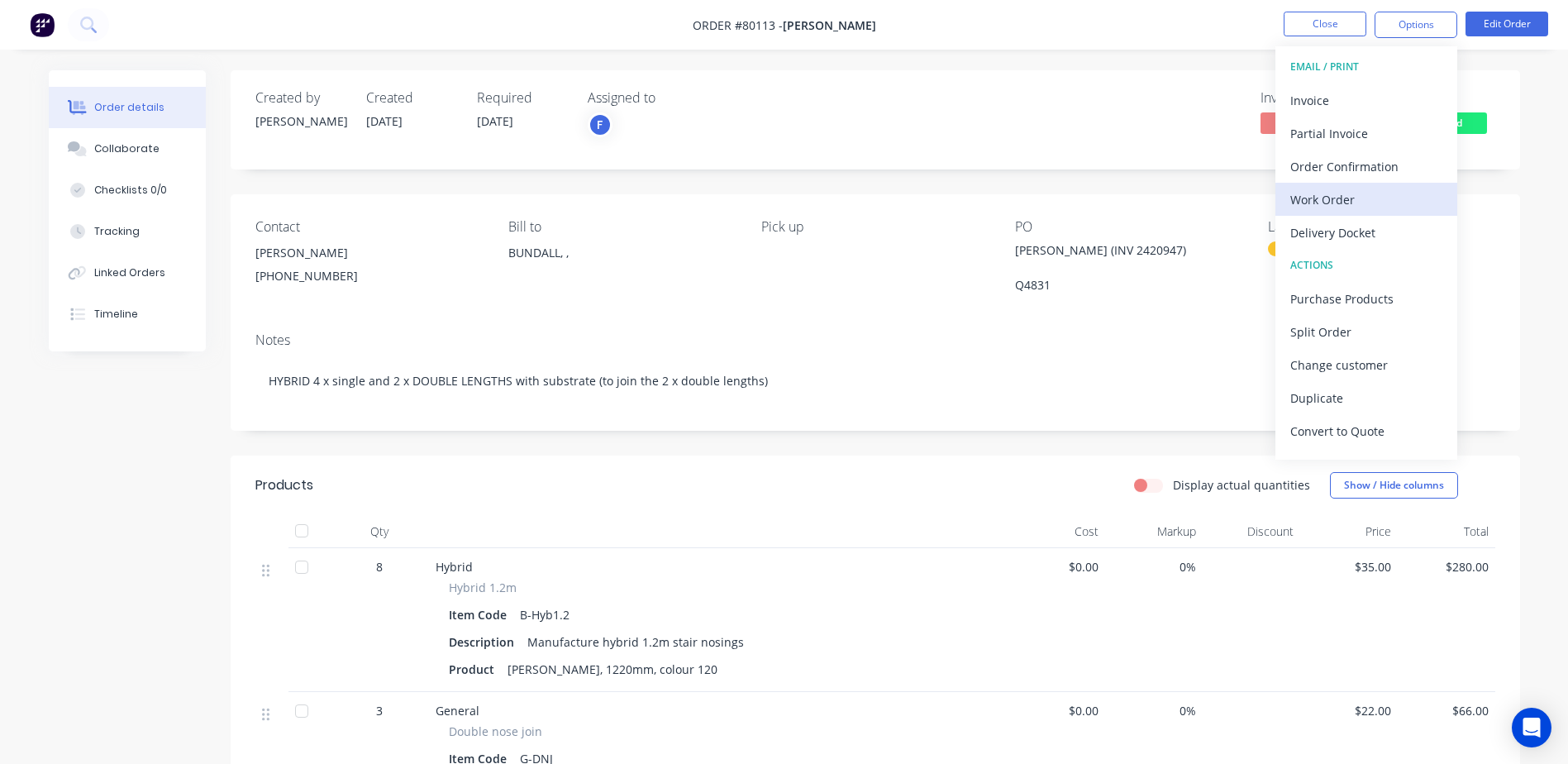 click on "Work Order" at bounding box center [1366, 199] 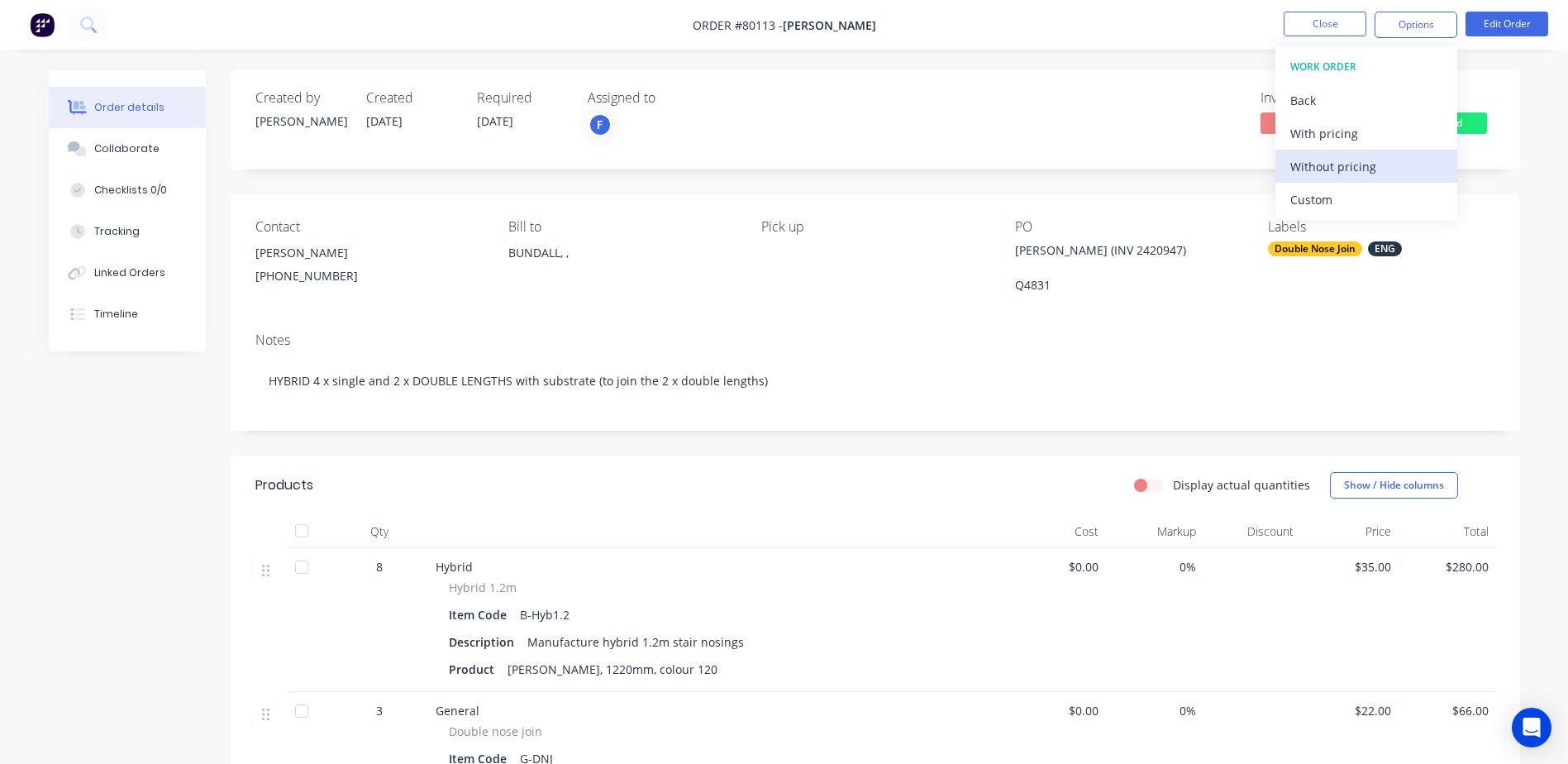 click on "Without pricing" at bounding box center (1366, 166) 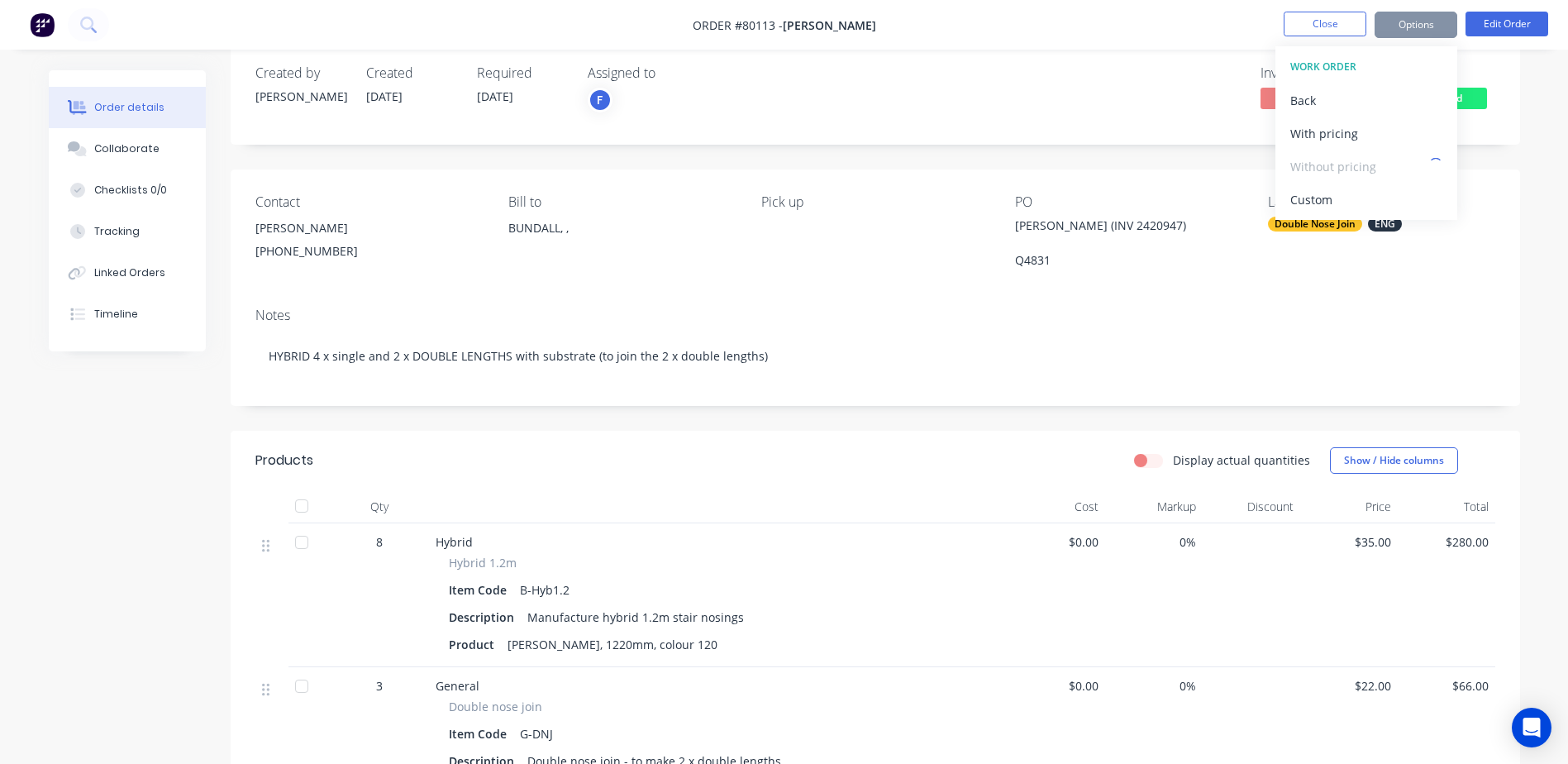 scroll, scrollTop: 0, scrollLeft: 0, axis: both 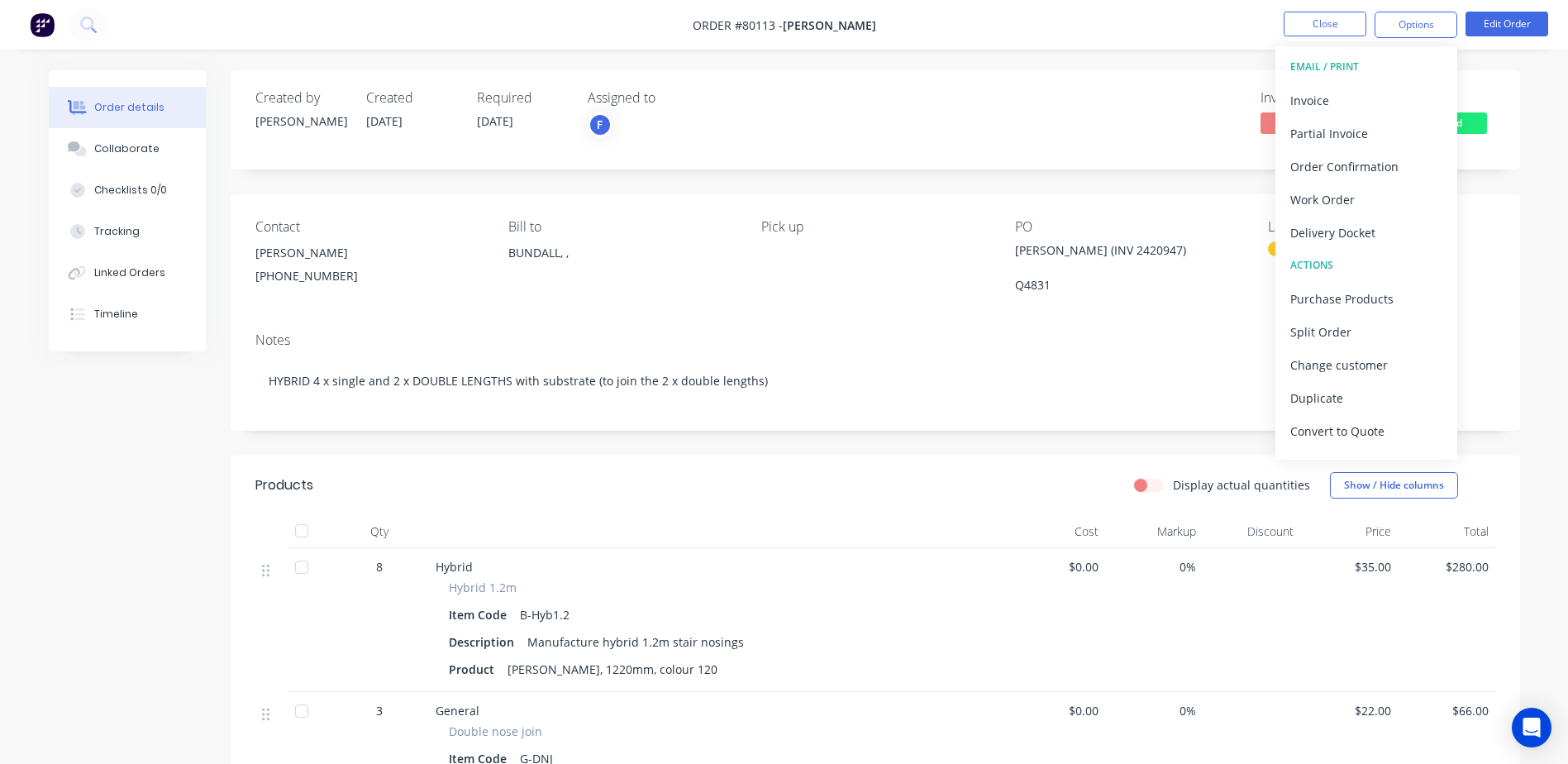 click on "Display actual quantities Show / Hide columns" at bounding box center (1006, 485) 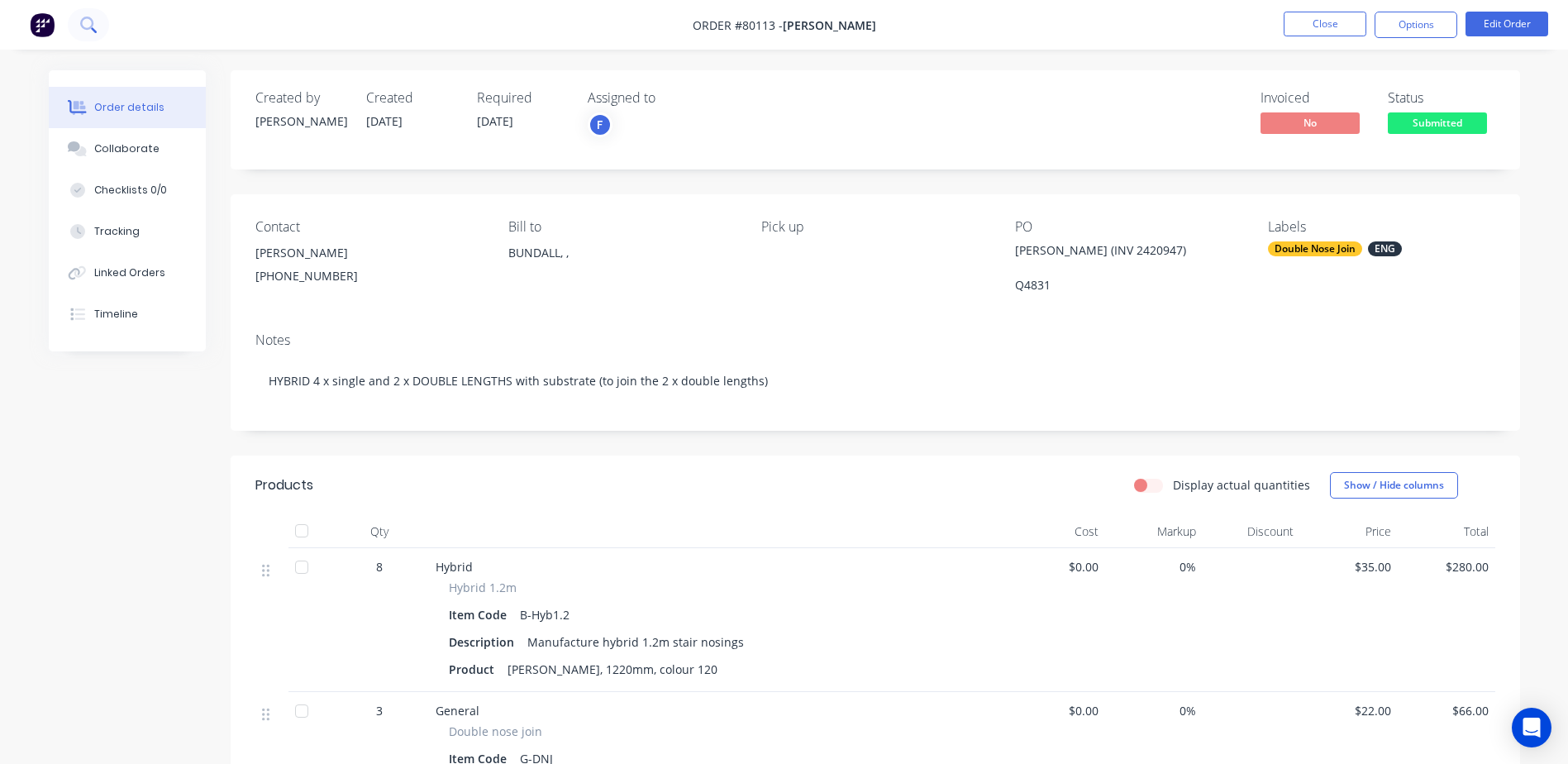 click 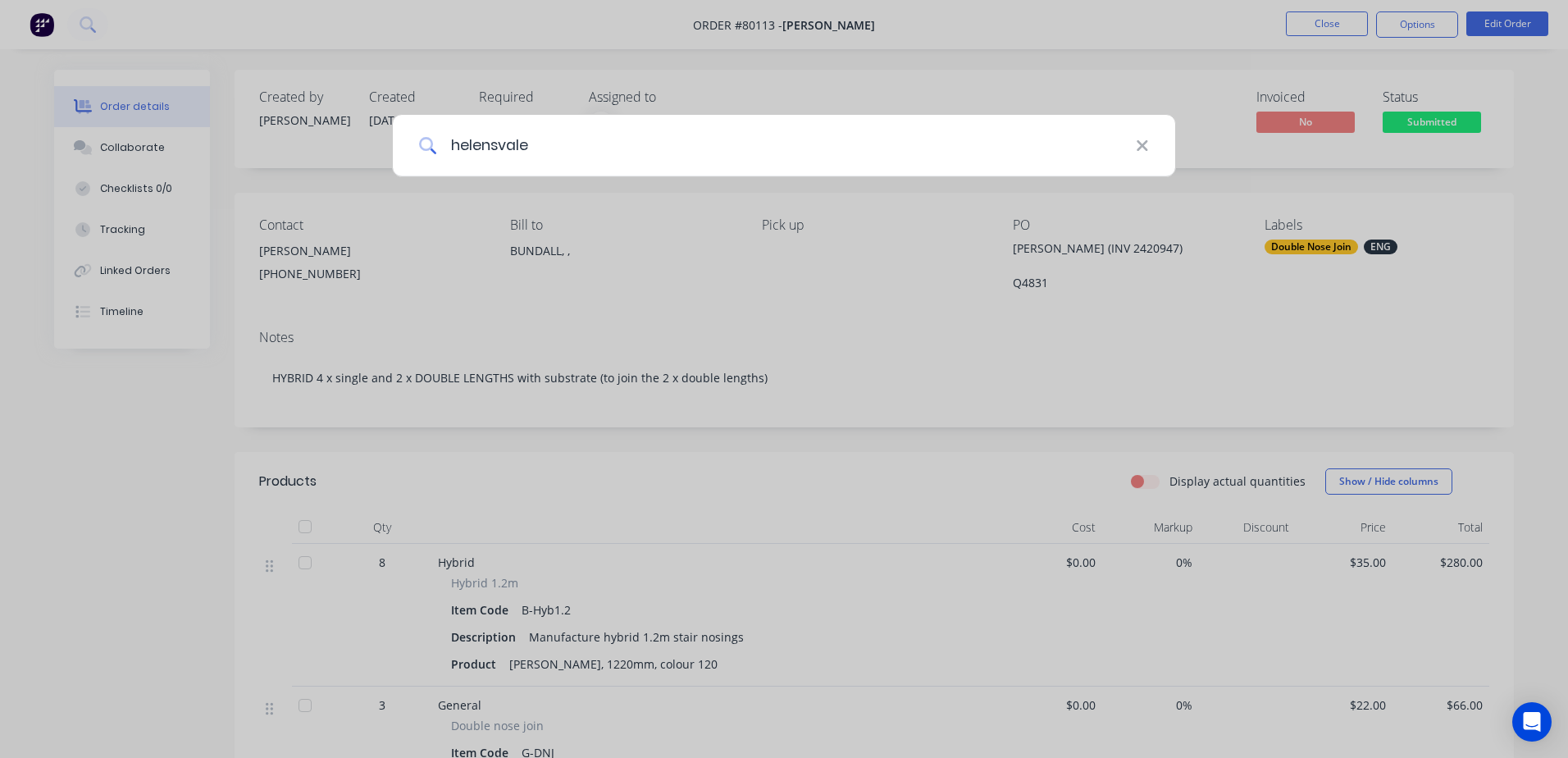 type on "helensvale" 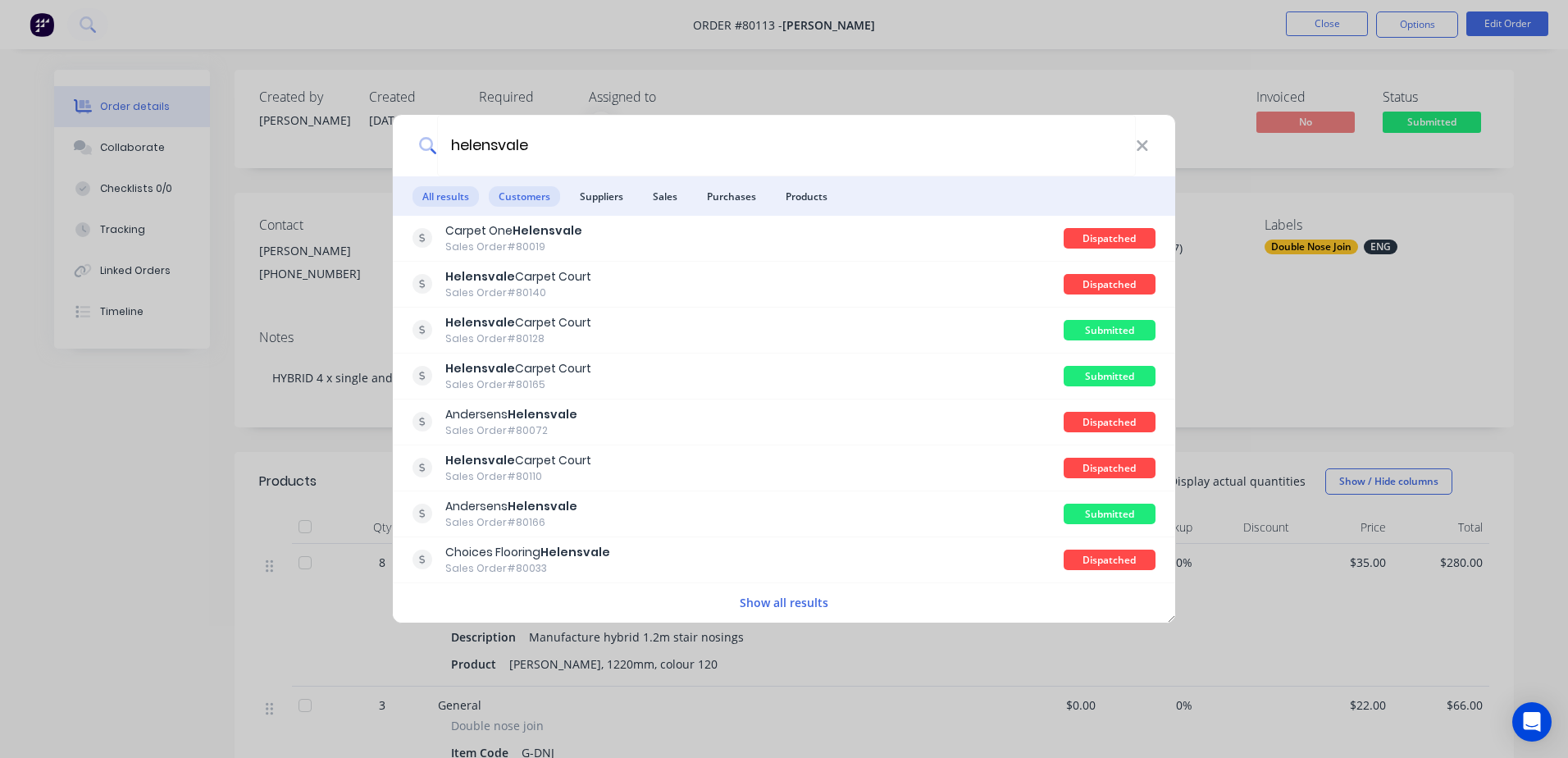 click on "Customers" at bounding box center (524, 196) 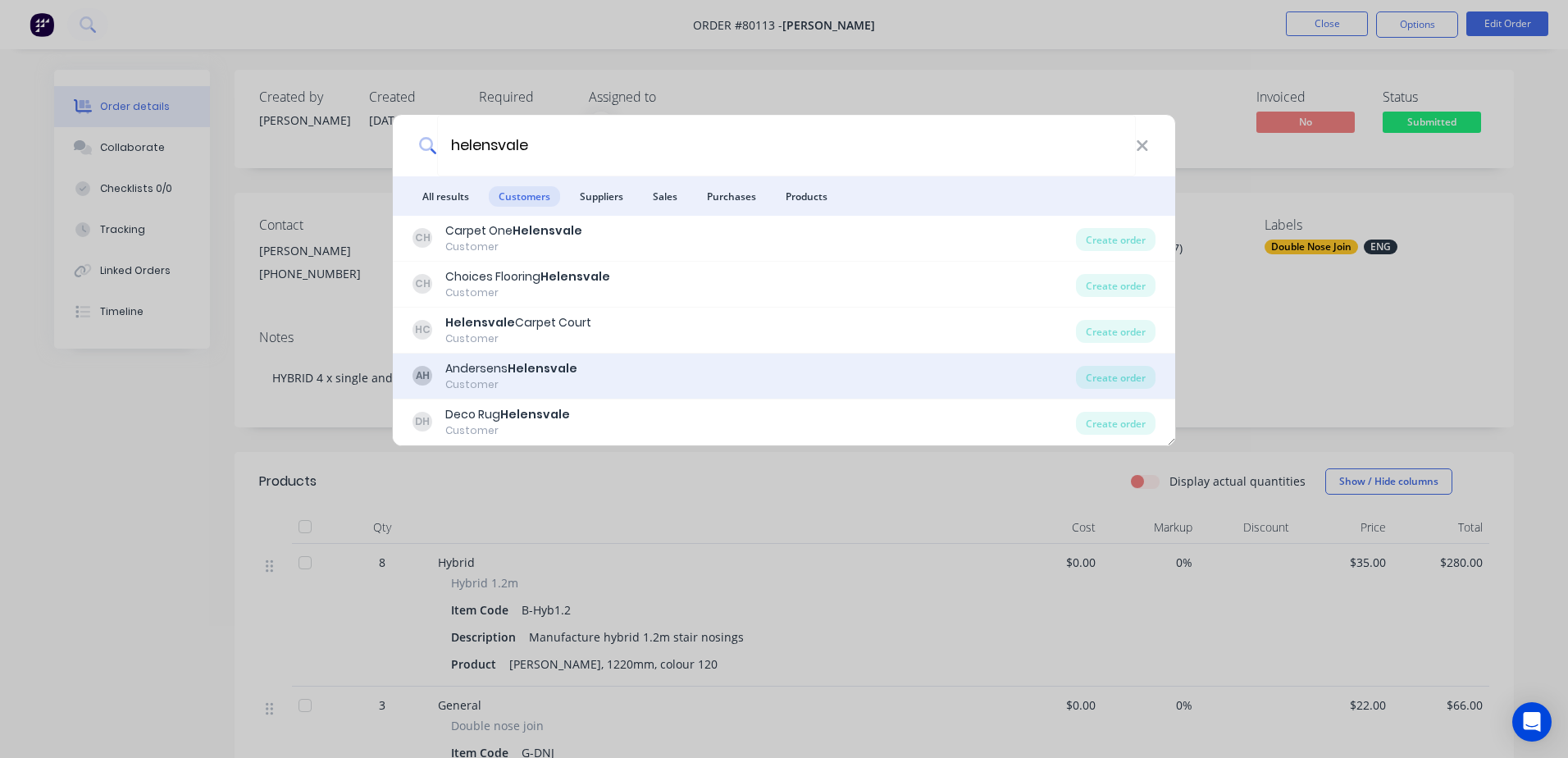 click on "Helensvale" at bounding box center (542, 368) 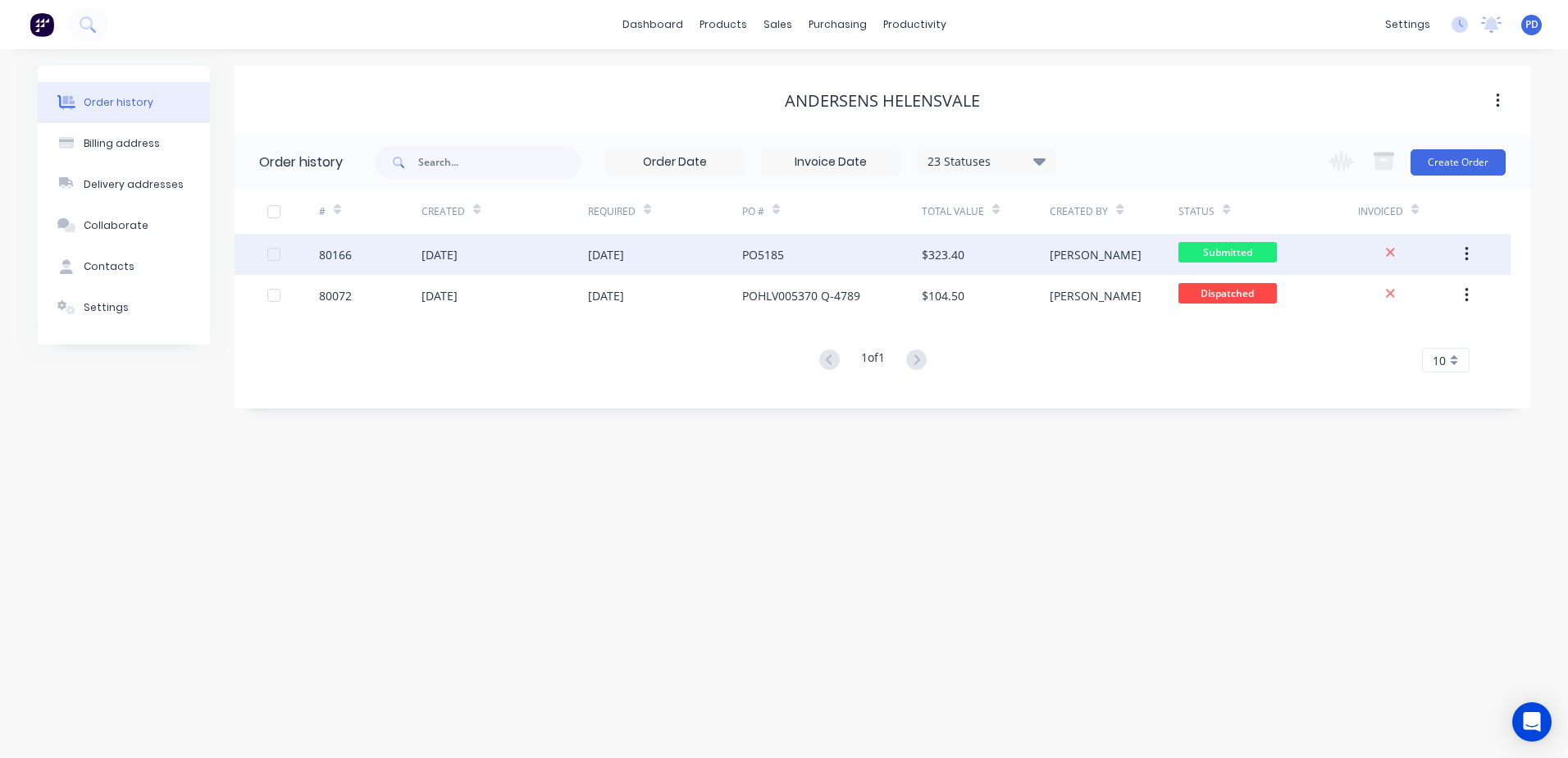 click on "[DATE]" at bounding box center (606, 254) 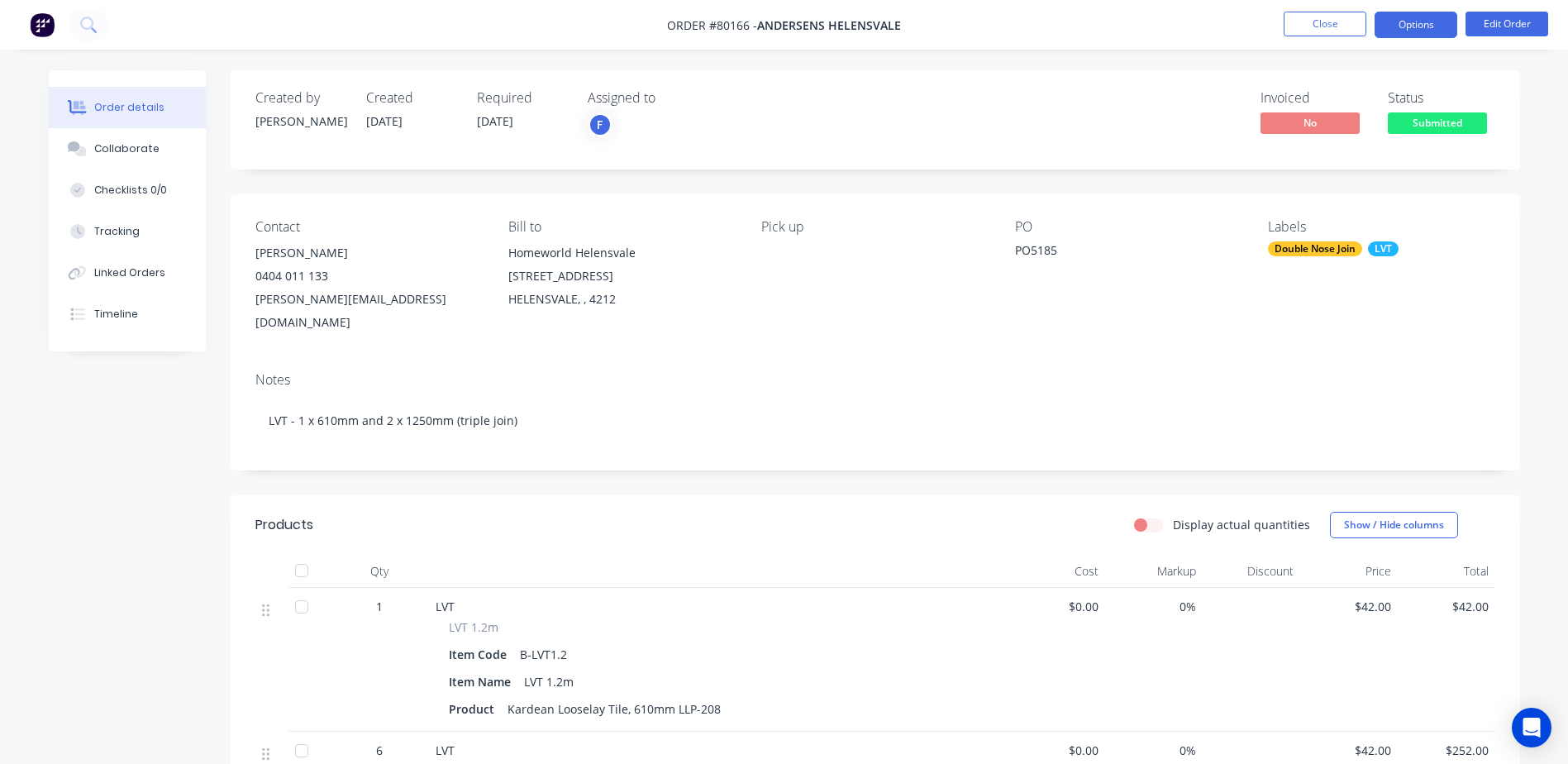 click on "Options" at bounding box center (1416, 25) 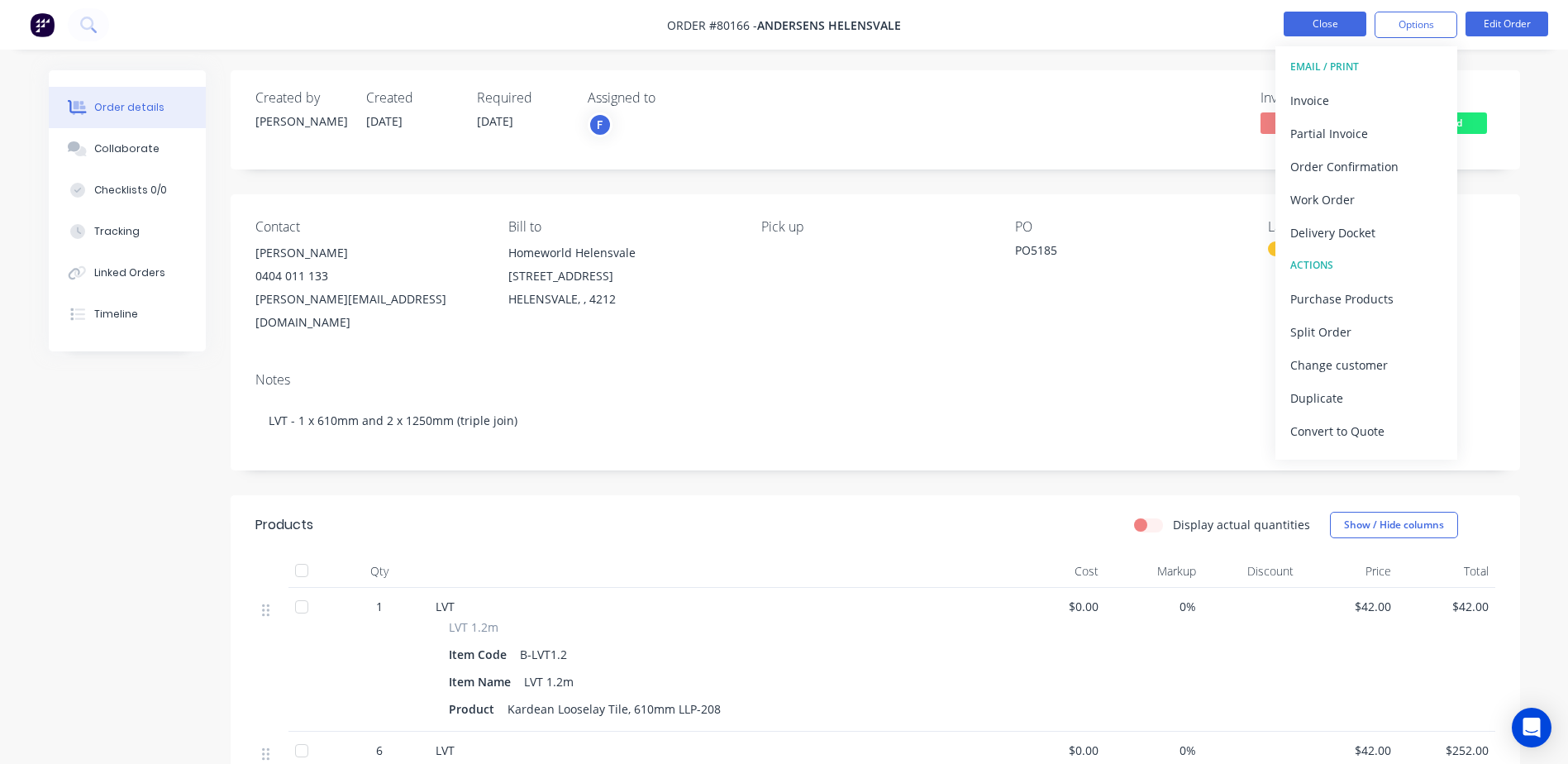 click on "Close" at bounding box center [1325, 24] 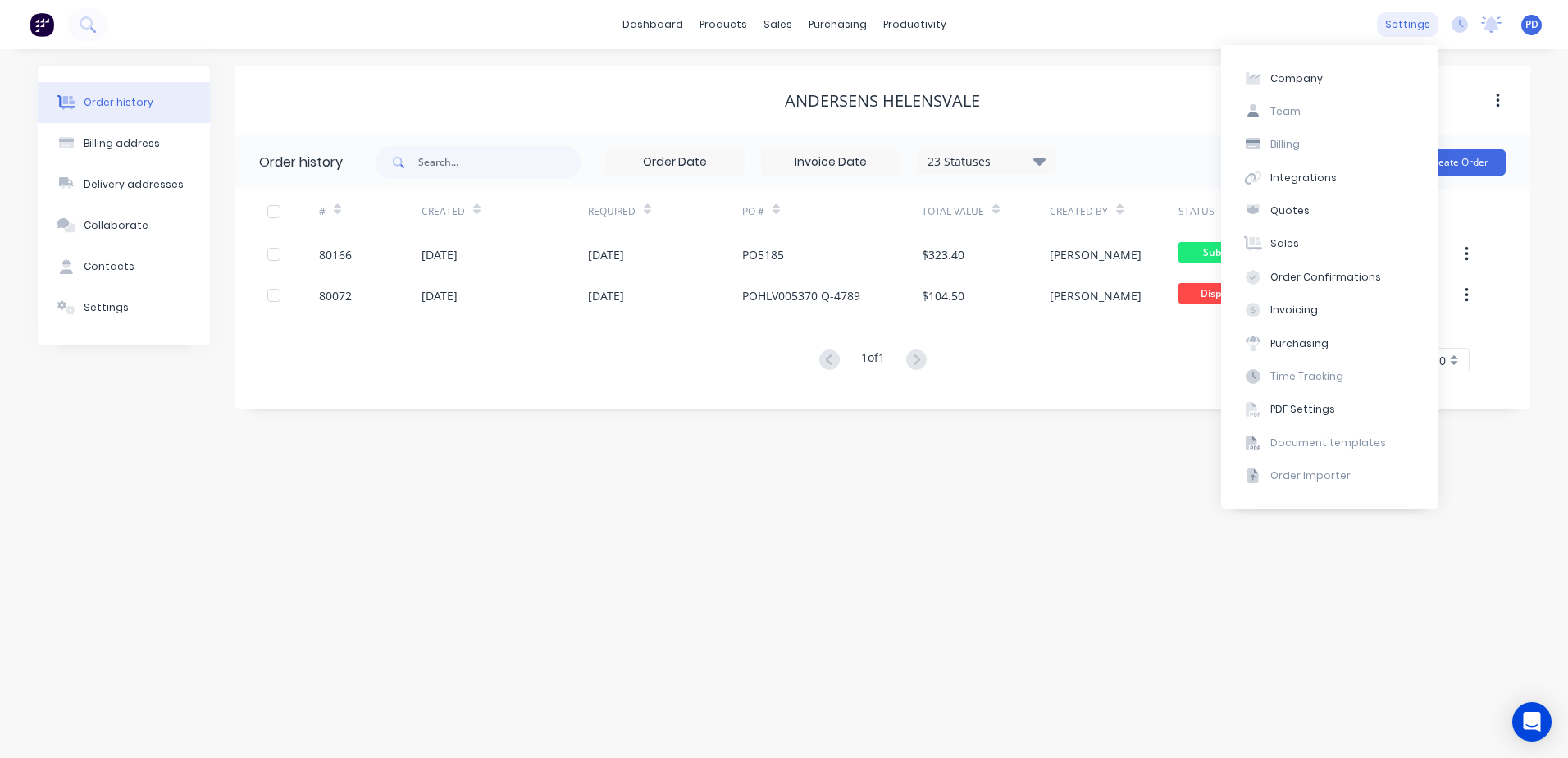 click on "settings" at bounding box center (1407, 25) 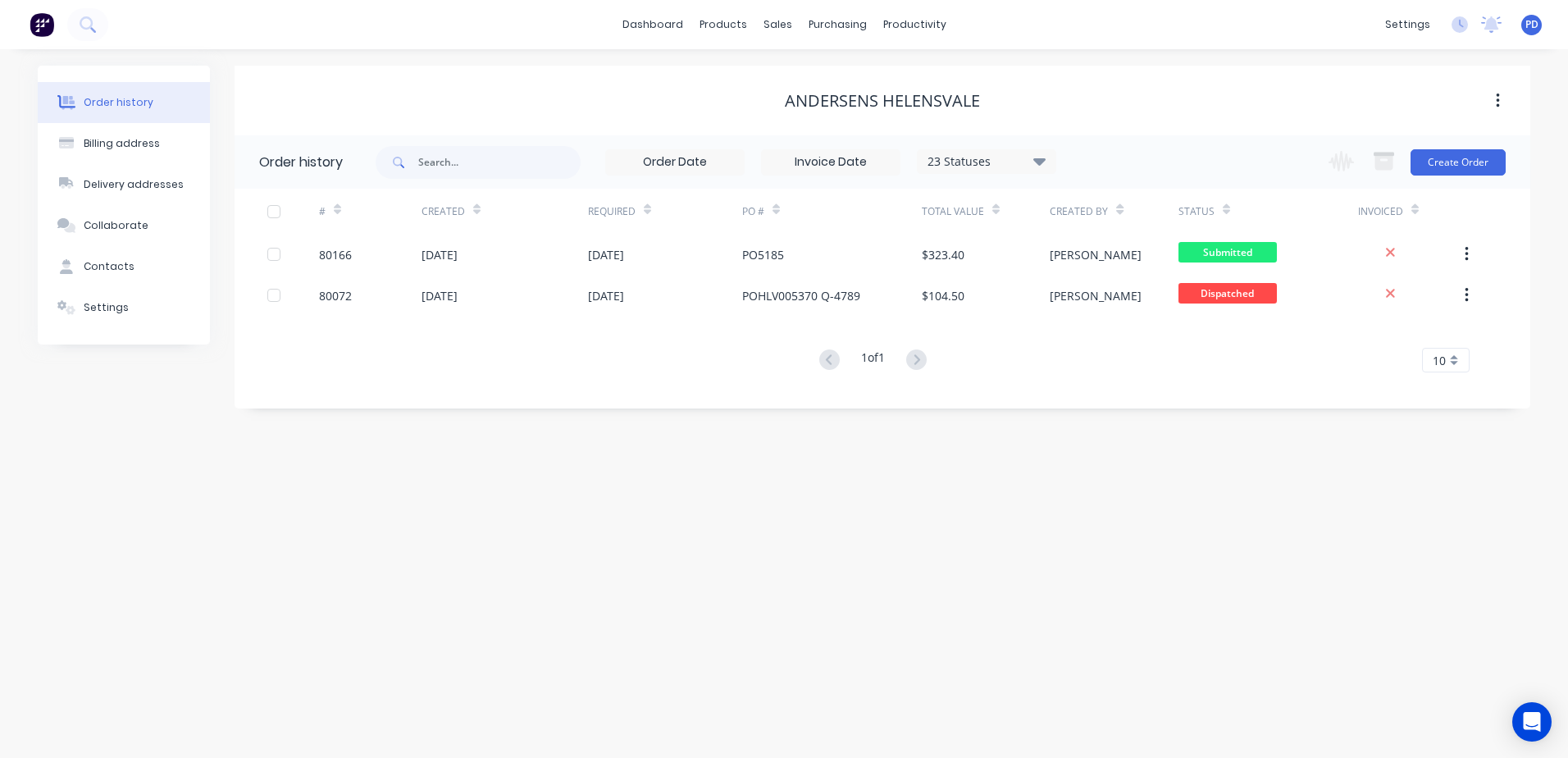 click on "PD" at bounding box center [1532, 25] 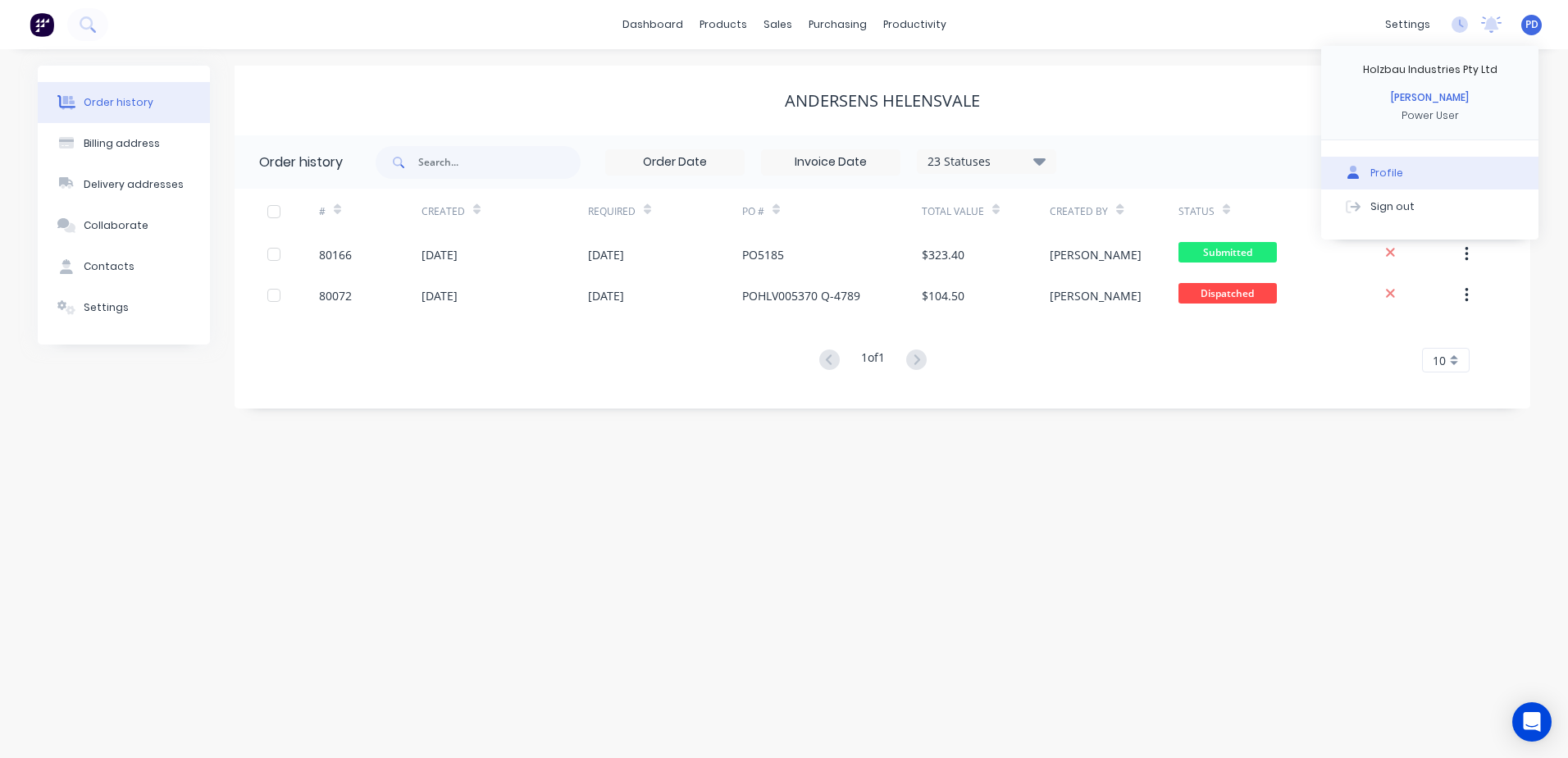 click on "Profile" at bounding box center (1387, 173) 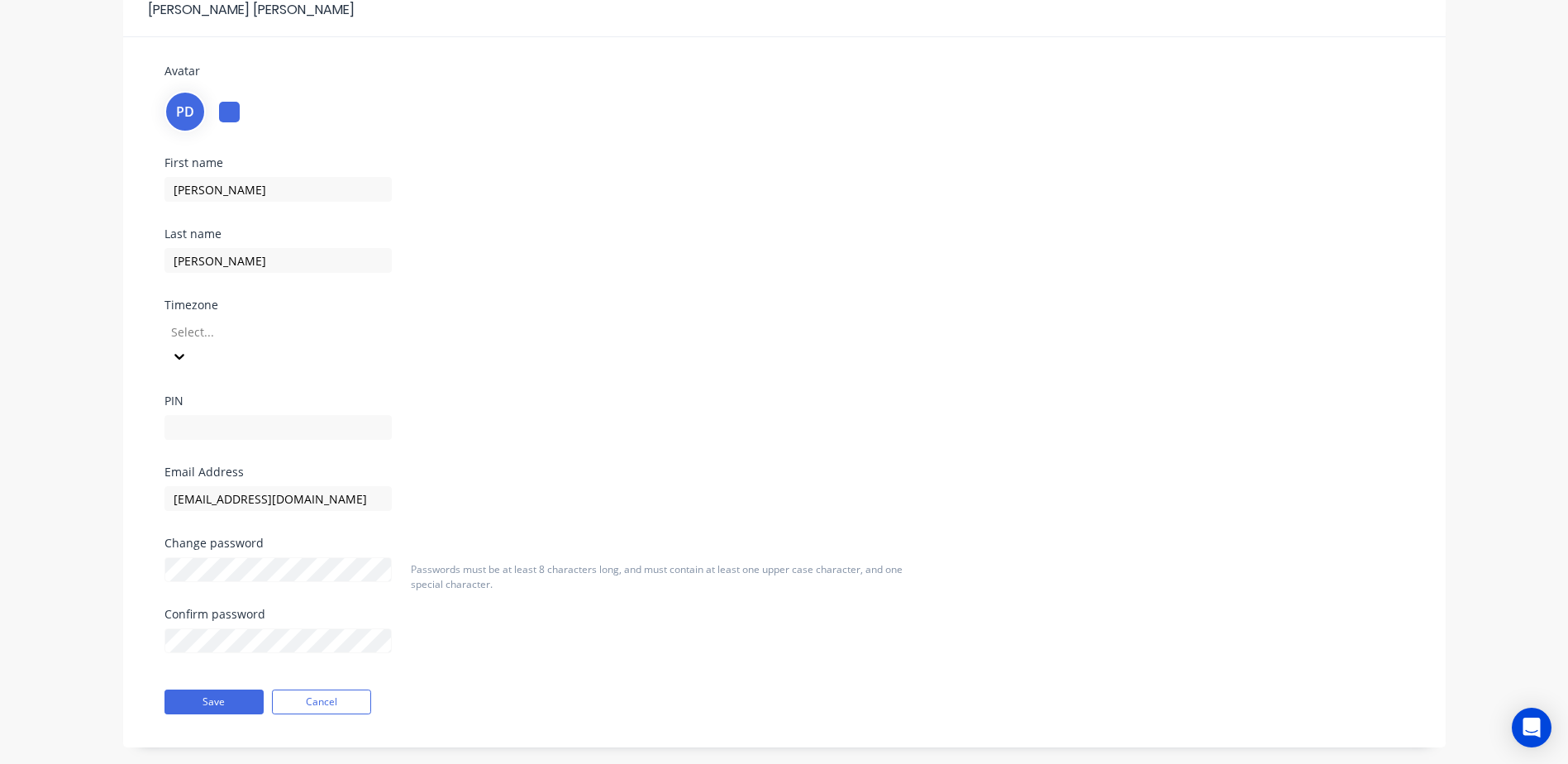 scroll, scrollTop: 0, scrollLeft: 0, axis: both 